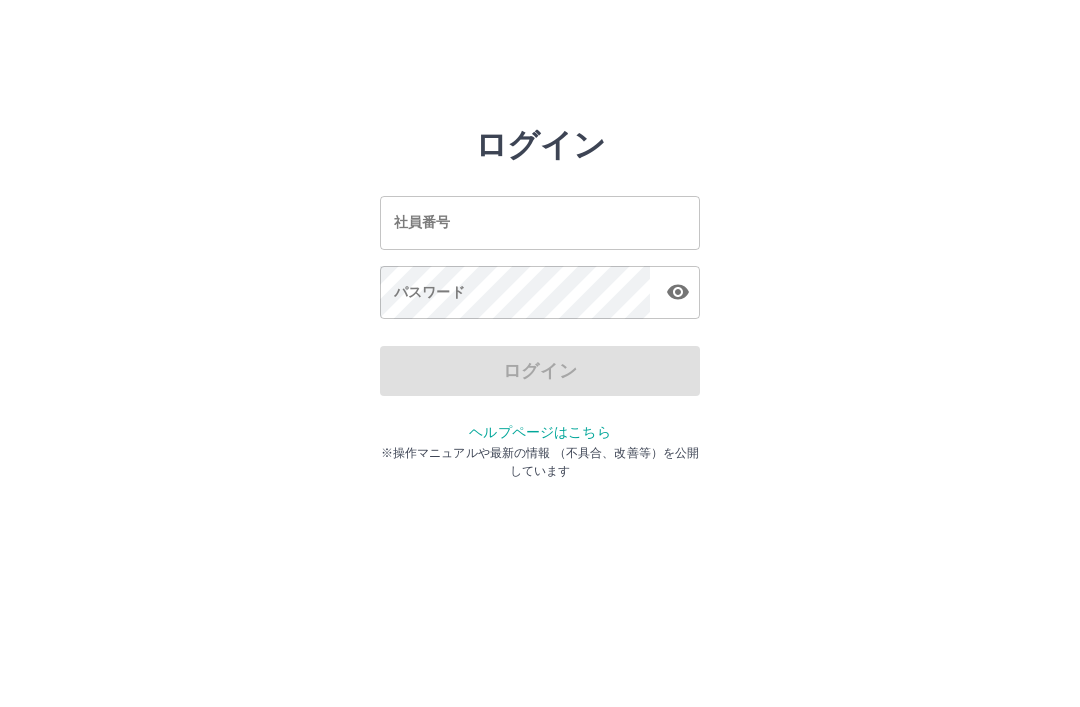 scroll, scrollTop: 0, scrollLeft: 0, axis: both 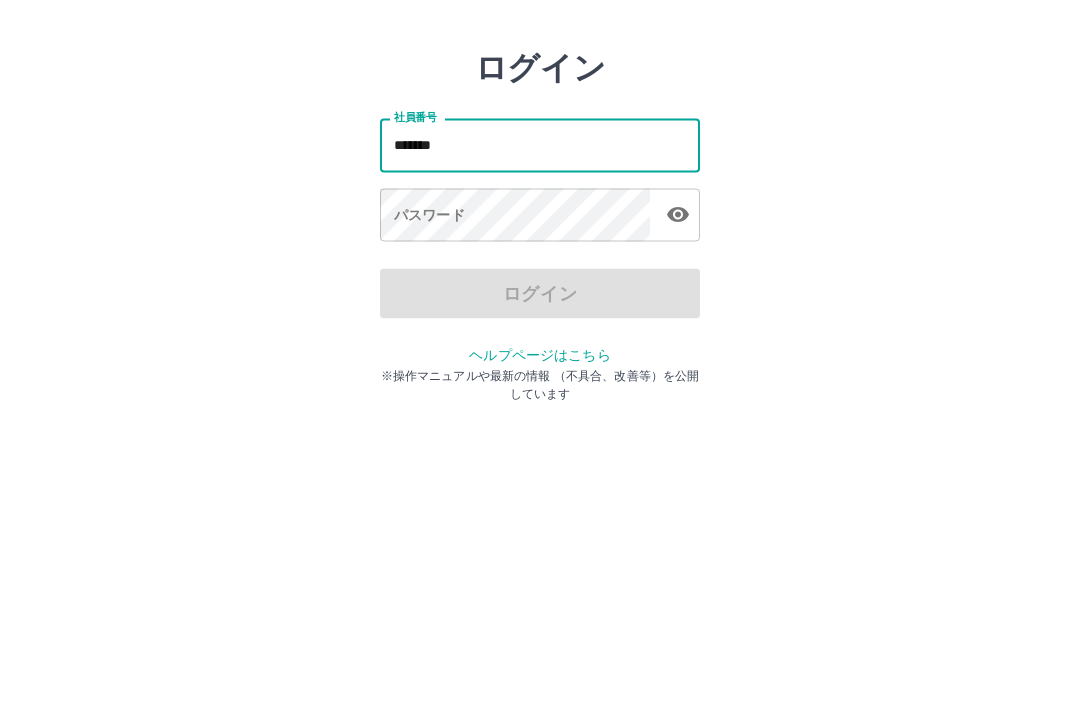 type on "*******" 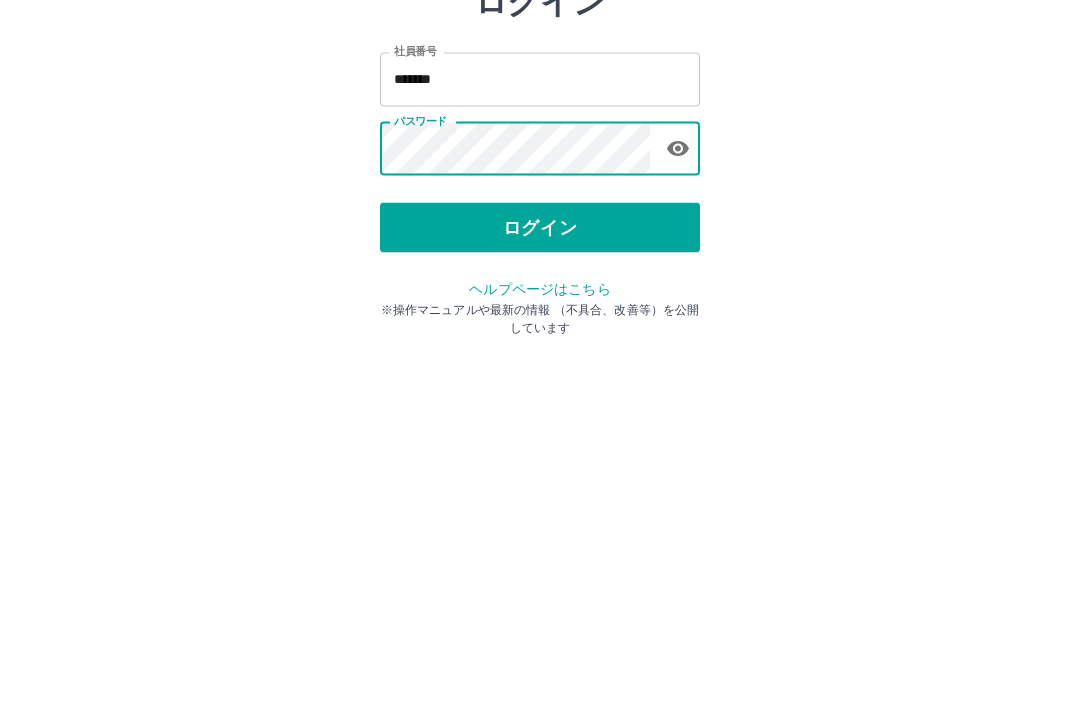 click on "ログイン" at bounding box center [540, 371] 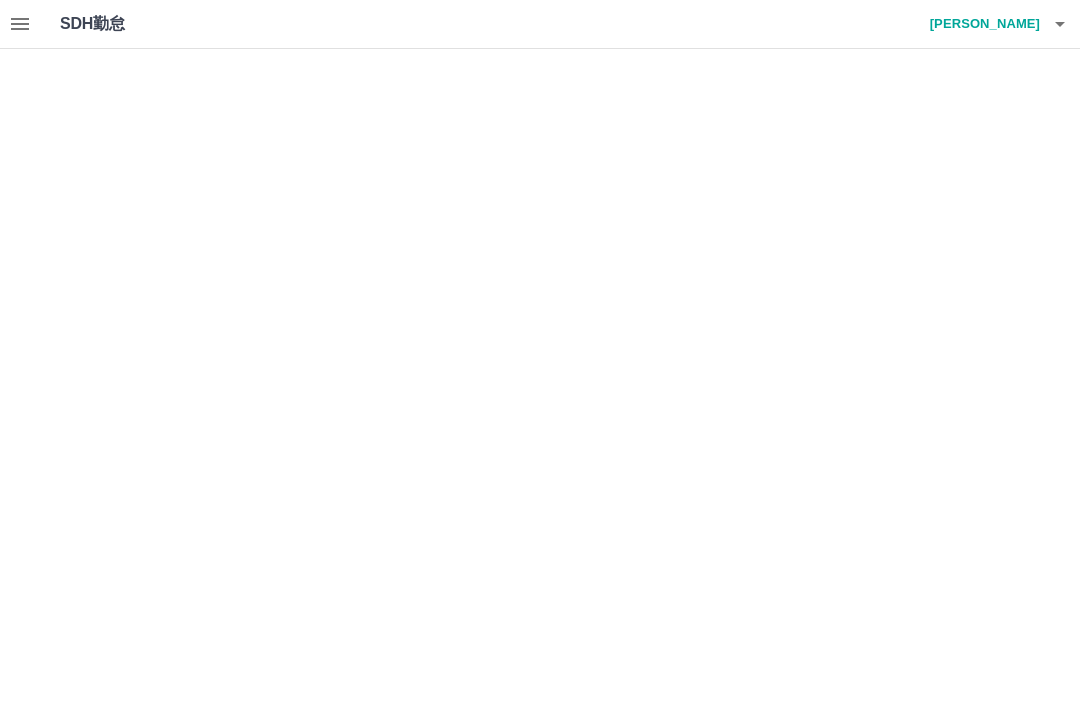 scroll, scrollTop: 0, scrollLeft: 0, axis: both 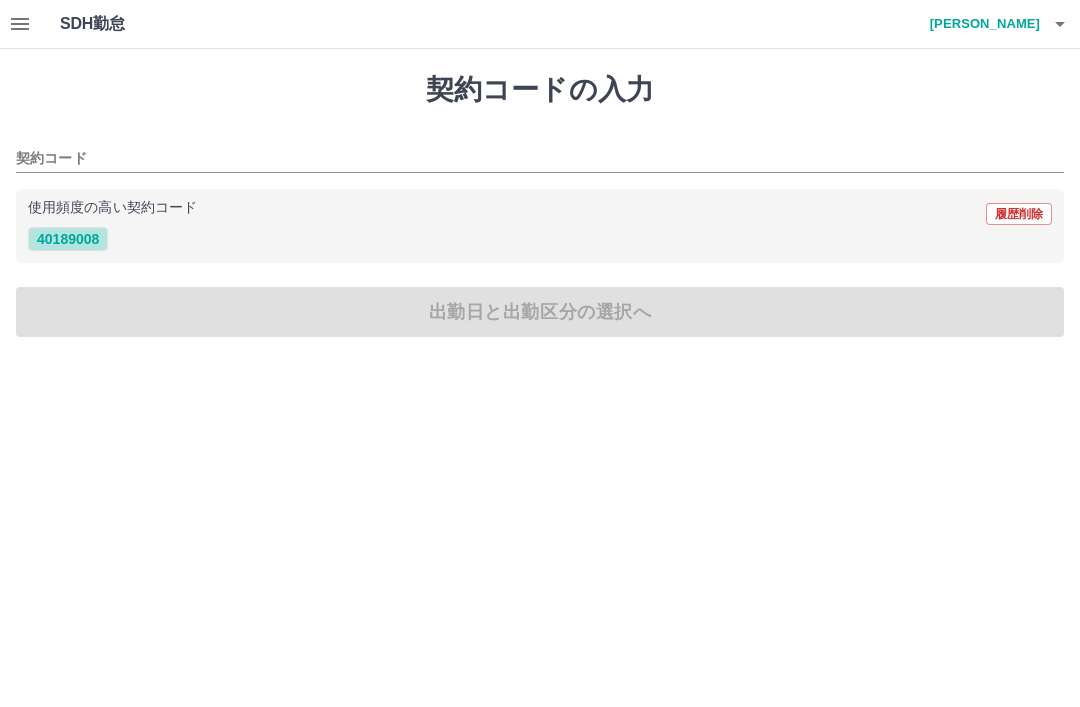 click on "40189008" at bounding box center (68, 239) 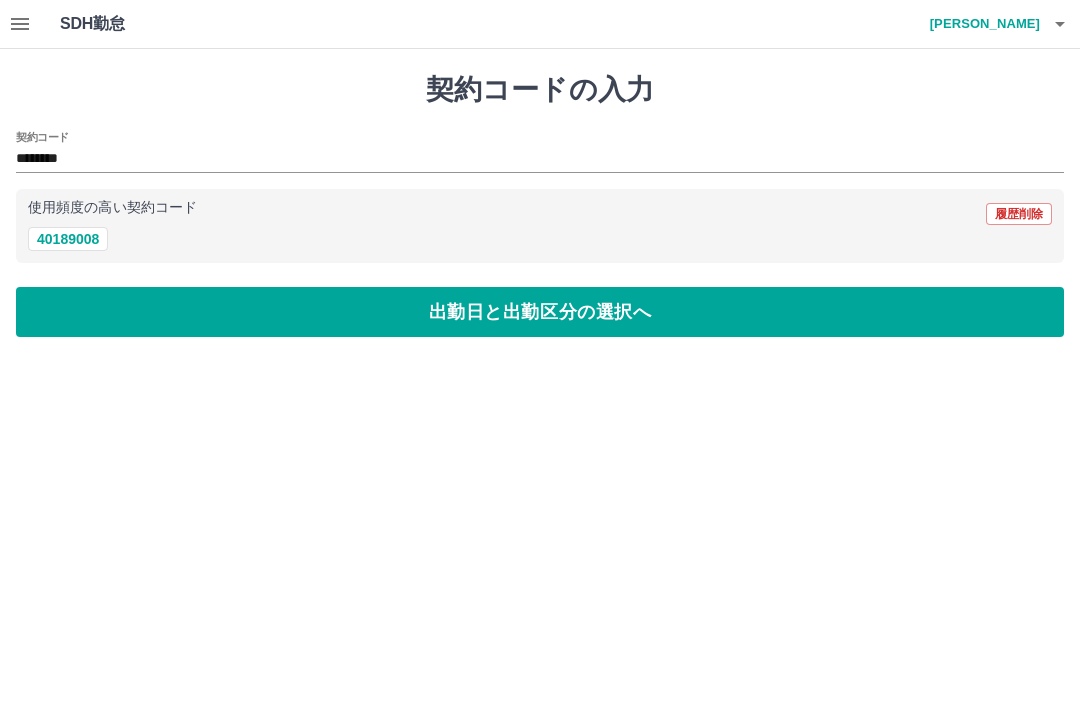 click on "出勤日と出勤区分の選択へ" at bounding box center [540, 312] 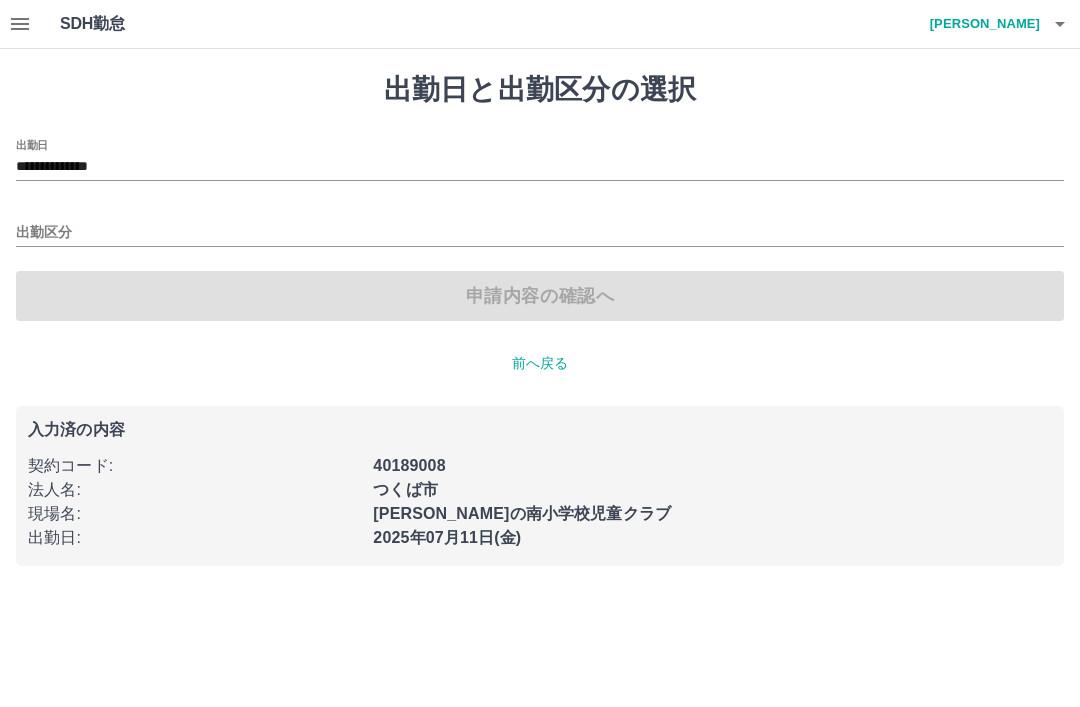click on "出勤区分" at bounding box center [540, 233] 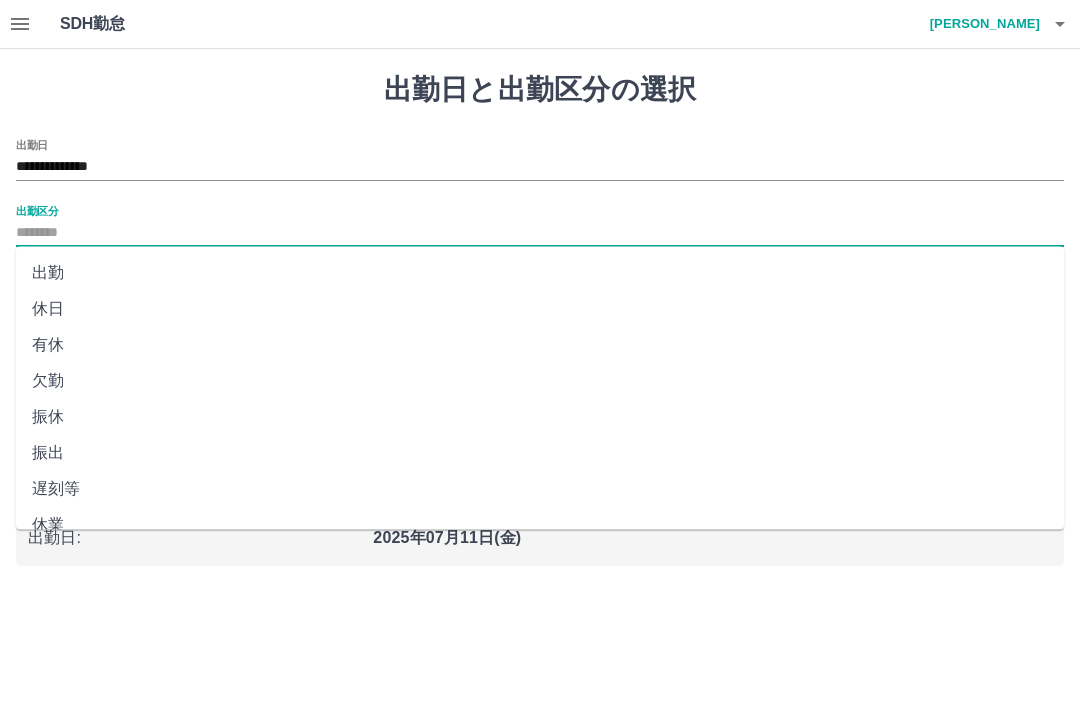 click on "出勤" at bounding box center (540, 273) 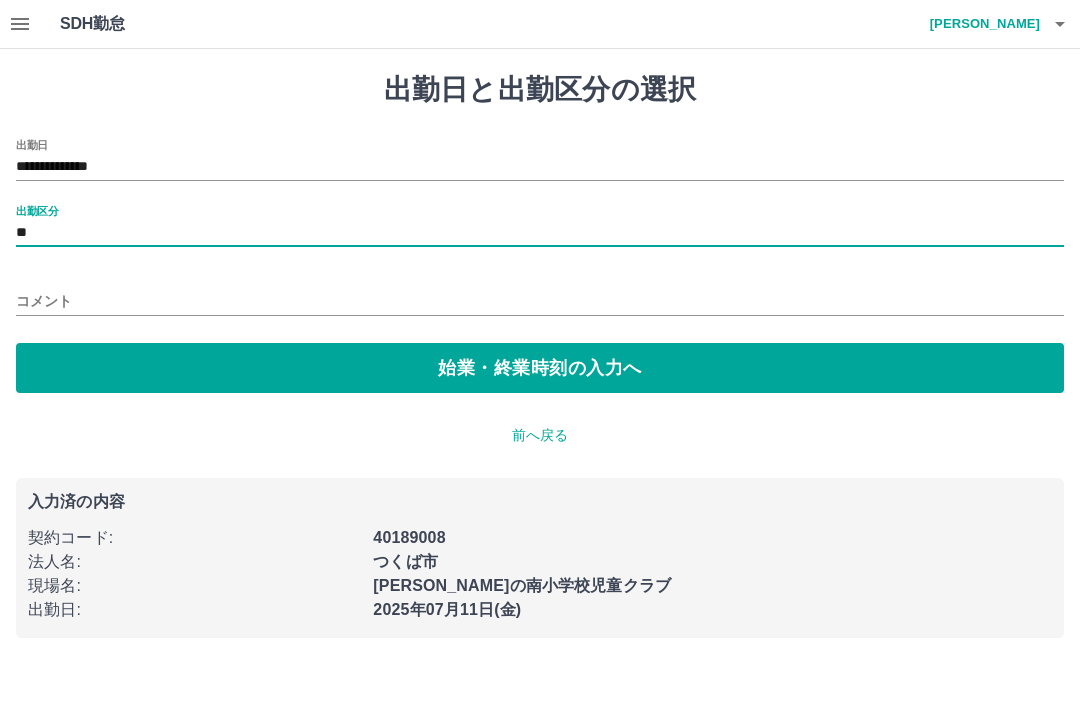click on "コメント" at bounding box center (540, 295) 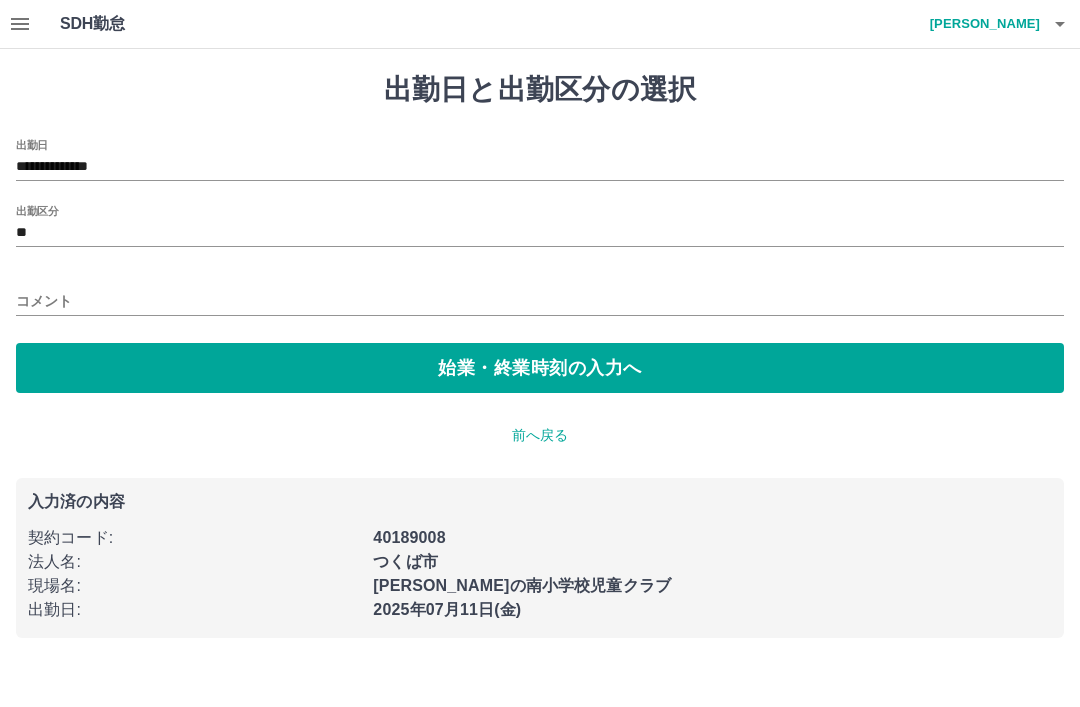 click on "コメント" at bounding box center [540, 301] 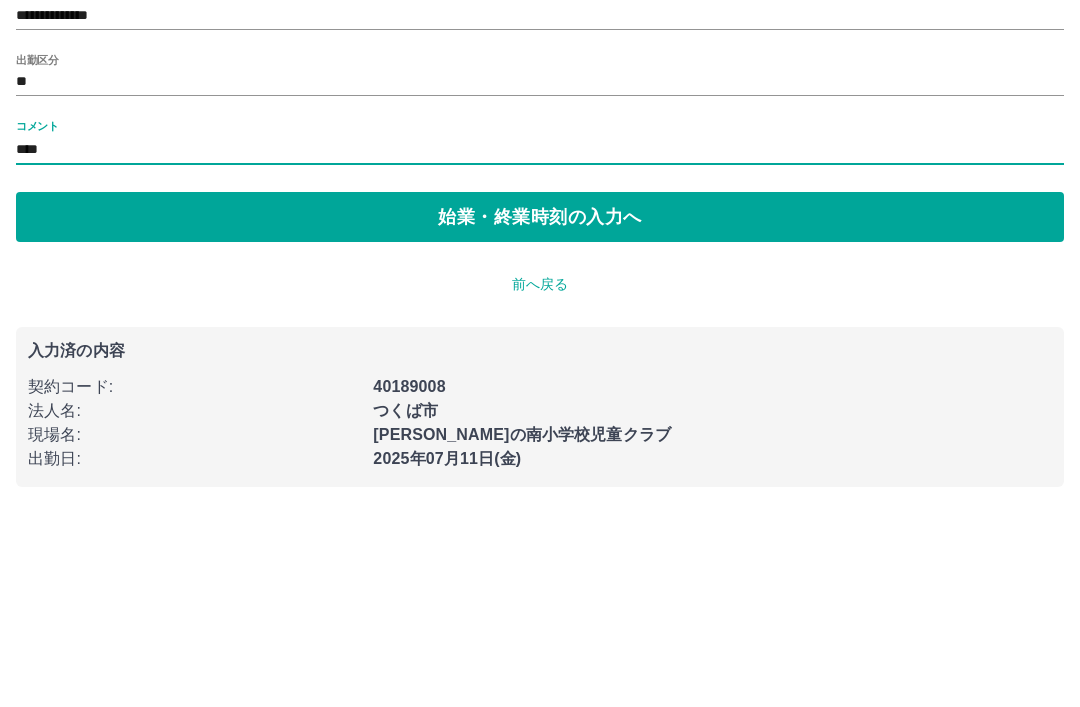 type on "****" 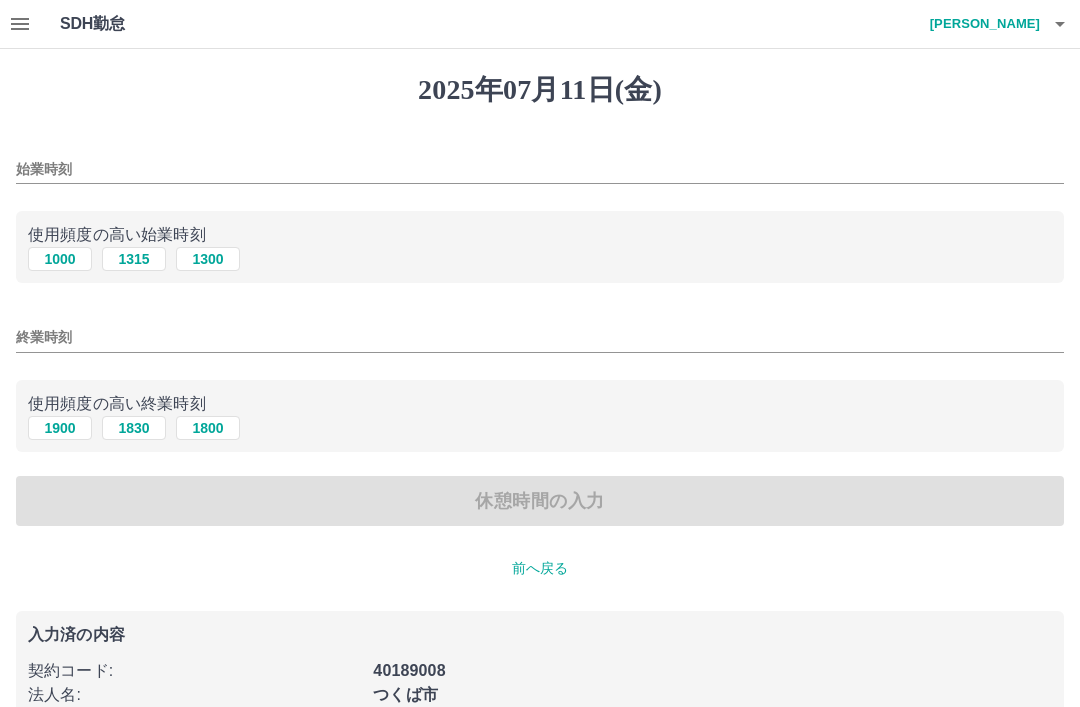 click on "1000" at bounding box center [60, 259] 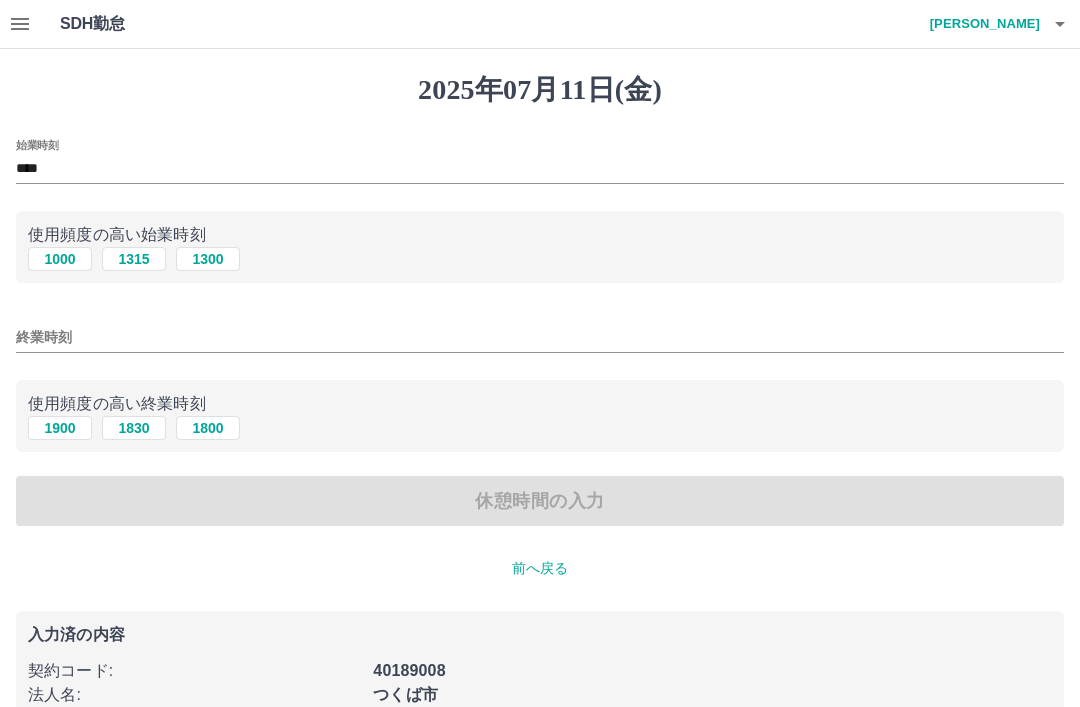 click on "1900" at bounding box center (60, 428) 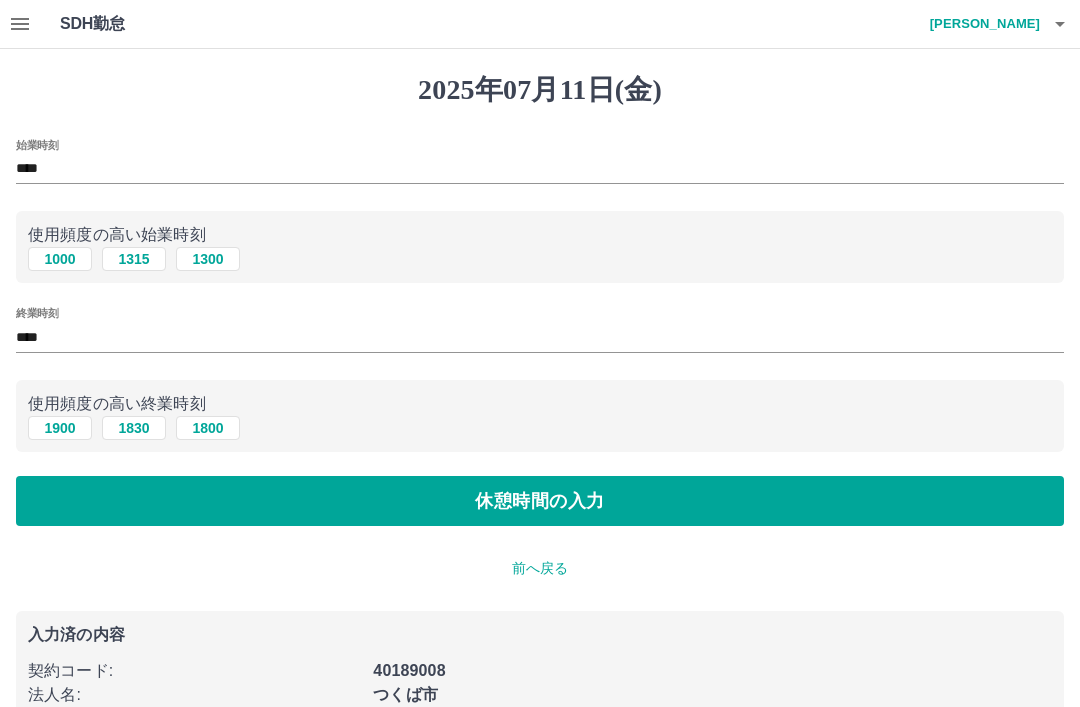 click on "休憩時間の入力" at bounding box center [540, 501] 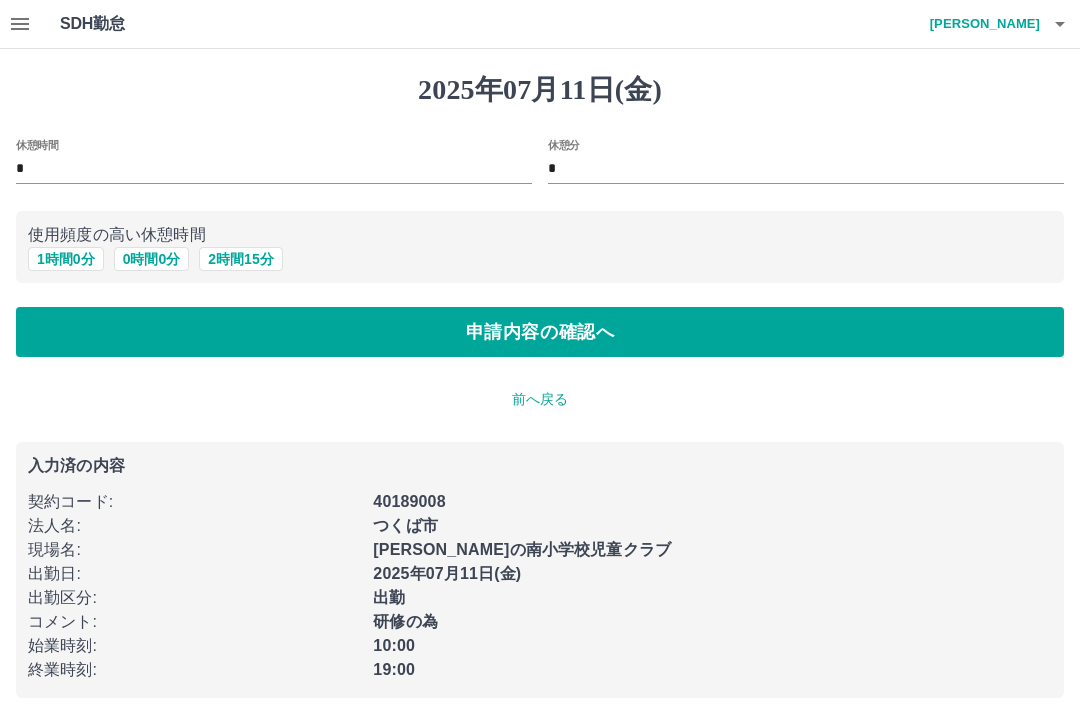 click on "1 時間 0 分" at bounding box center [66, 259] 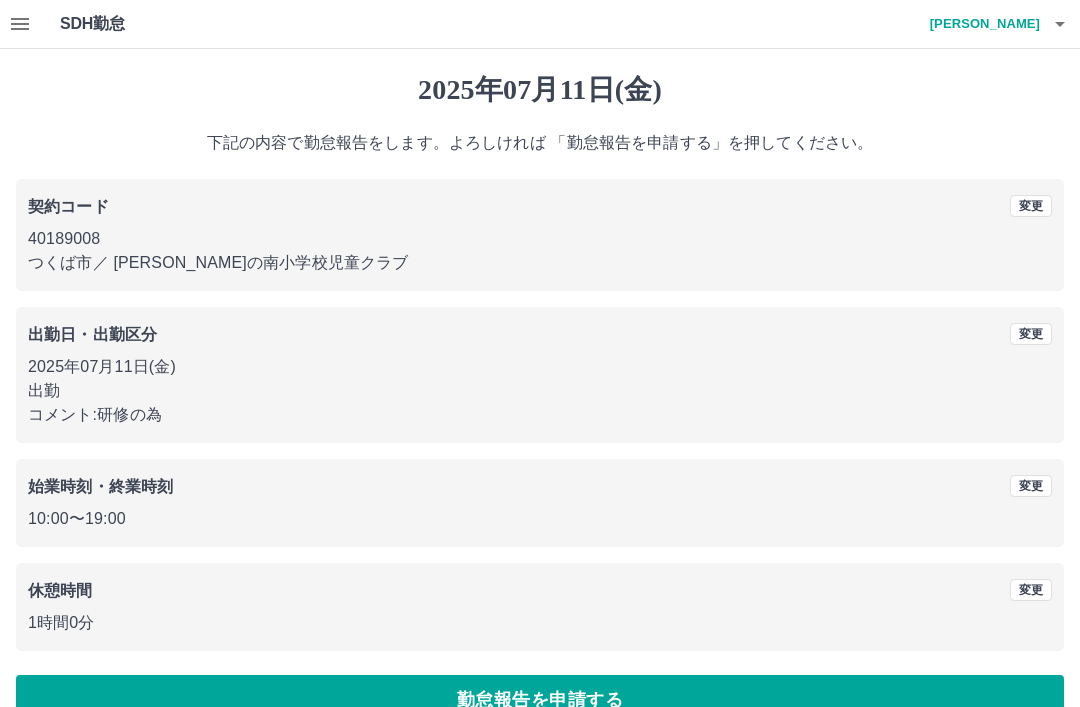 scroll, scrollTop: 41, scrollLeft: 0, axis: vertical 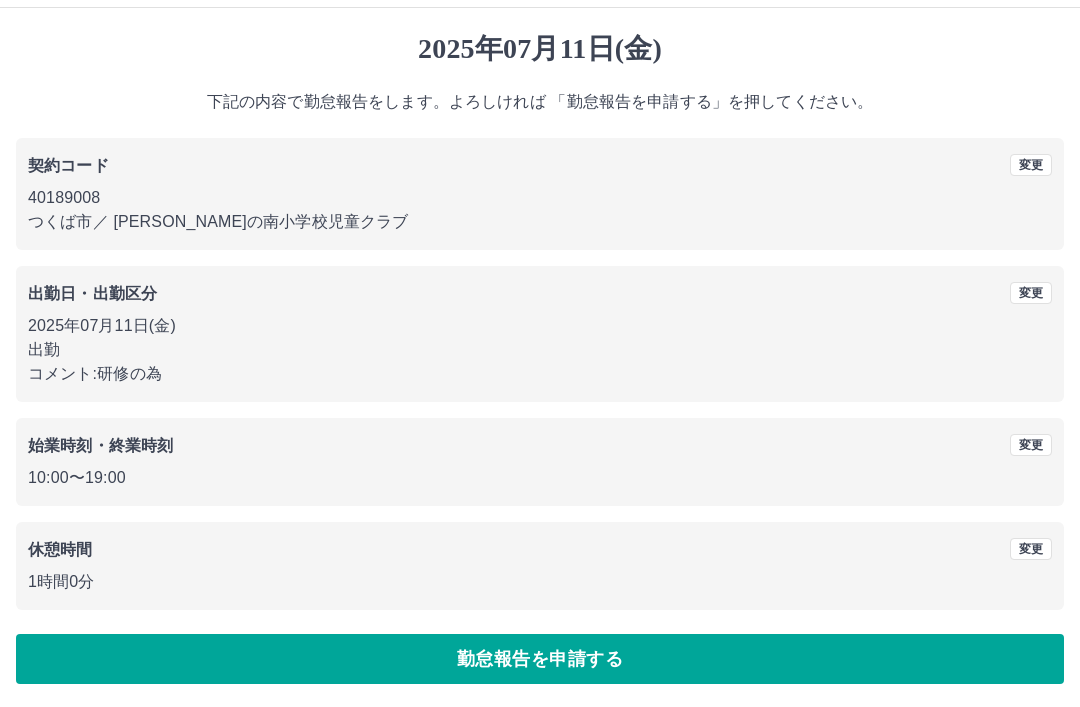 click on "変更" at bounding box center (1031, 445) 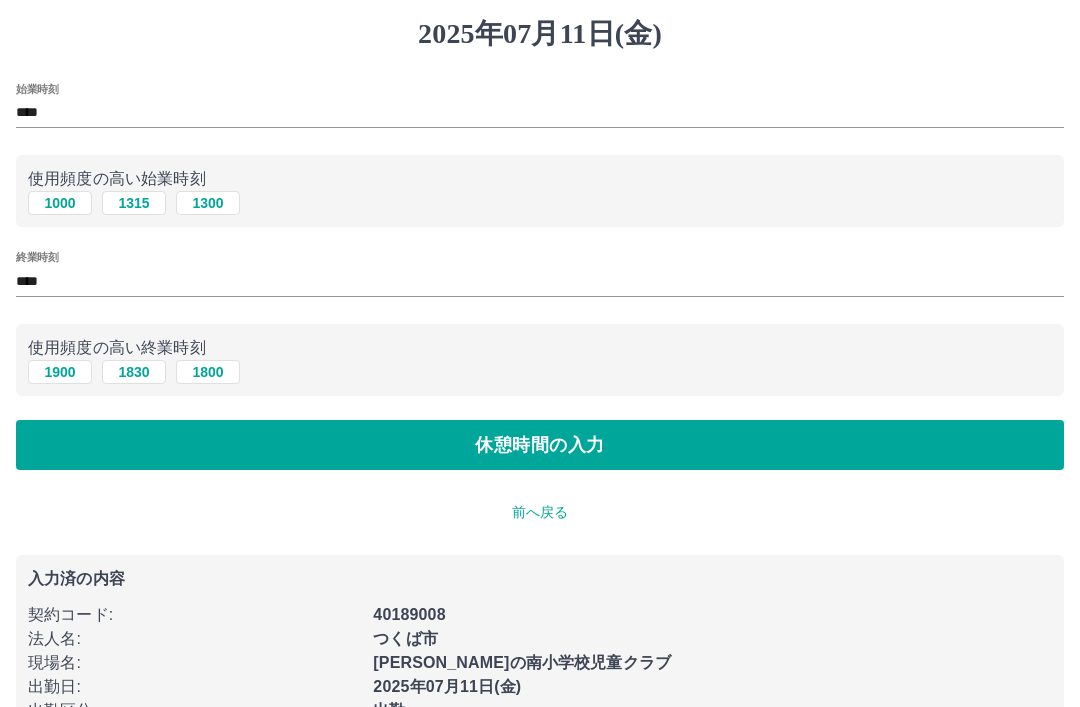 scroll, scrollTop: 56, scrollLeft: 0, axis: vertical 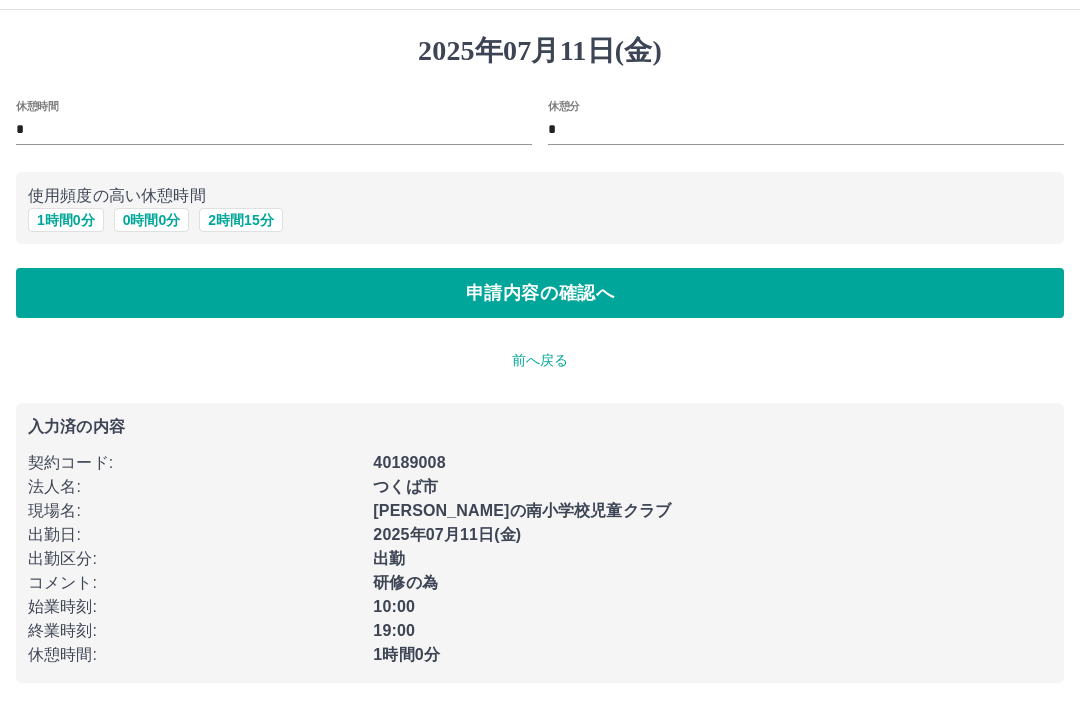 click on "*" at bounding box center [806, 130] 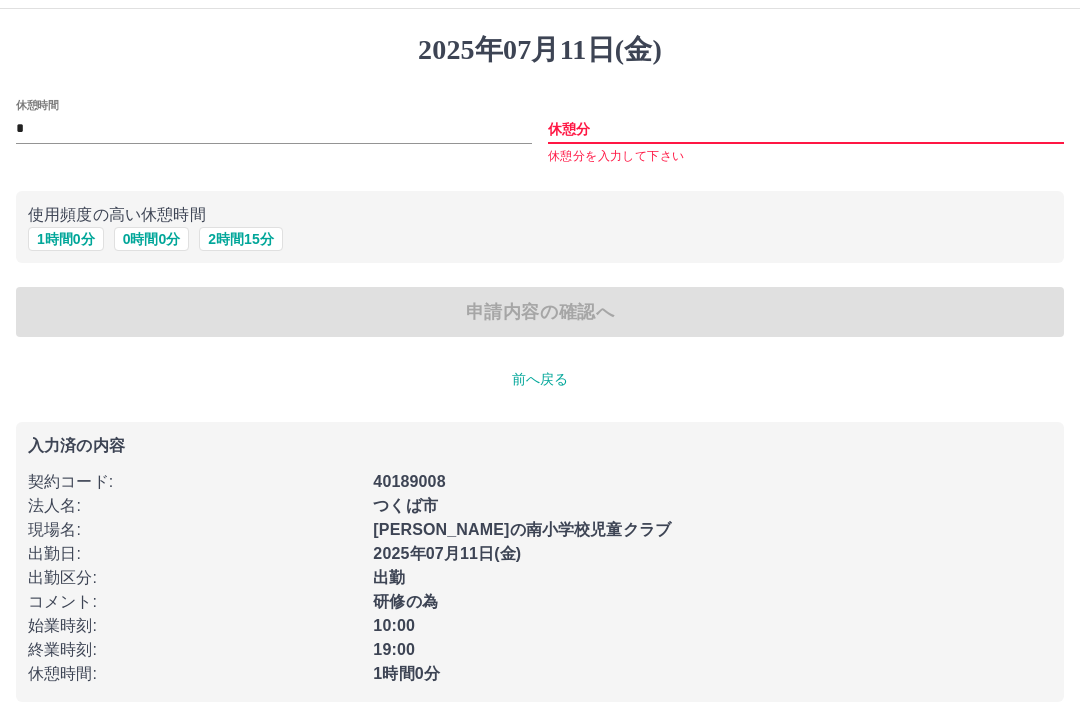 type on "*" 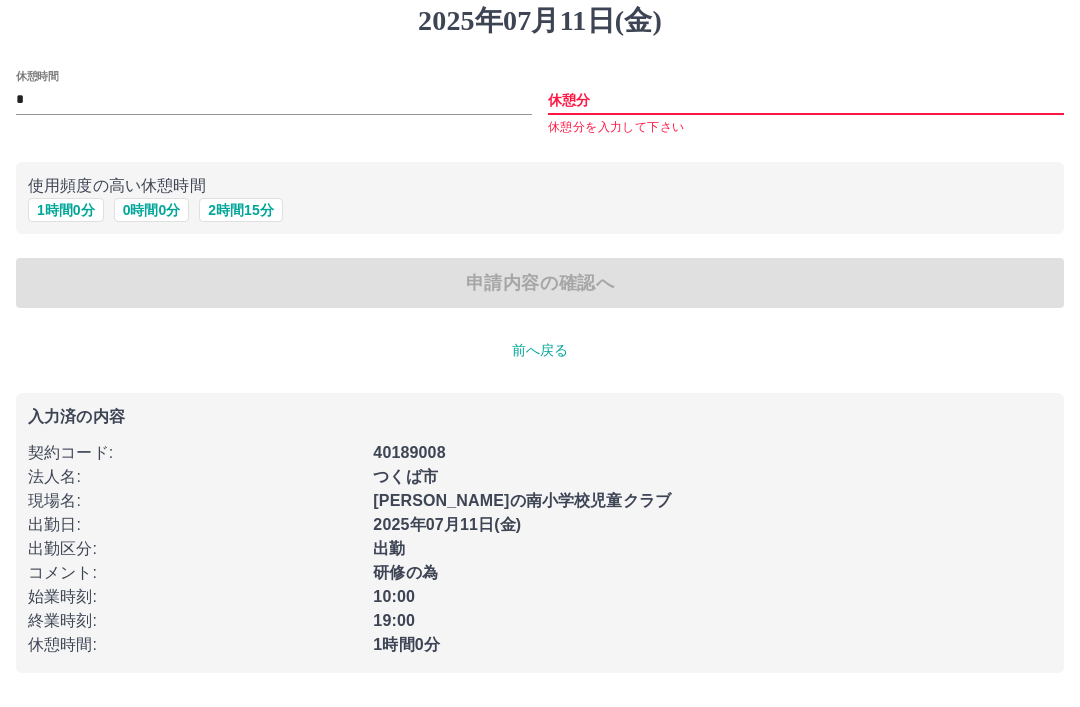 type 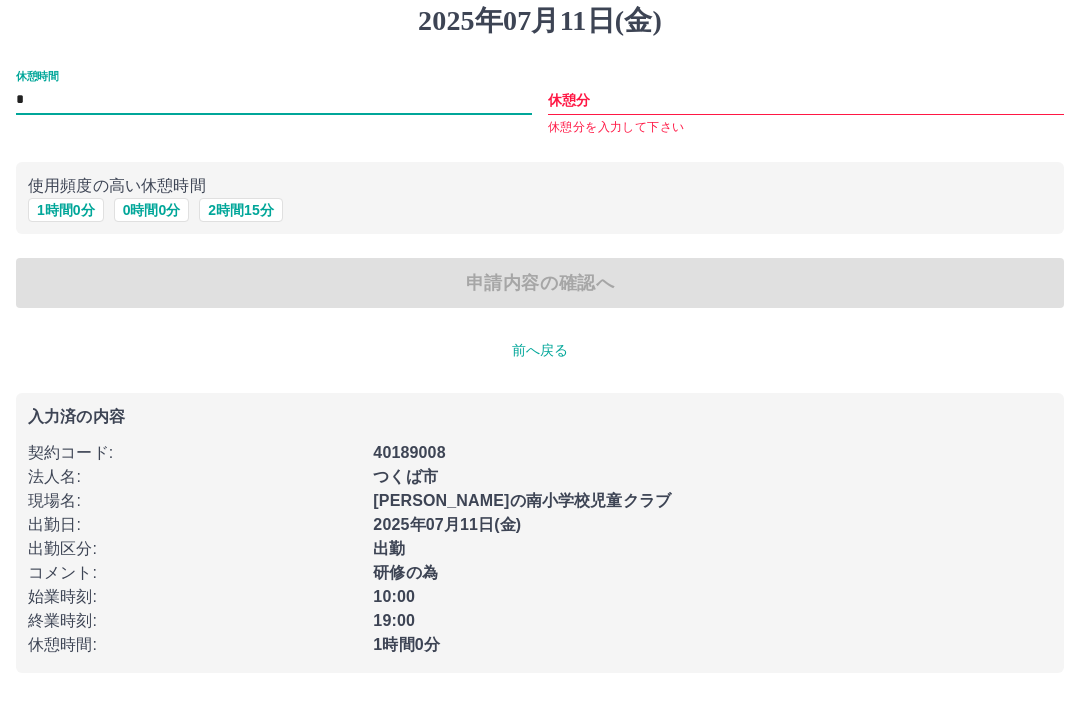 click on "休憩分" at bounding box center (806, 129) 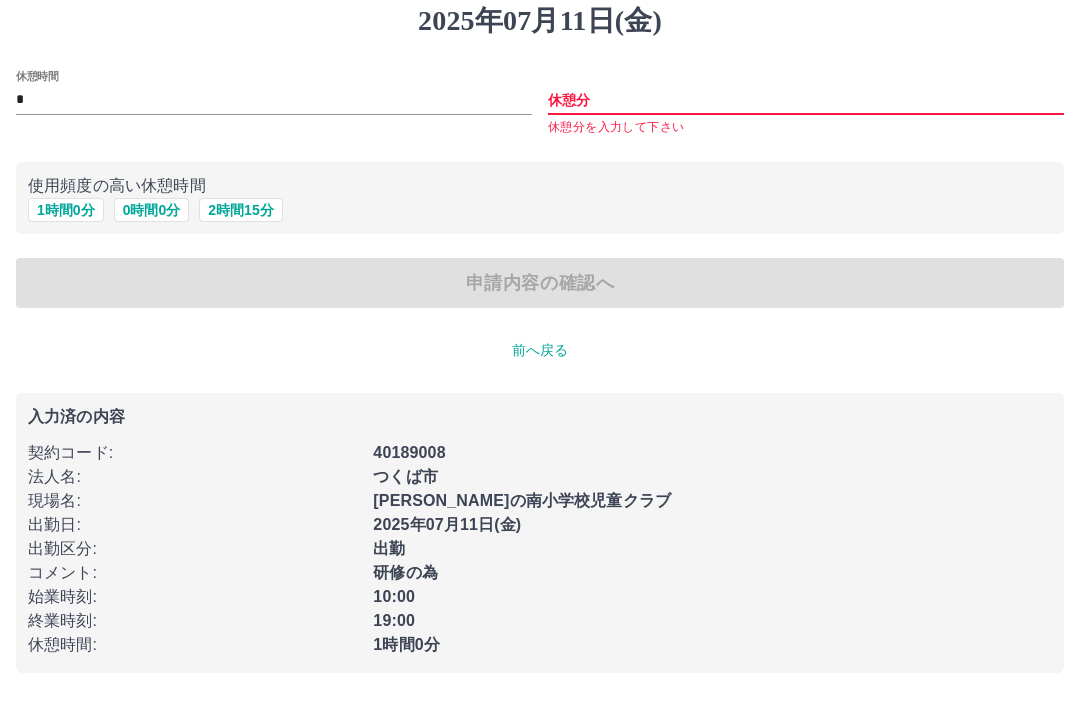click on "2 時間 15 分" at bounding box center [240, 239] 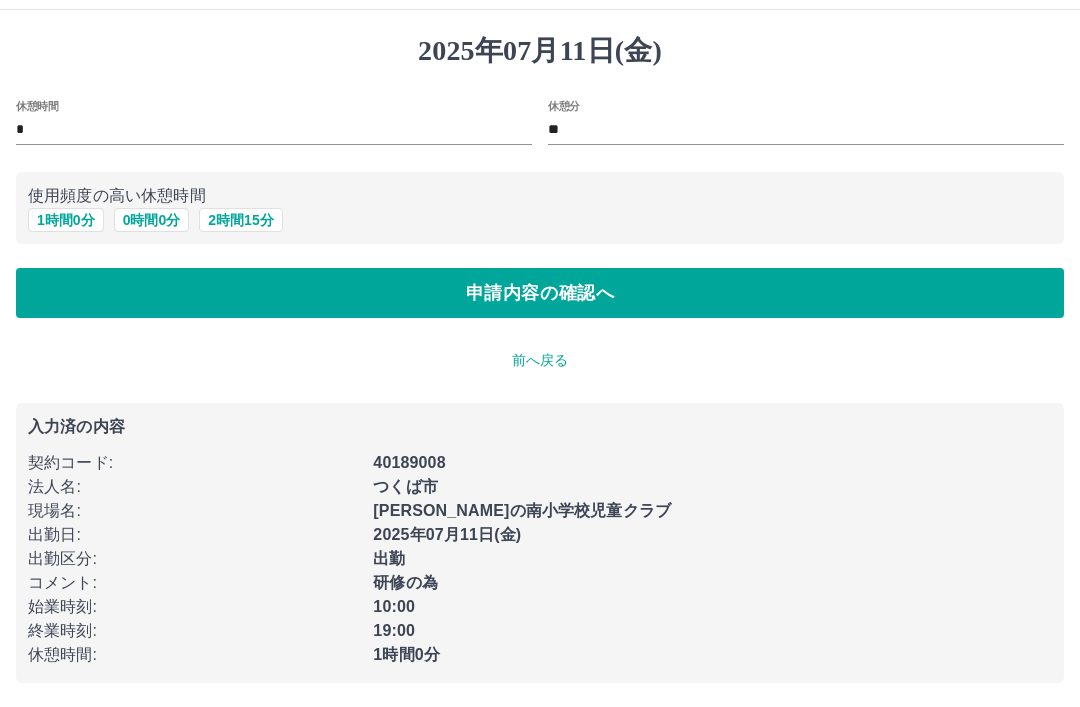 click on "*" at bounding box center [274, 130] 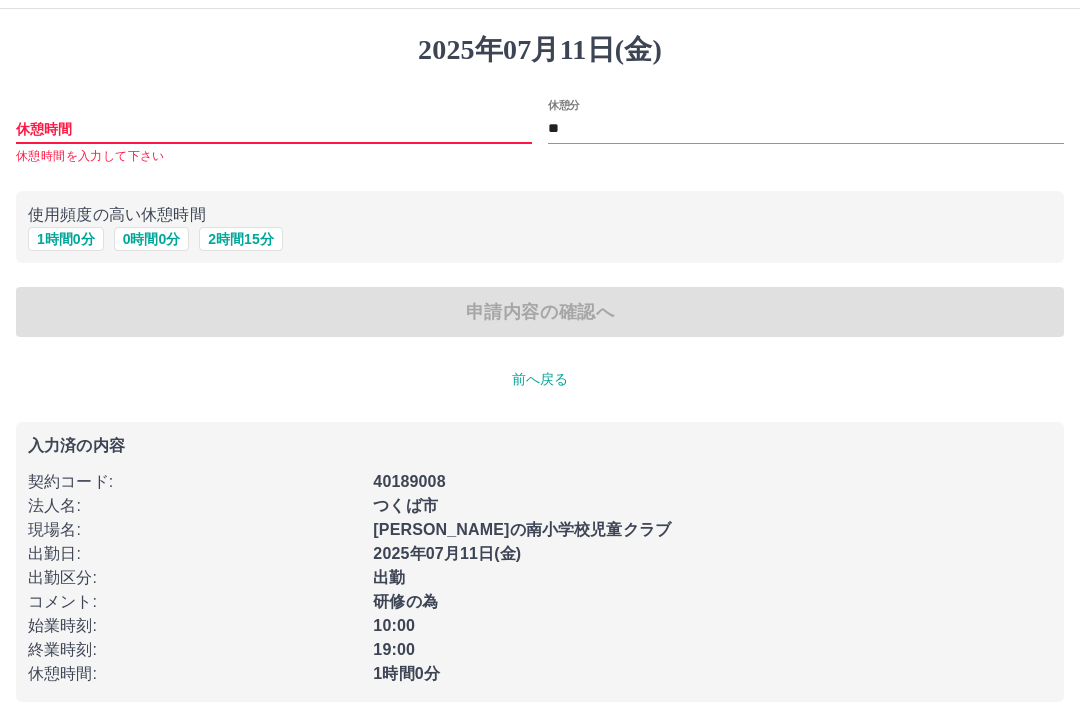type on "*" 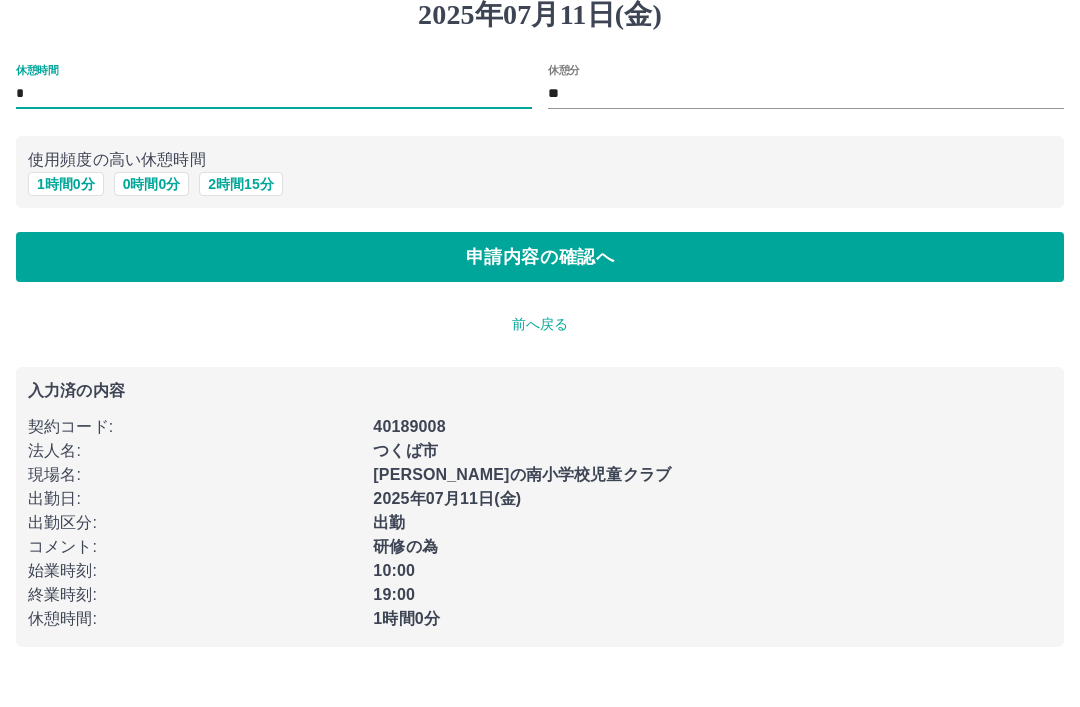 click on "申請内容の確認へ" at bounding box center [540, 293] 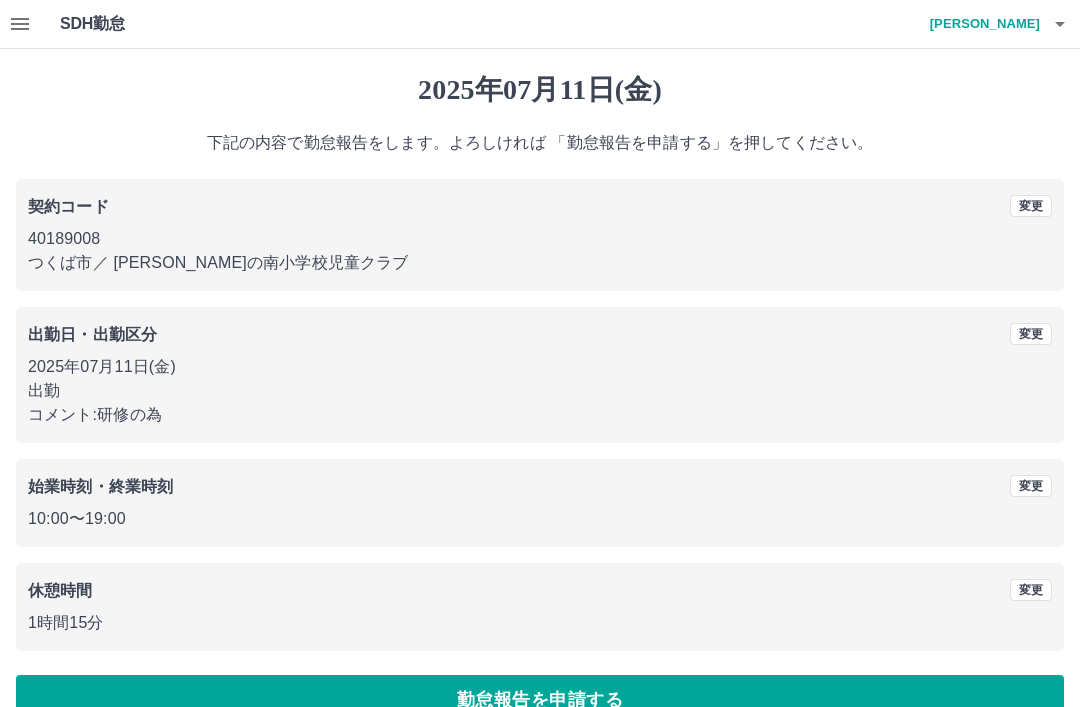 scroll, scrollTop: 41, scrollLeft: 0, axis: vertical 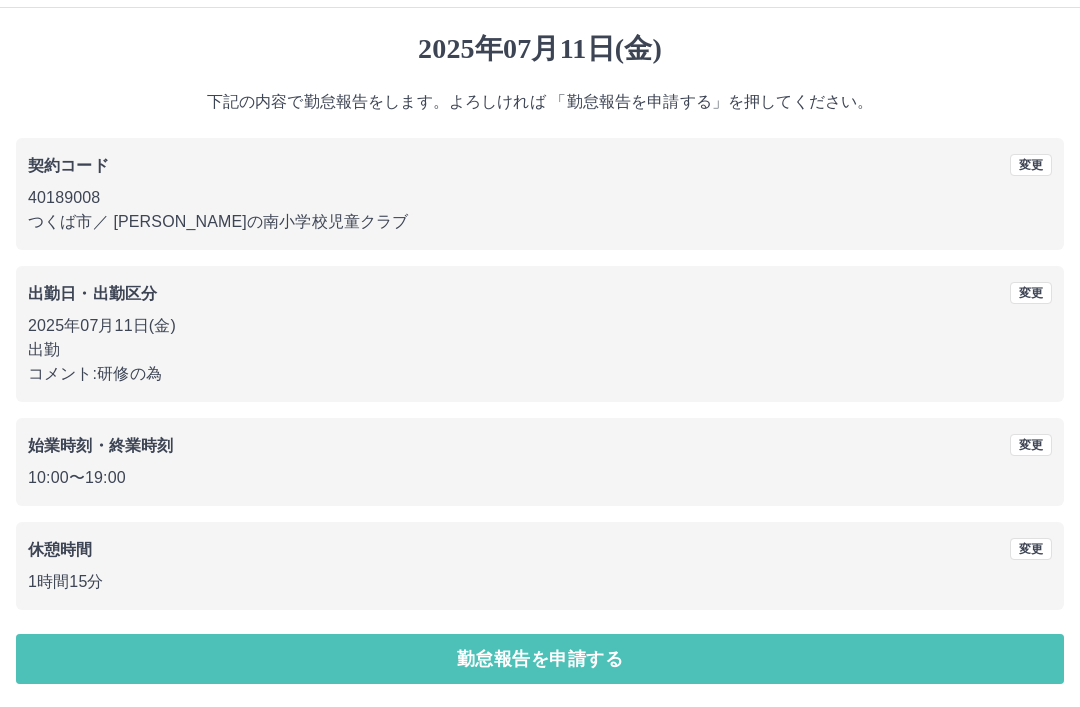 click on "勤怠報告を申請する" at bounding box center (540, 659) 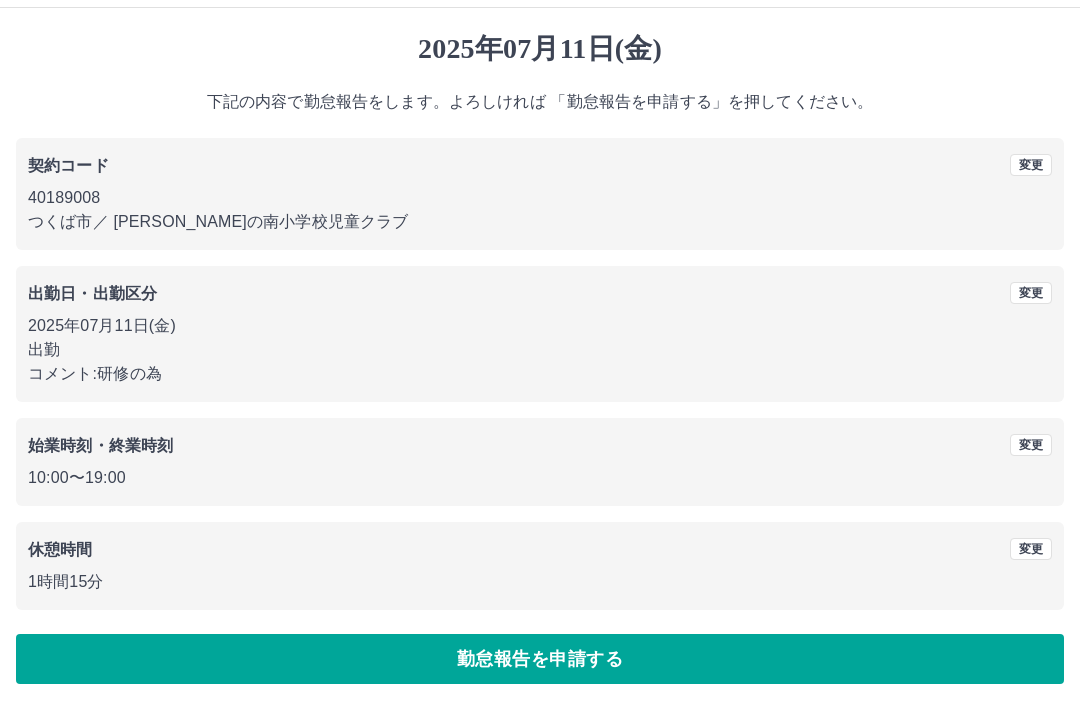 scroll, scrollTop: 0, scrollLeft: 0, axis: both 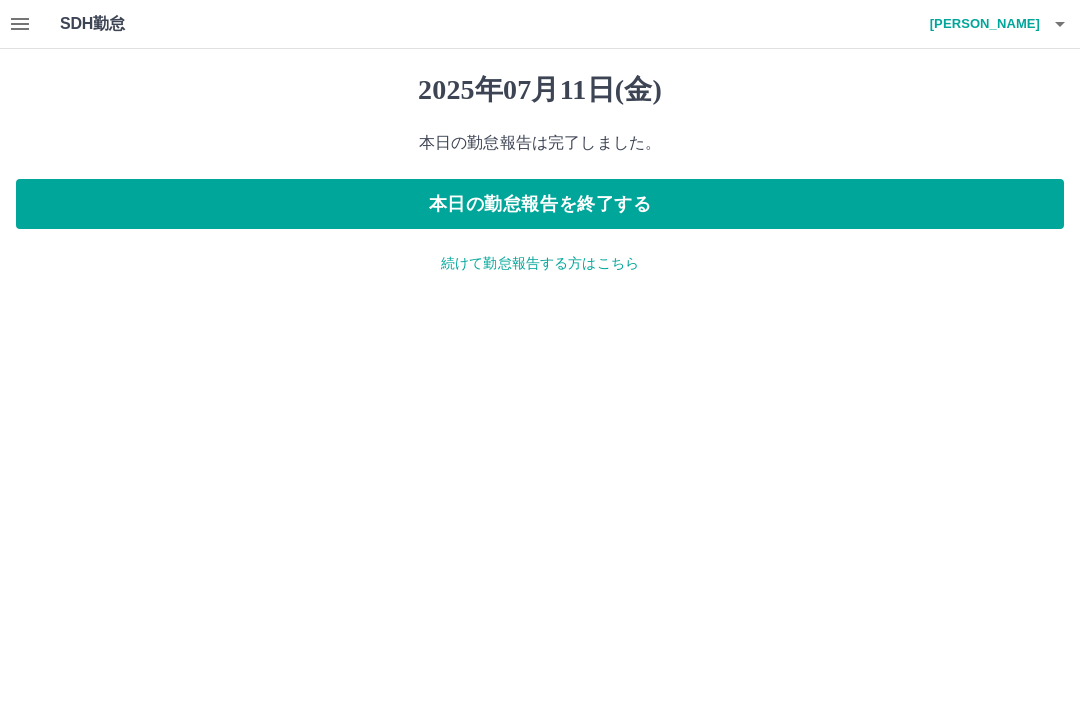 click on "本日の勤怠報告を終了する" at bounding box center (540, 204) 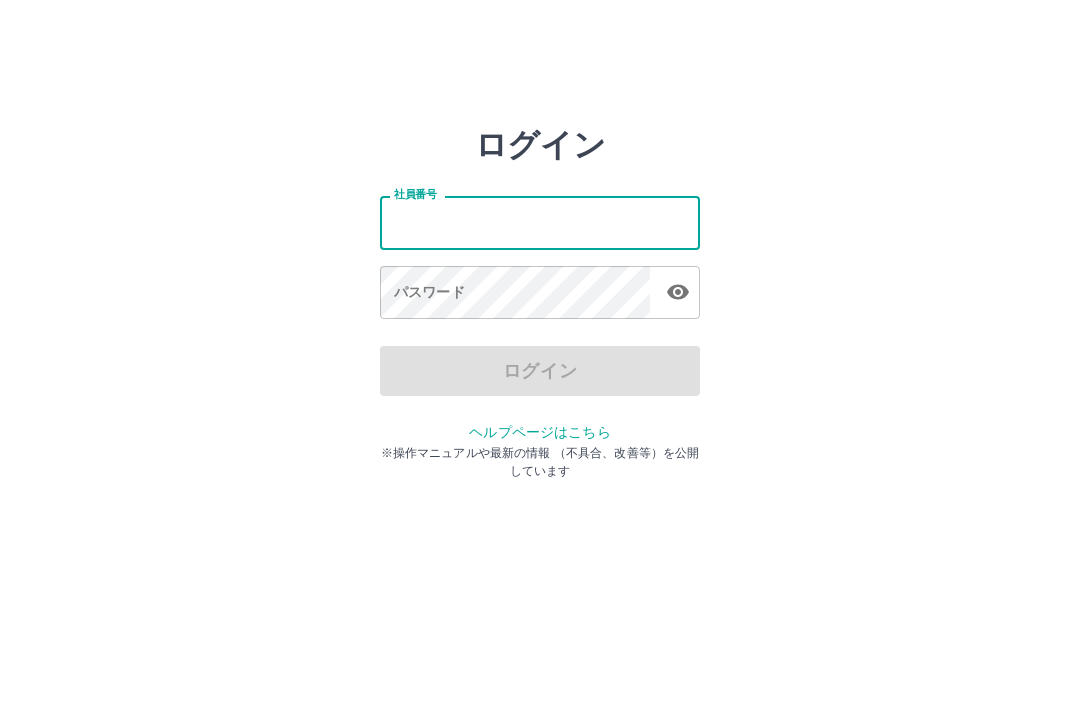 scroll, scrollTop: 0, scrollLeft: 0, axis: both 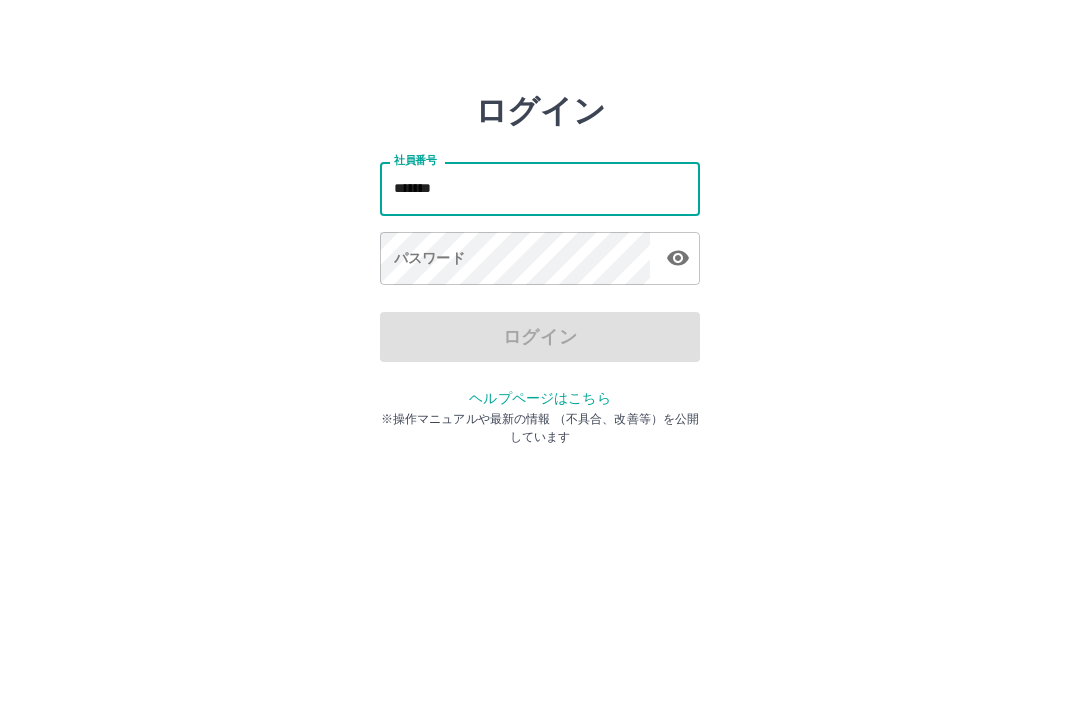 type on "*******" 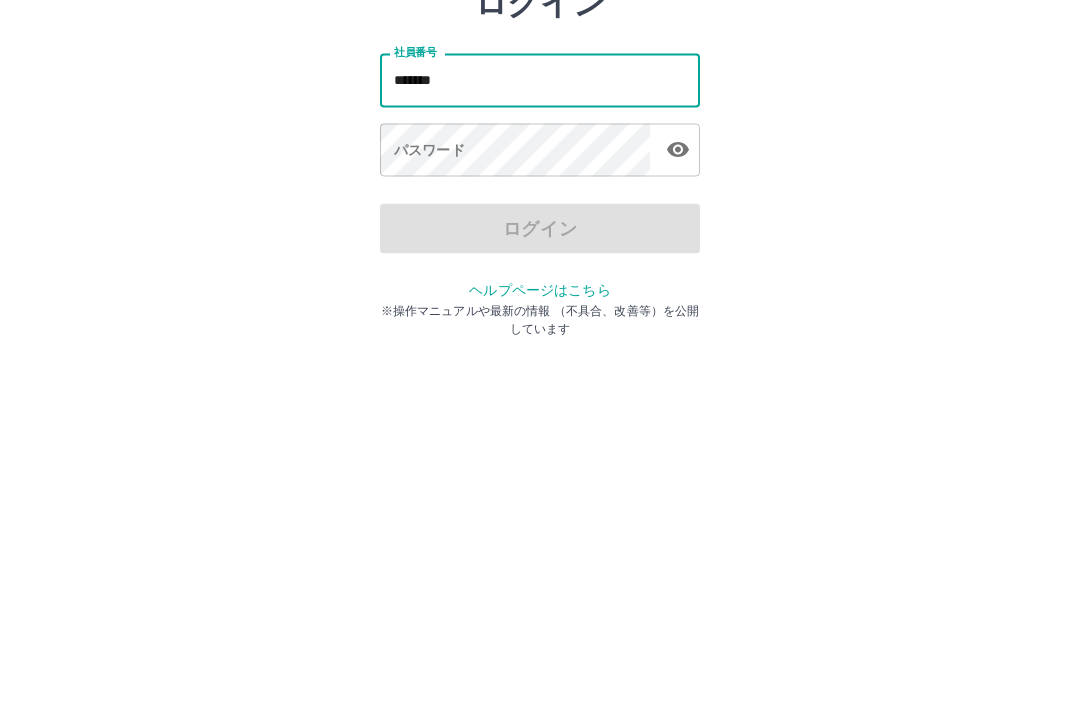 click on "パスワード パスワード" at bounding box center [540, 294] 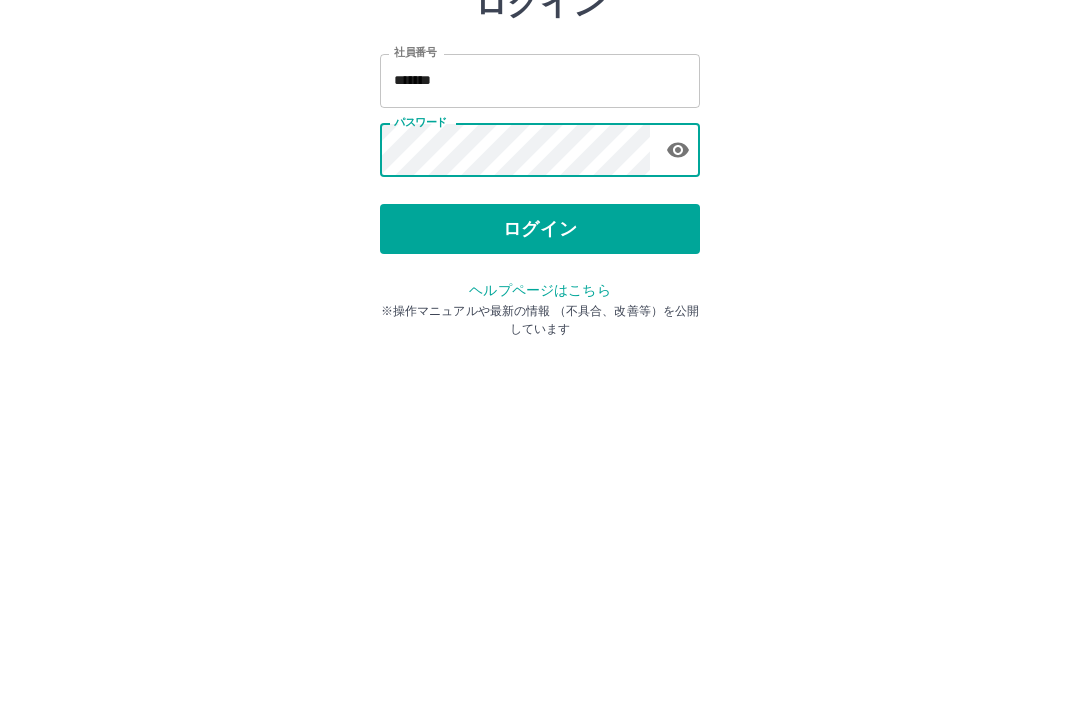 click on "ログイン" at bounding box center (540, 371) 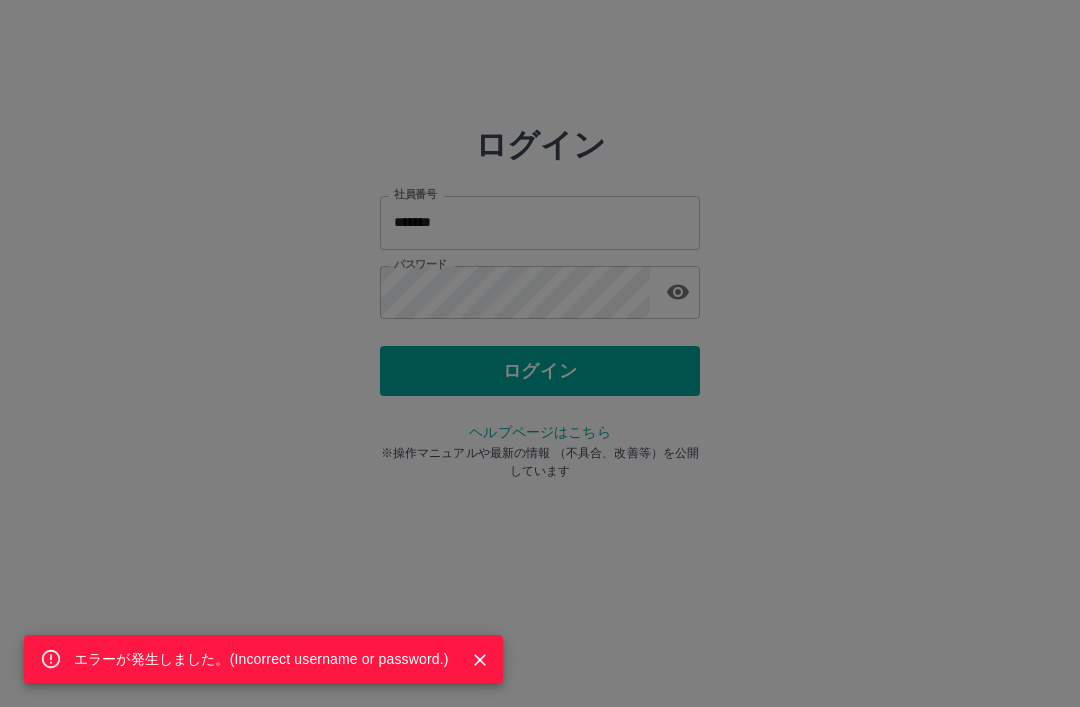 click on "エラーが発生しました。( Incorrect username or password. )" at bounding box center (540, 353) 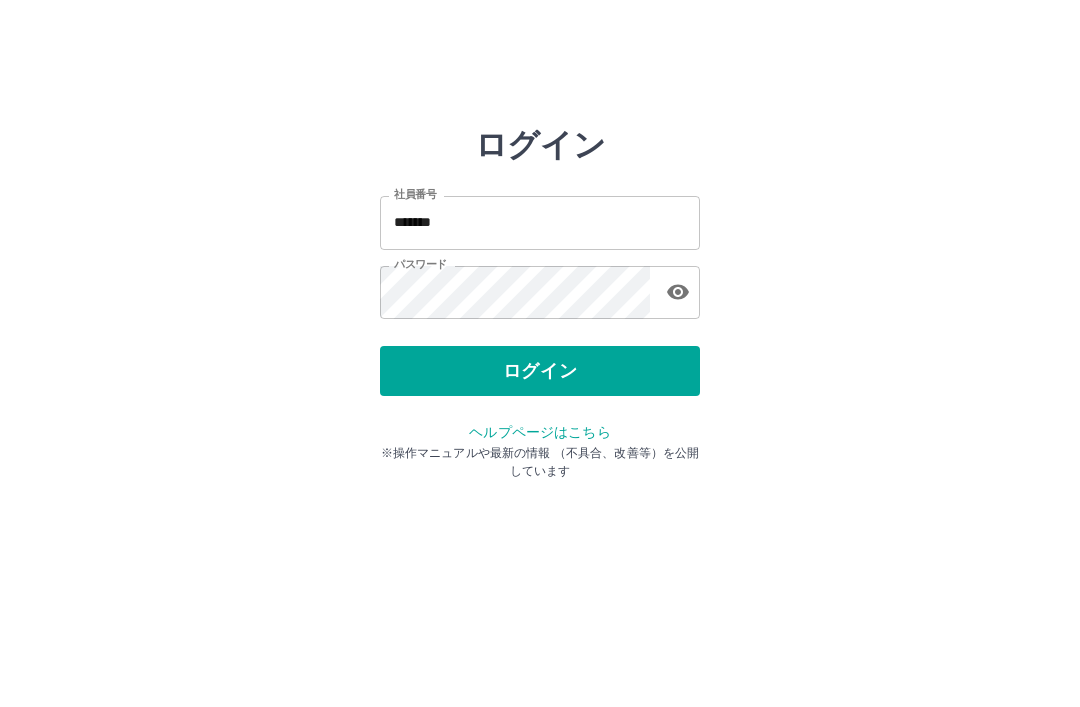 click 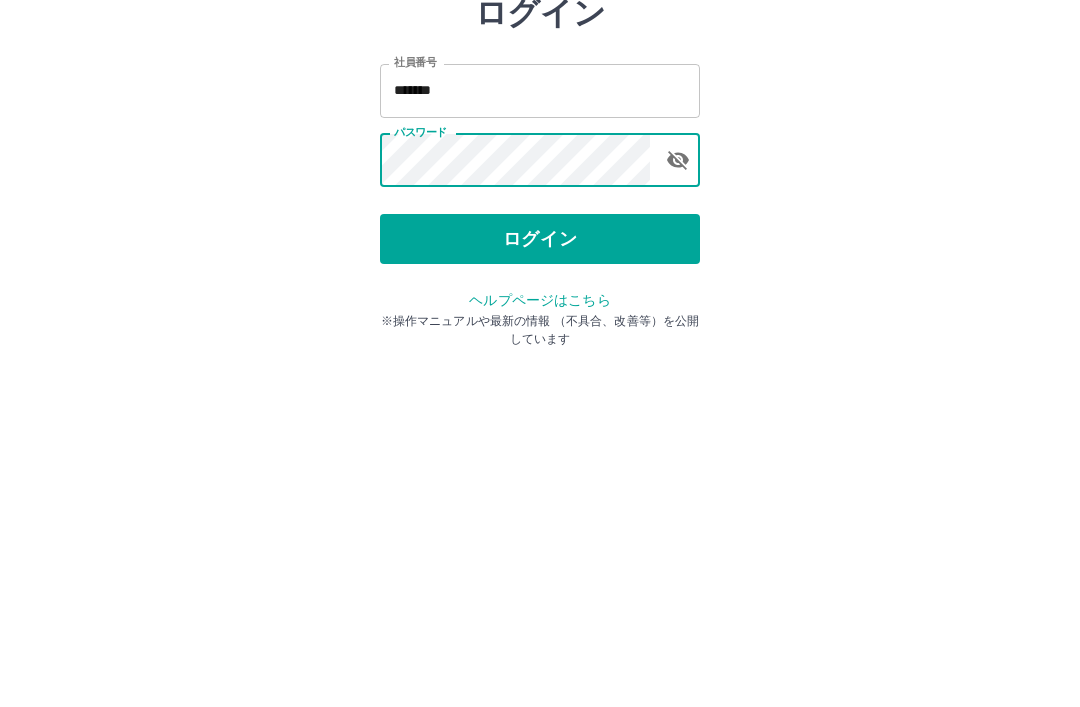 click on "ログイン" at bounding box center (540, 371) 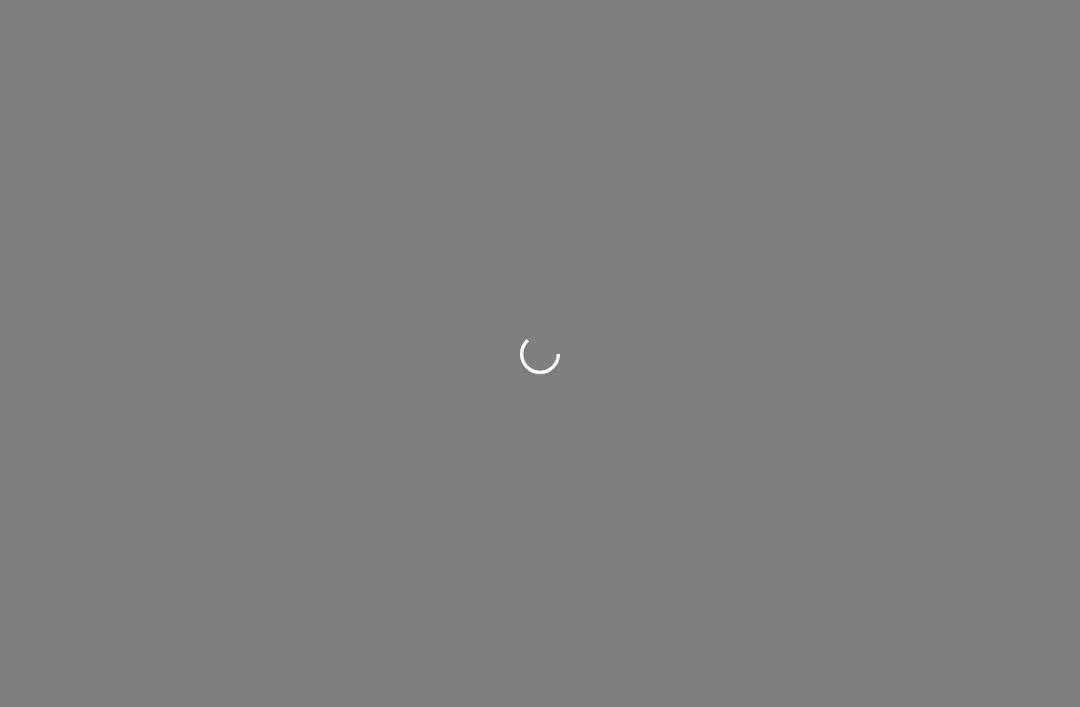 scroll, scrollTop: 0, scrollLeft: 0, axis: both 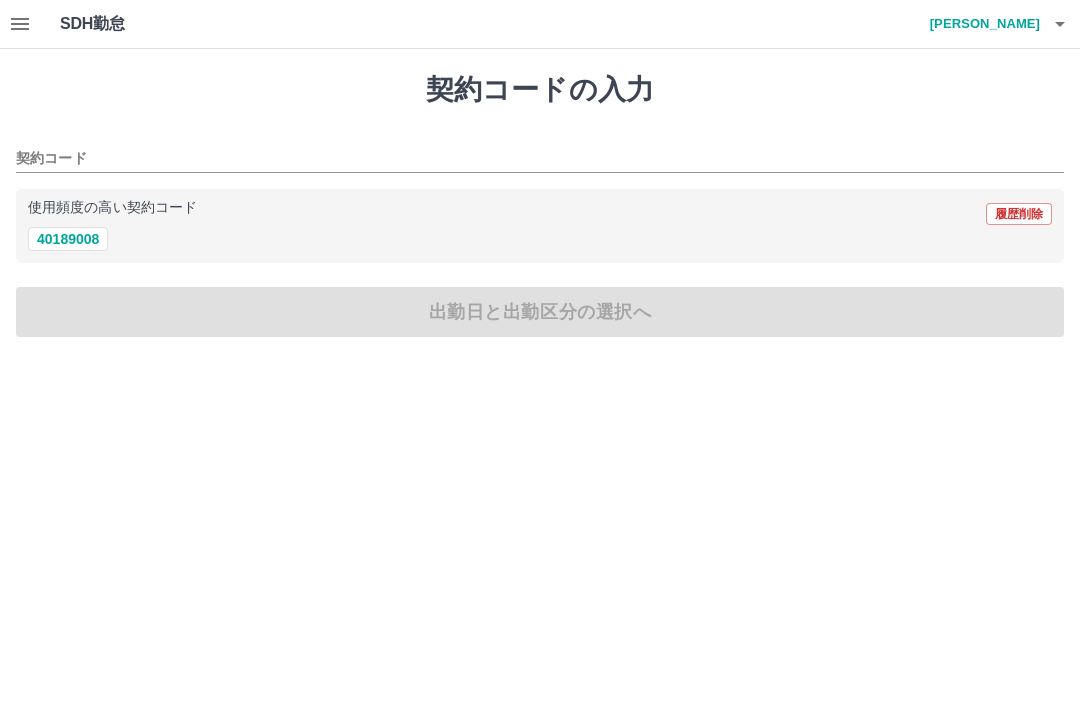click on "40189008" at bounding box center [68, 239] 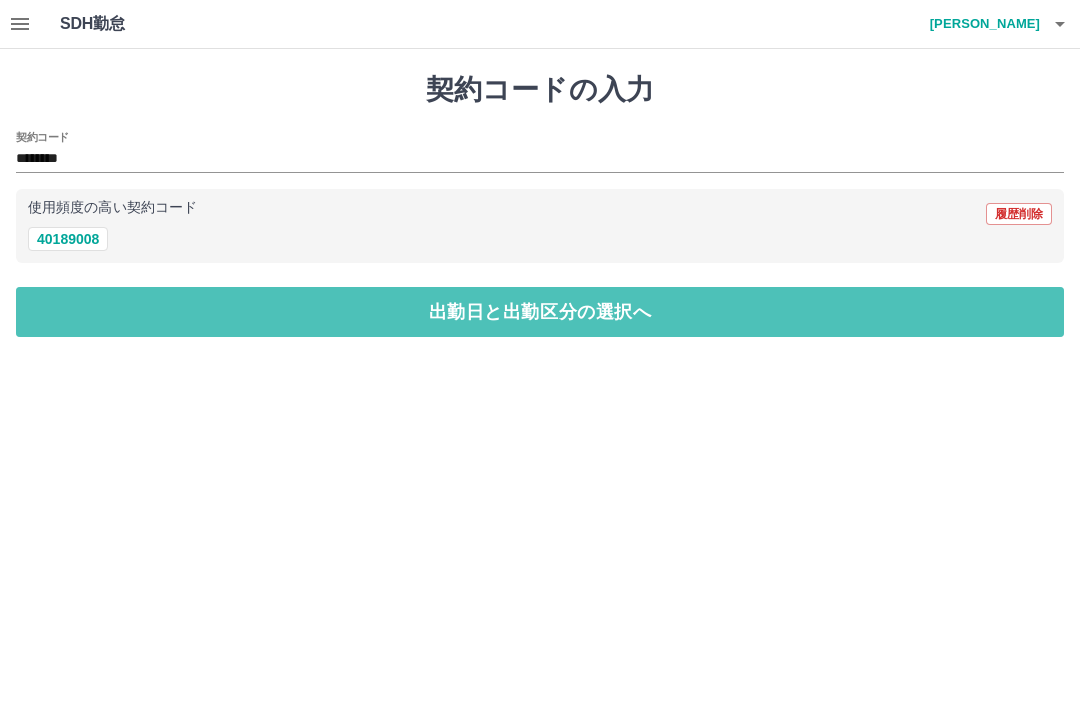 click on "出勤日と出勤区分の選択へ" at bounding box center (540, 312) 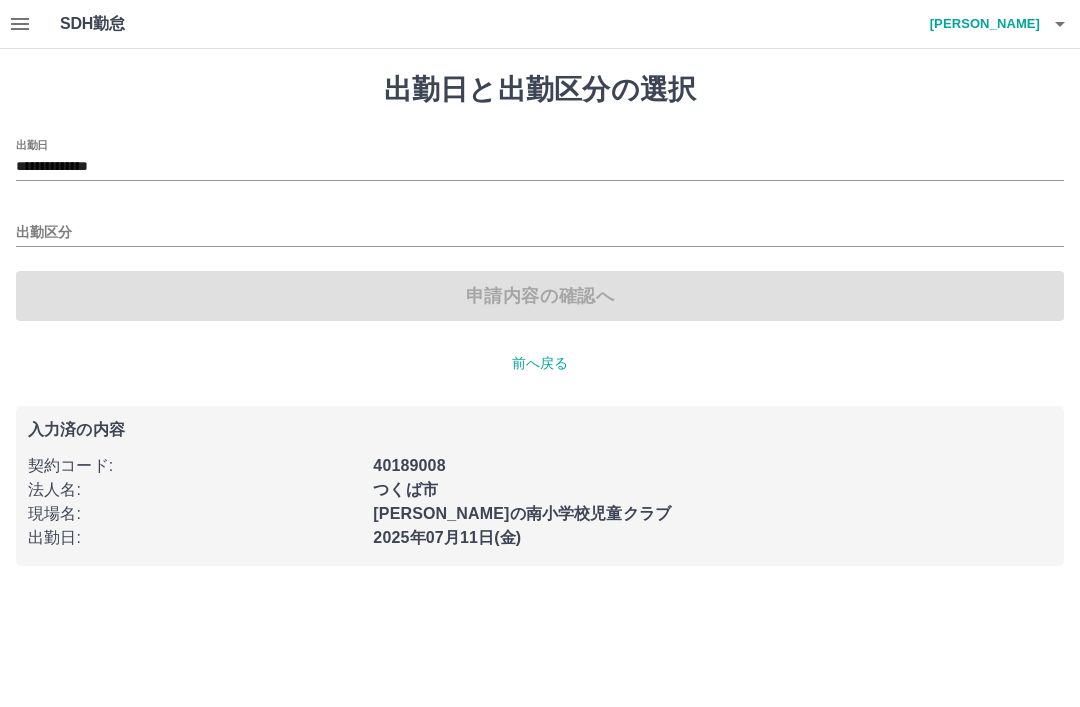 click on "出勤区分" at bounding box center [540, 233] 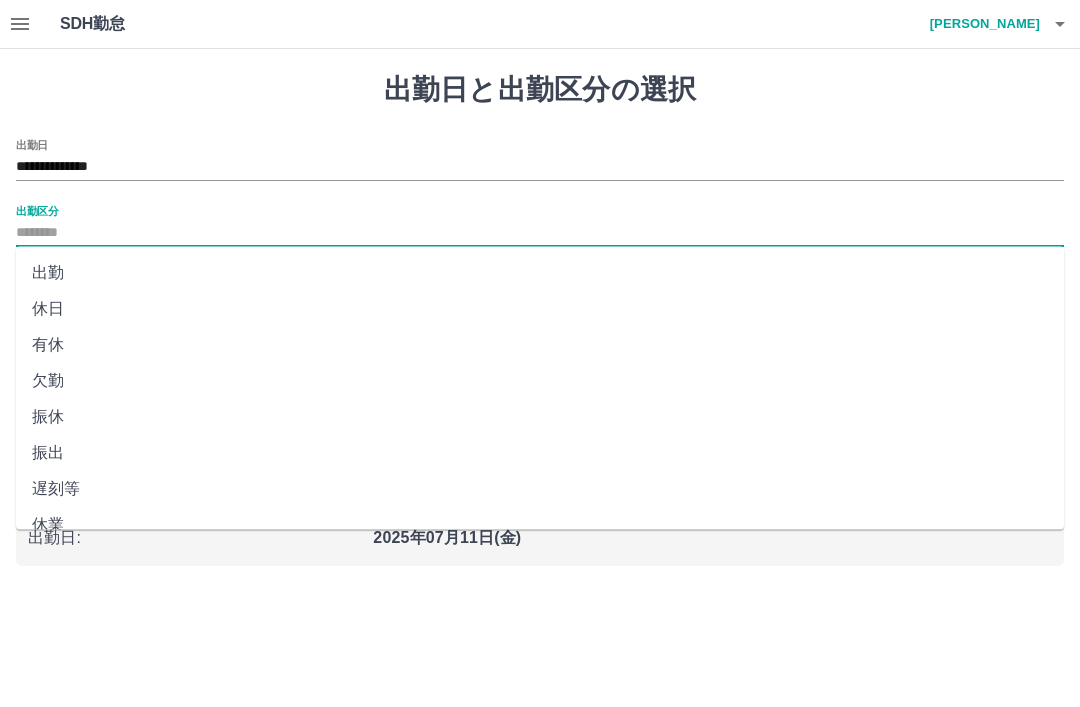 click on "出勤" at bounding box center (540, 273) 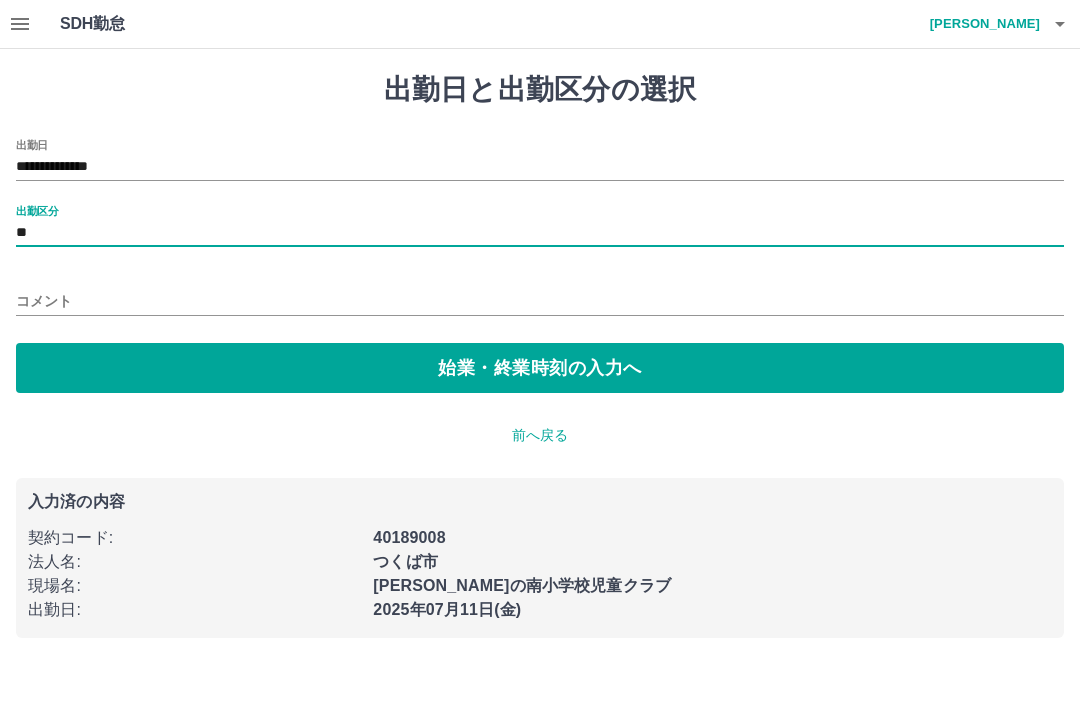 click on "コメント" at bounding box center [540, 301] 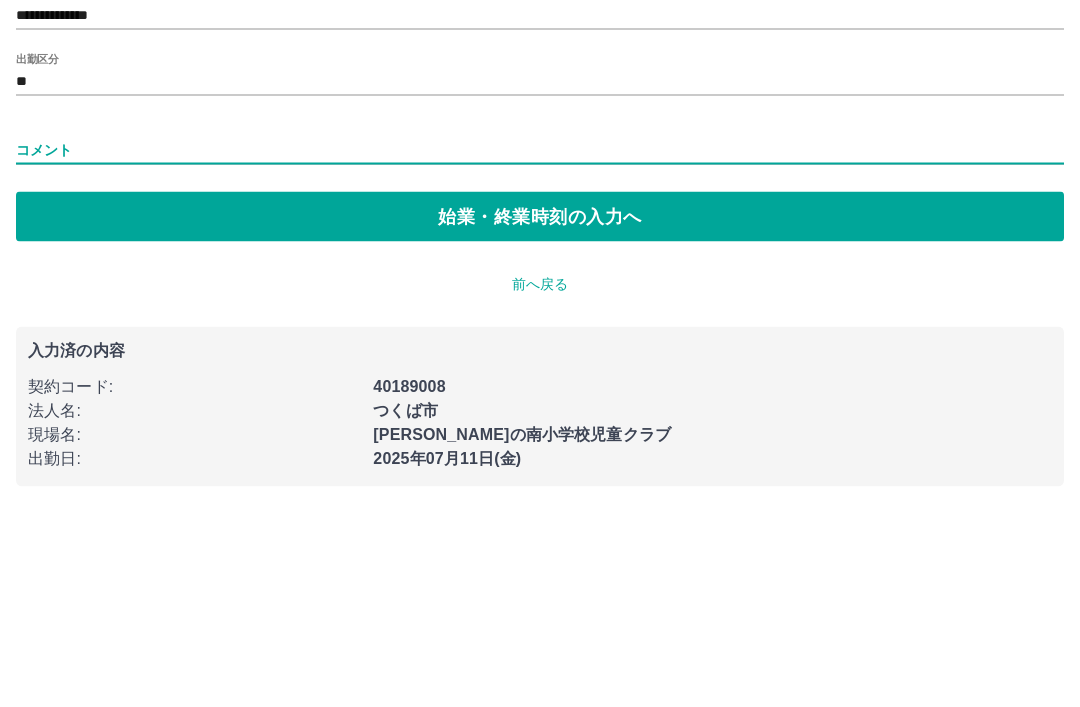 type on "*" 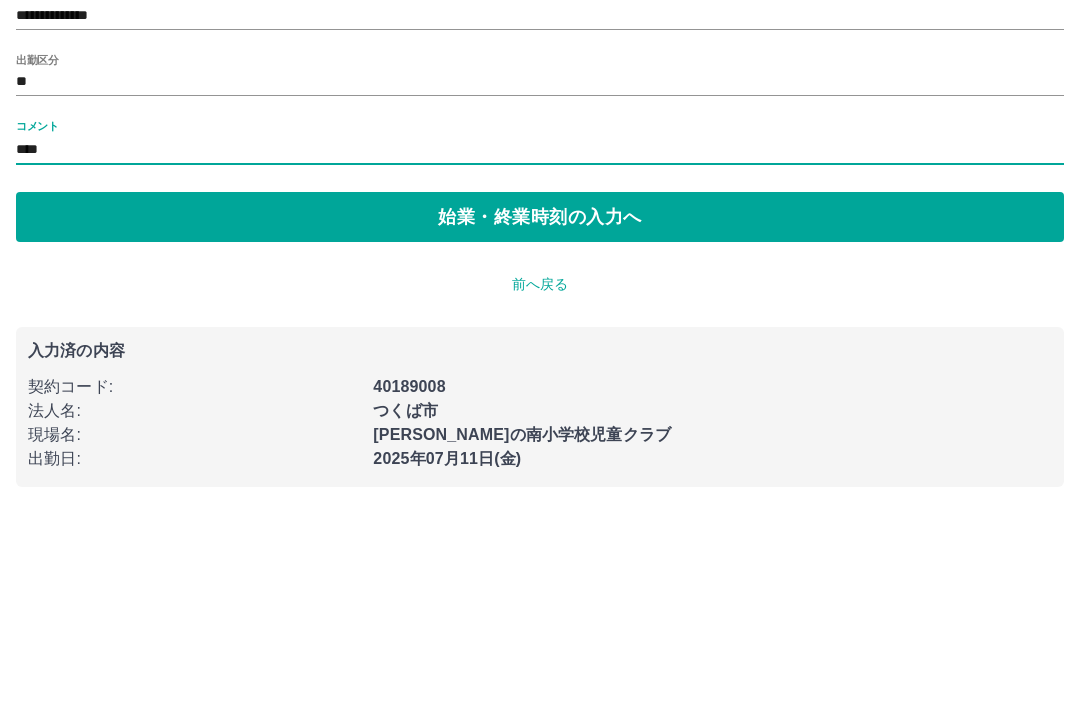 type on "****" 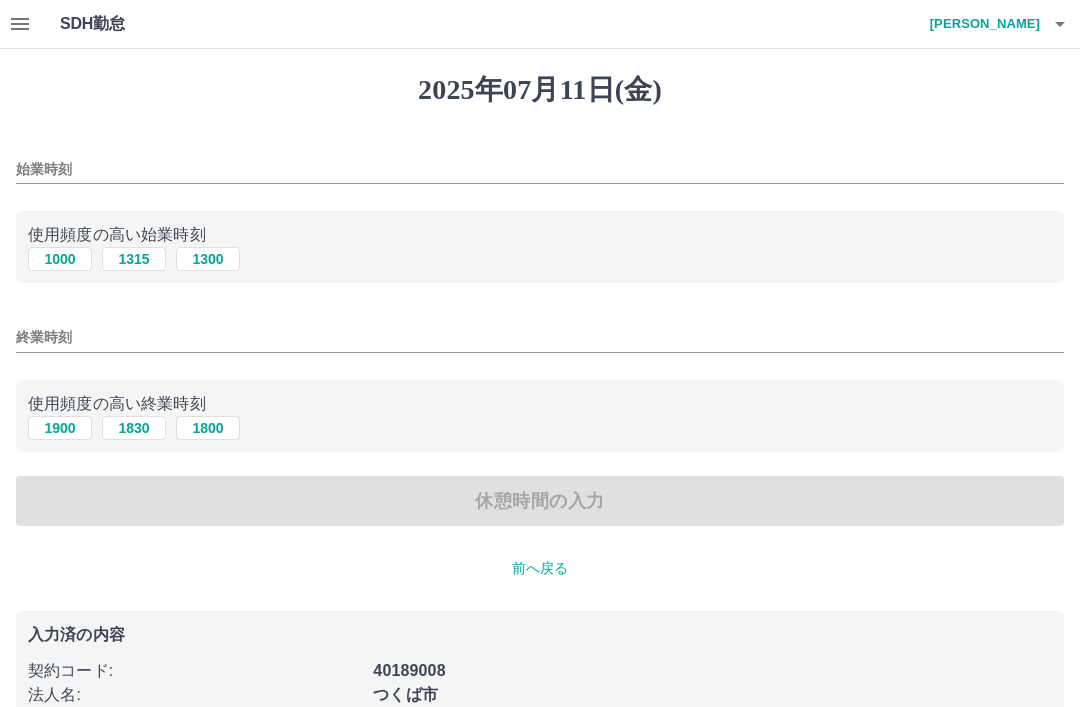 click on "1000" at bounding box center (60, 259) 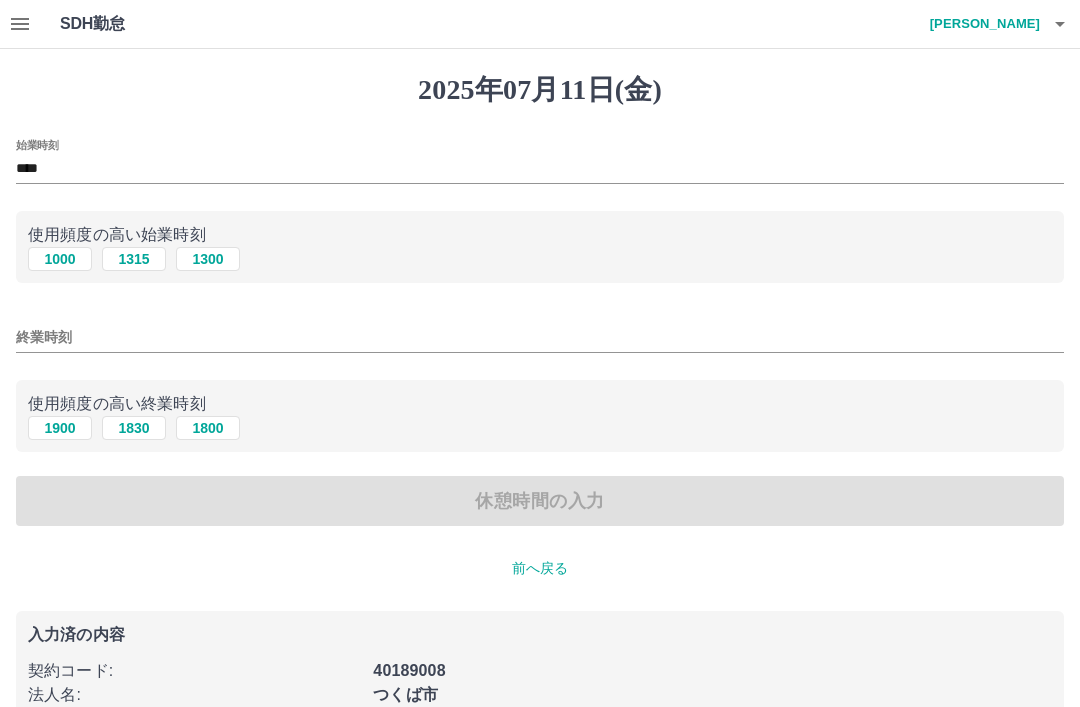 click on "1900" at bounding box center [60, 428] 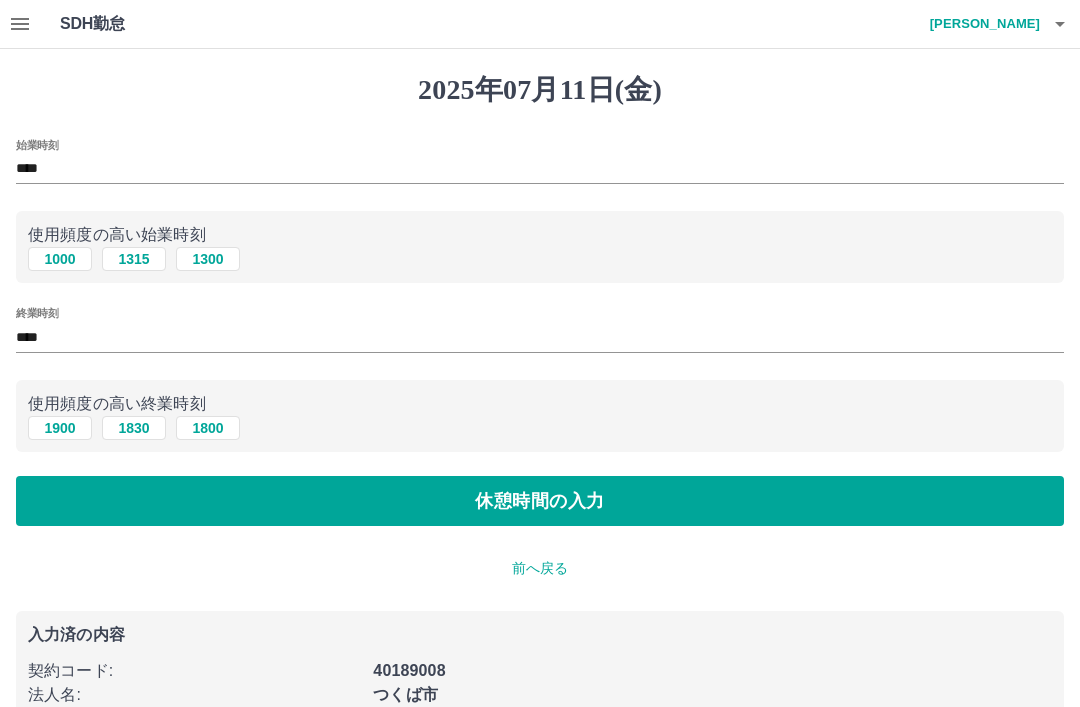 click on "休憩時間の入力" at bounding box center (540, 501) 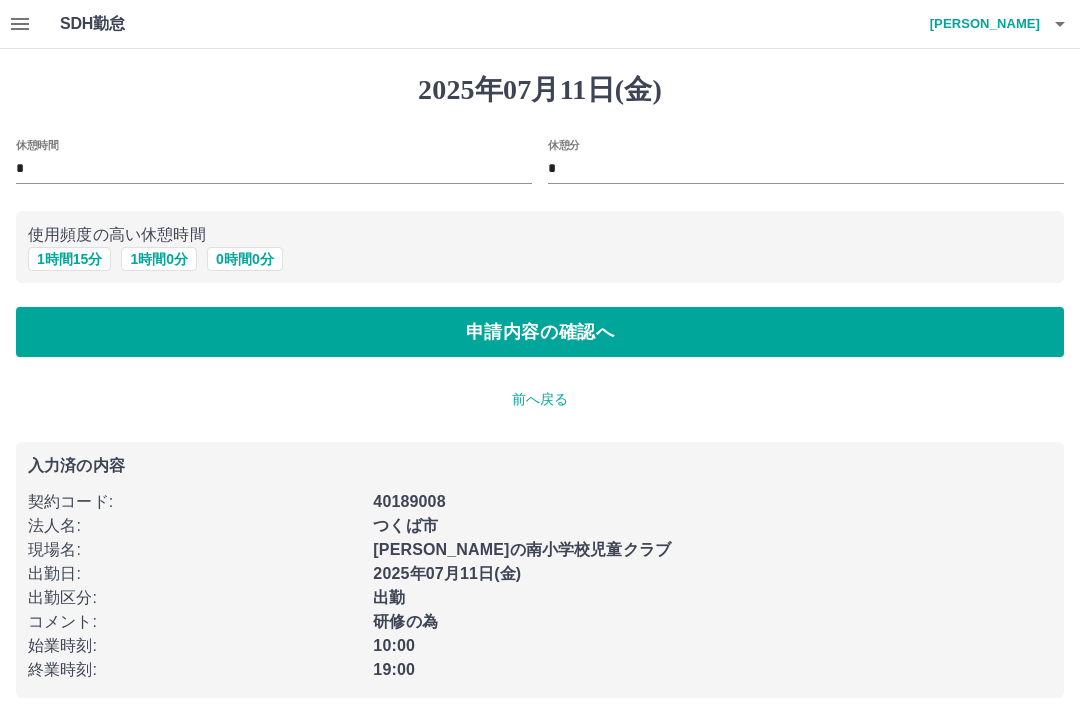 click on "1 時間 15 分" at bounding box center [69, 259] 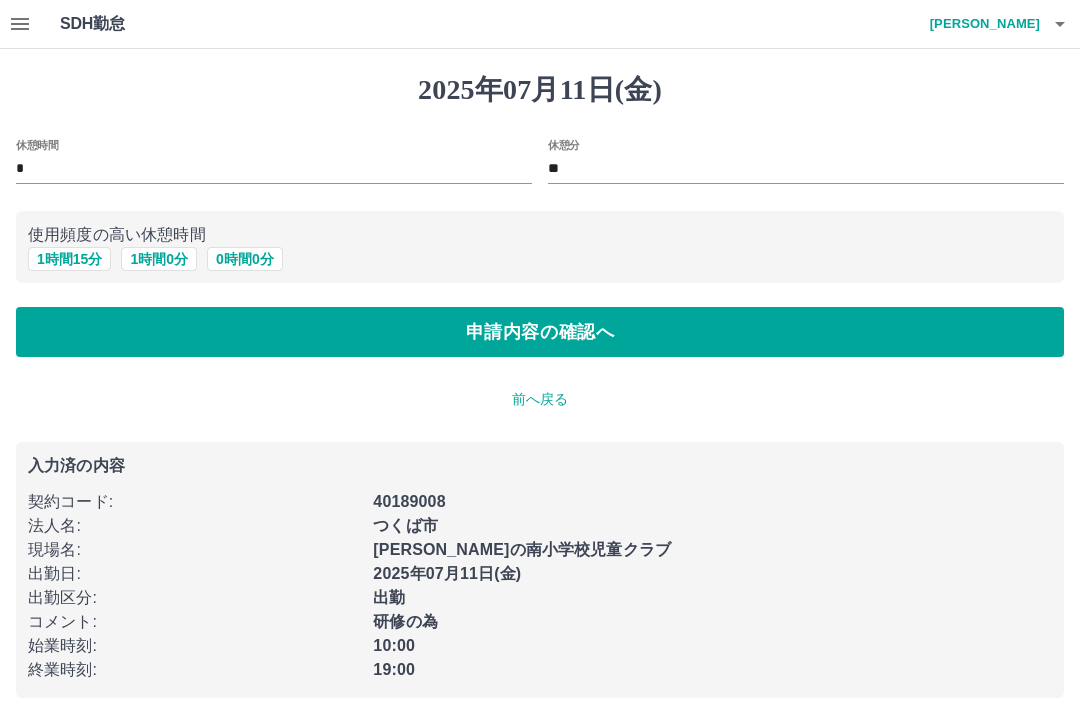 click on "申請内容の確認へ" at bounding box center (540, 332) 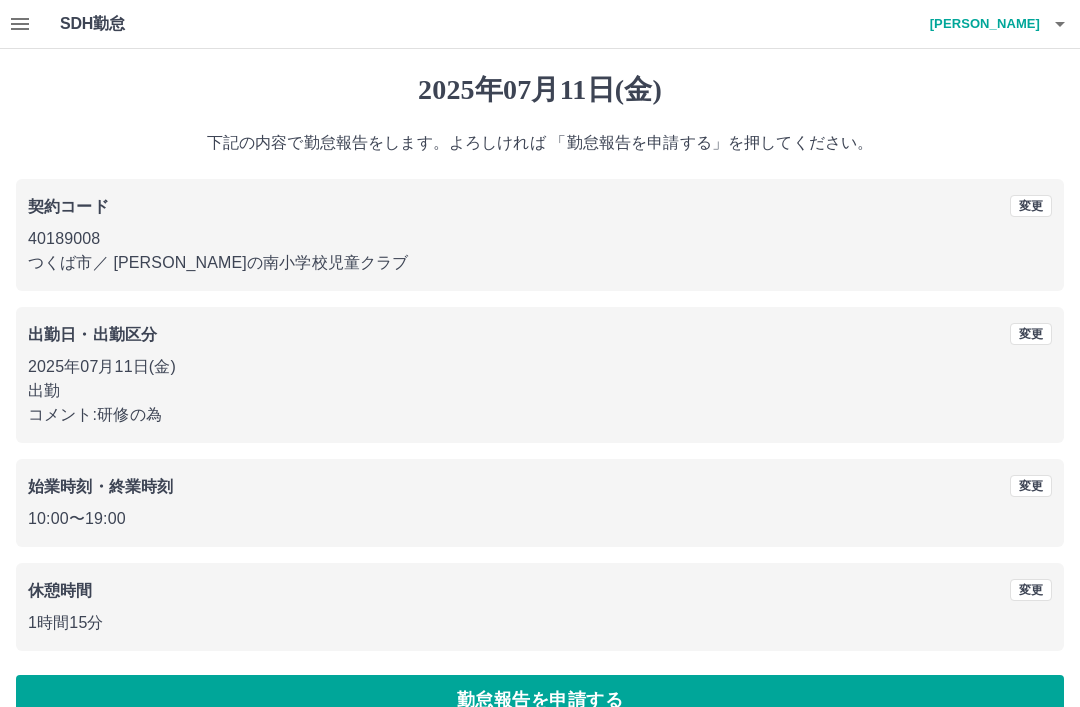 scroll, scrollTop: 41, scrollLeft: 0, axis: vertical 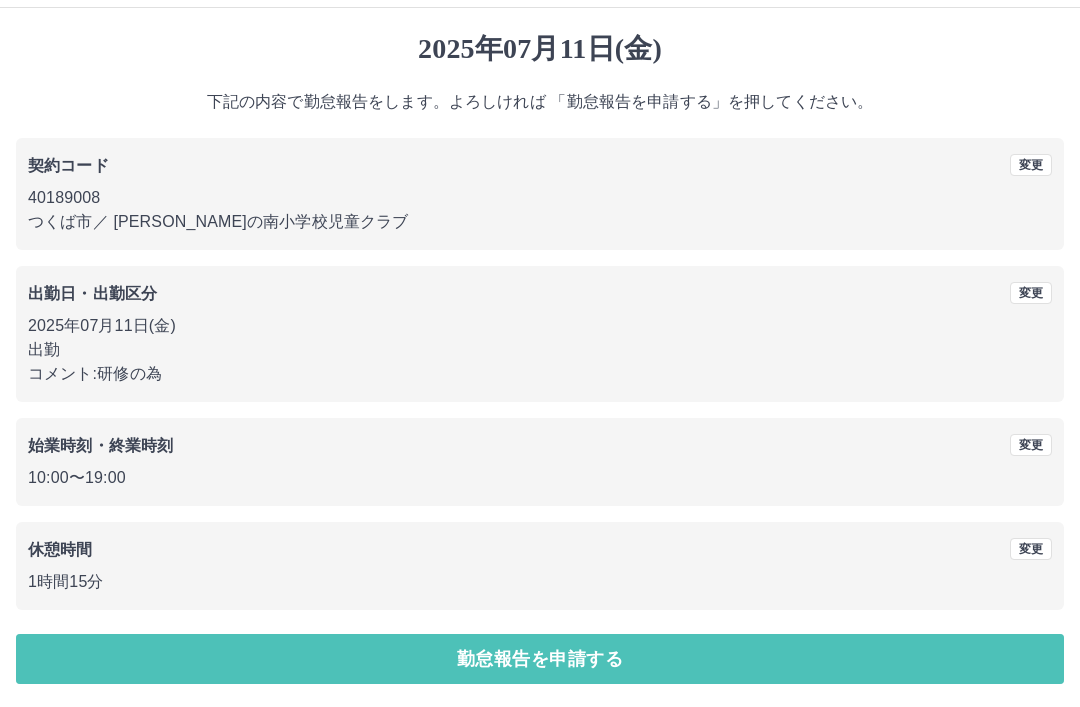 click on "勤怠報告を申請する" at bounding box center (540, 659) 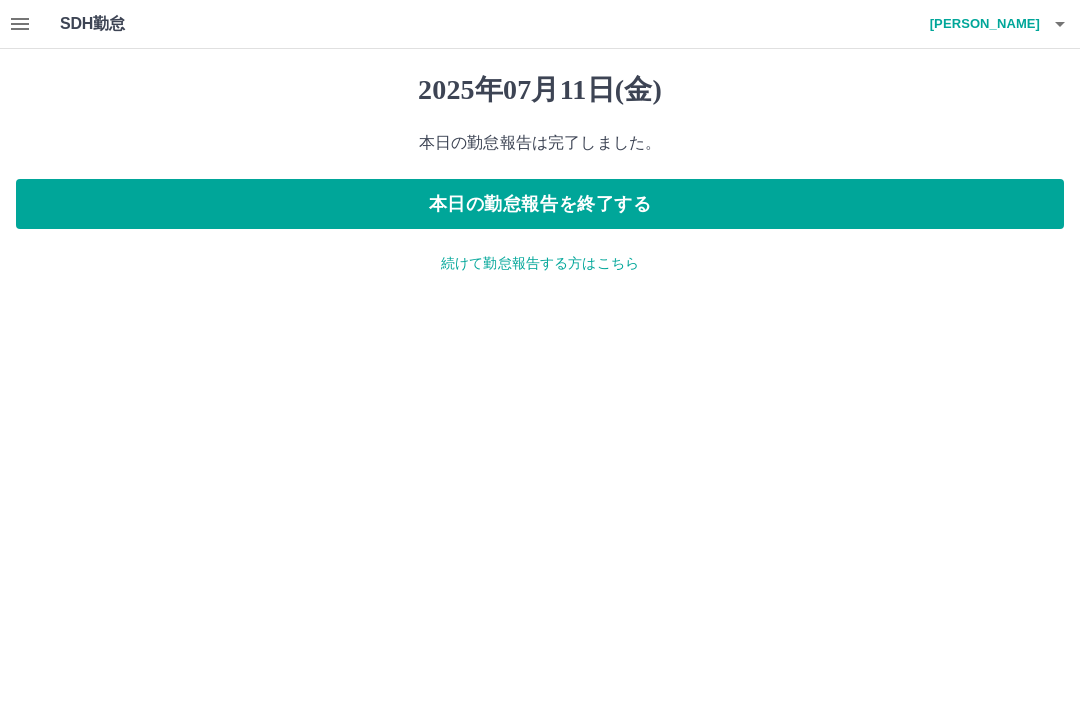 scroll, scrollTop: 0, scrollLeft: 0, axis: both 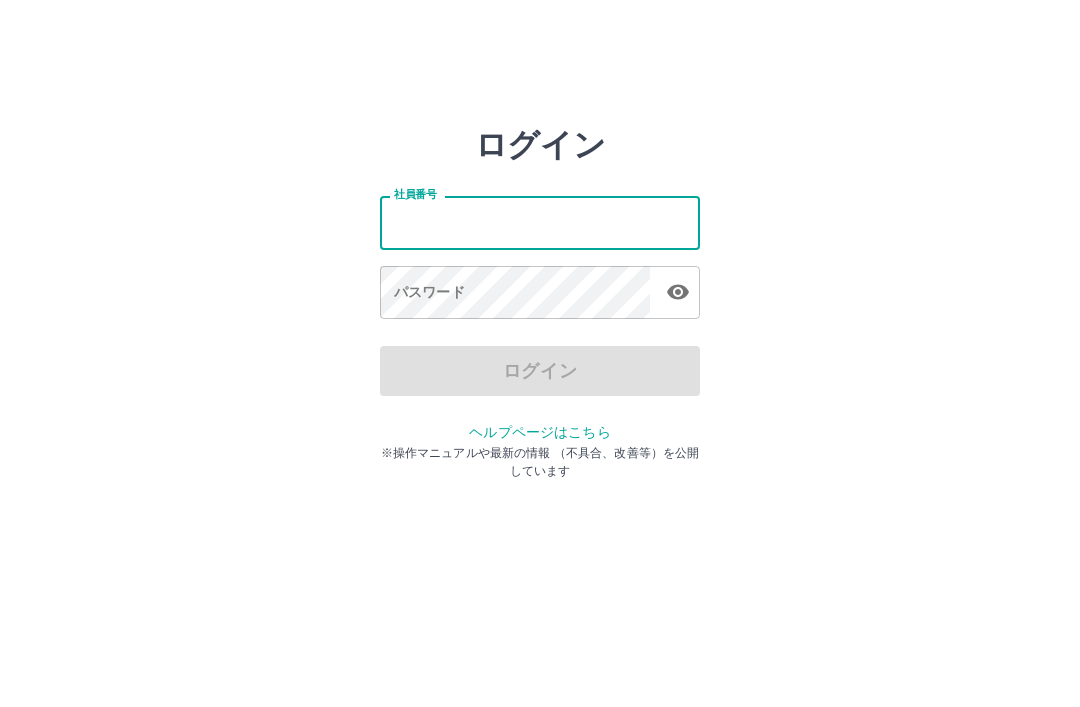 click on "ログイン 社員番号 社員番号 パスワード パスワード ログイン ヘルプページはこちら ※操作マニュアルや最新の情報 （不具合、改善等）を公開しています" at bounding box center (540, 286) 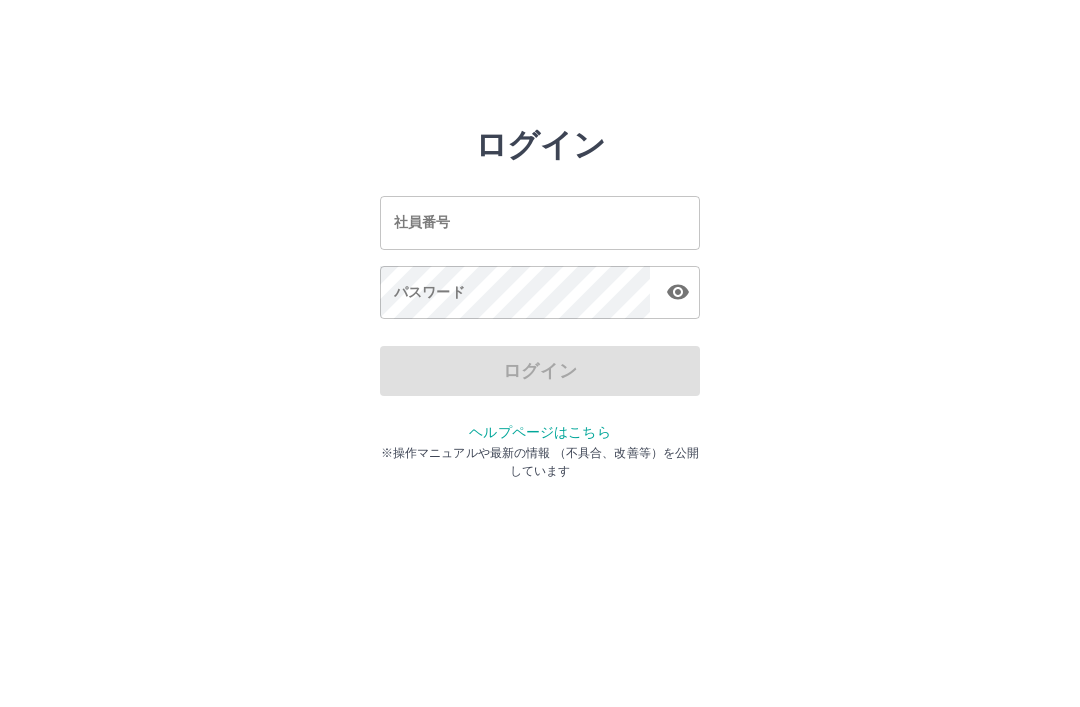 click on "社員番号" at bounding box center (540, 222) 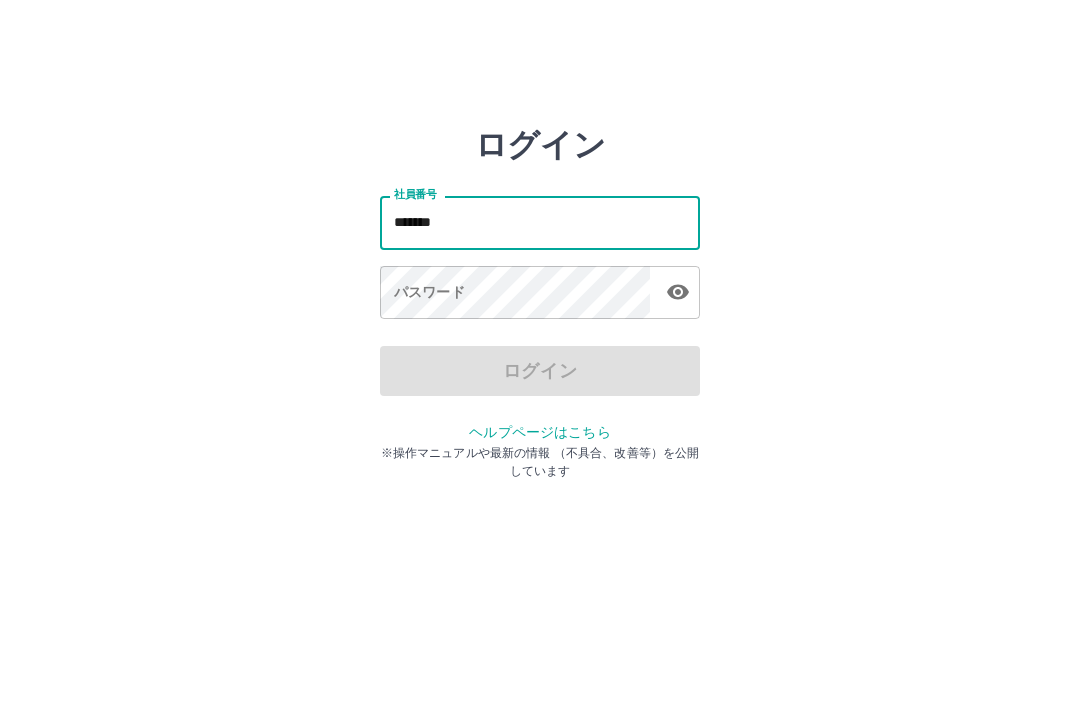 type on "*******" 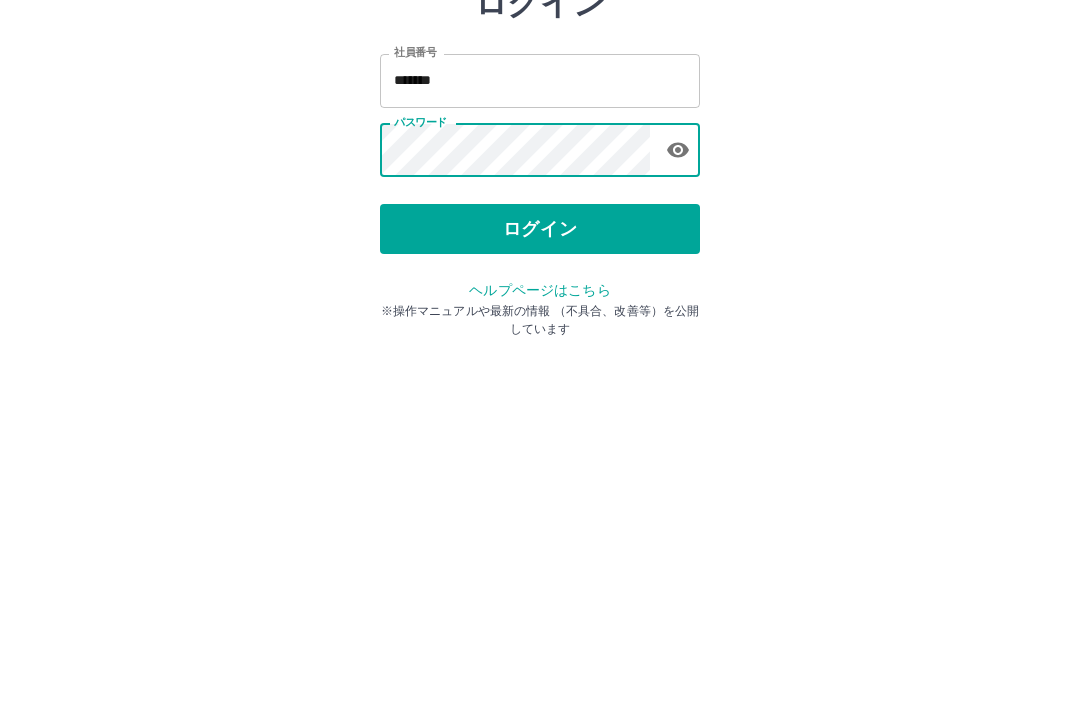 click on "ログイン" at bounding box center (540, 371) 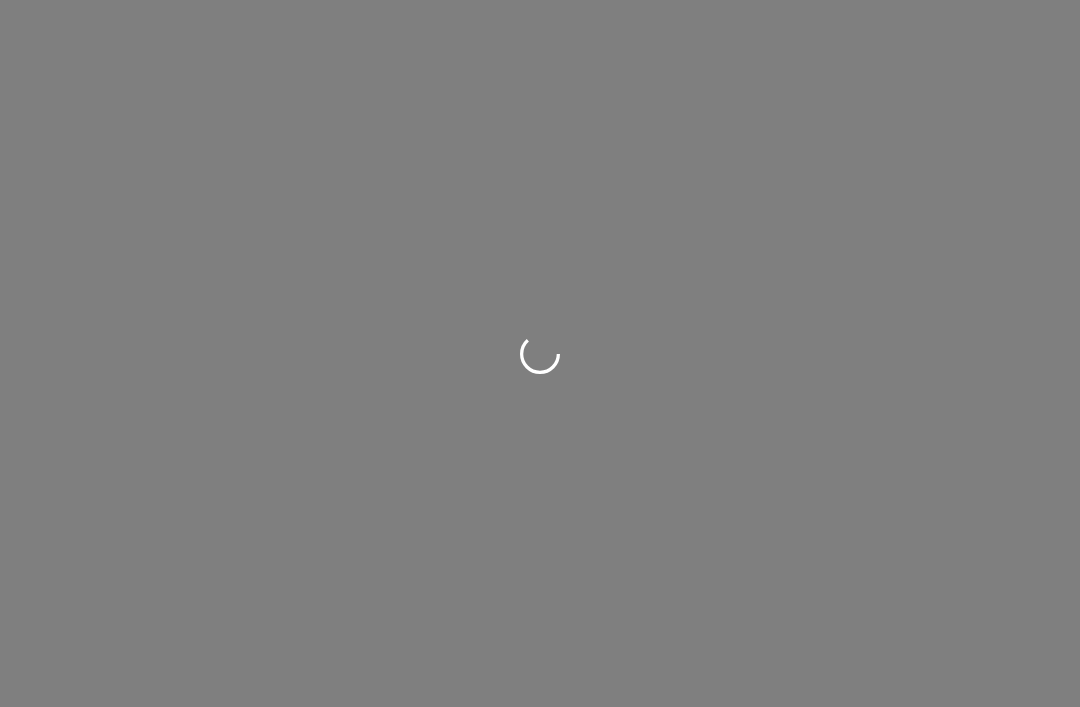 scroll, scrollTop: 0, scrollLeft: 0, axis: both 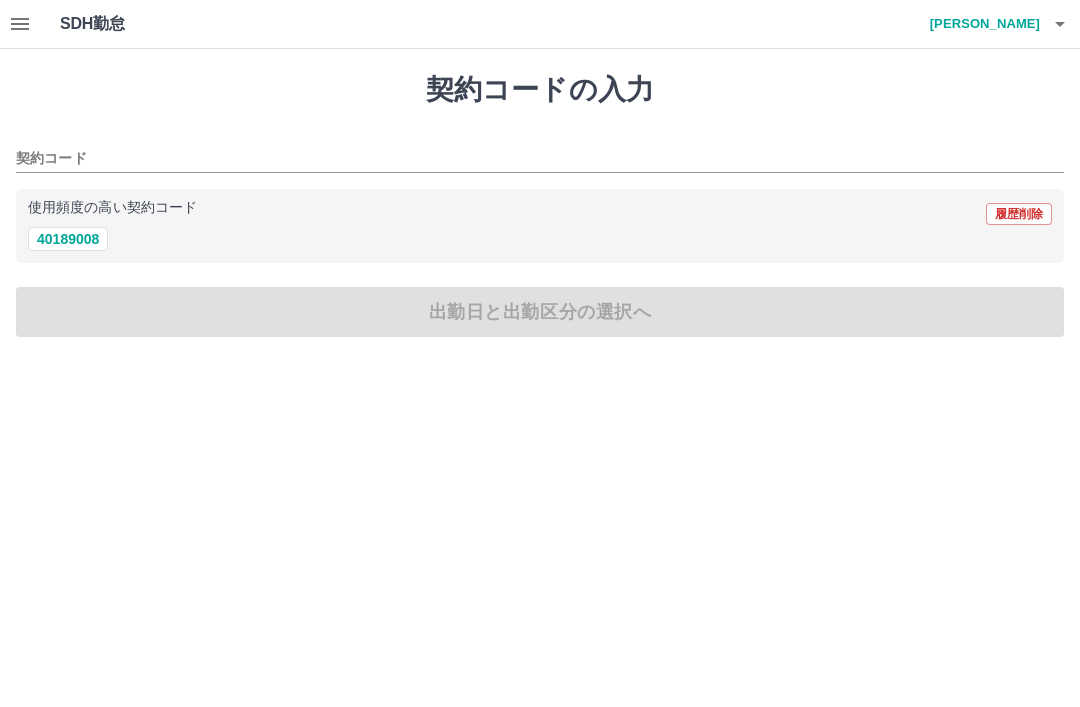click 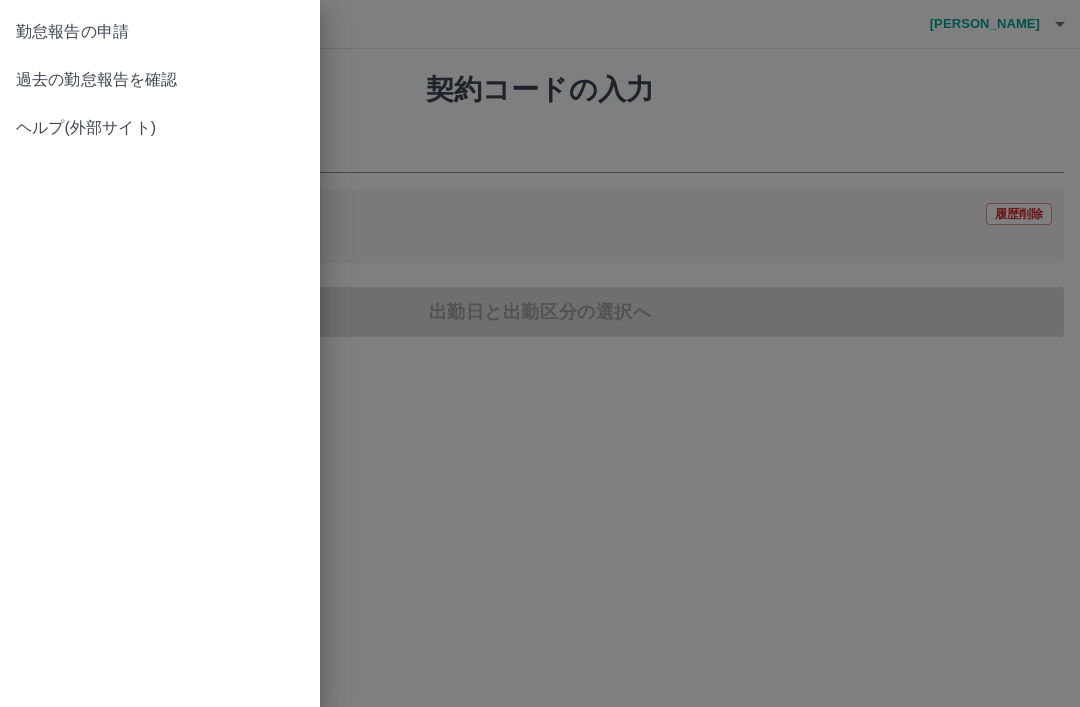 click on "過去の勤怠報告を確認" at bounding box center [160, 80] 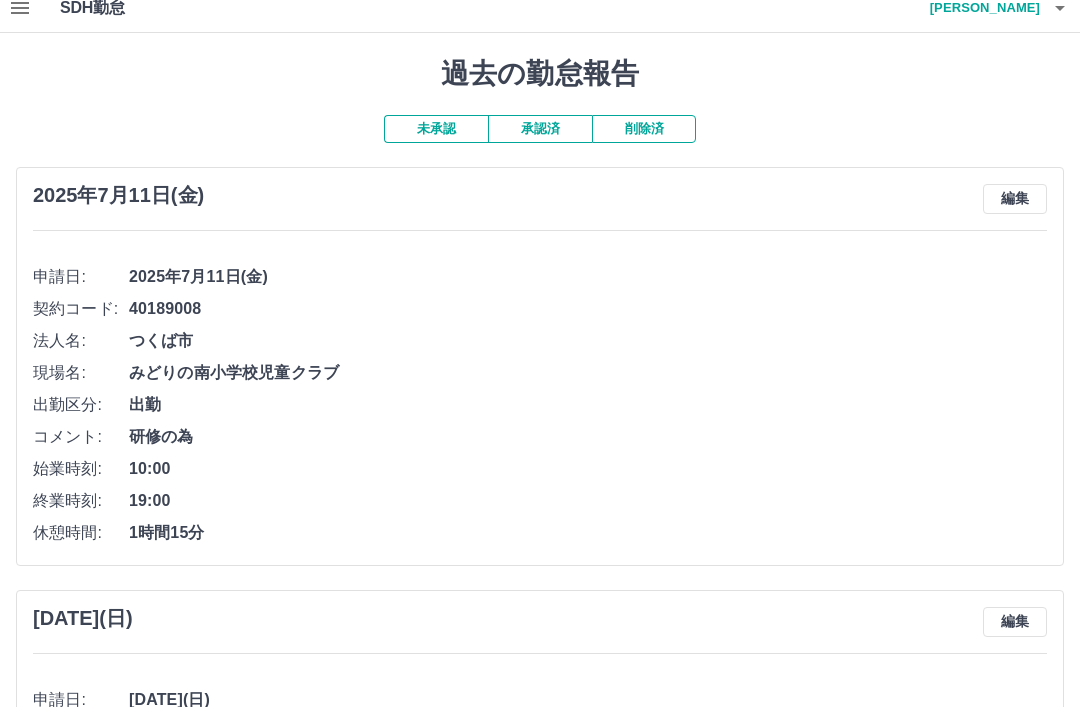 scroll, scrollTop: 0, scrollLeft: 0, axis: both 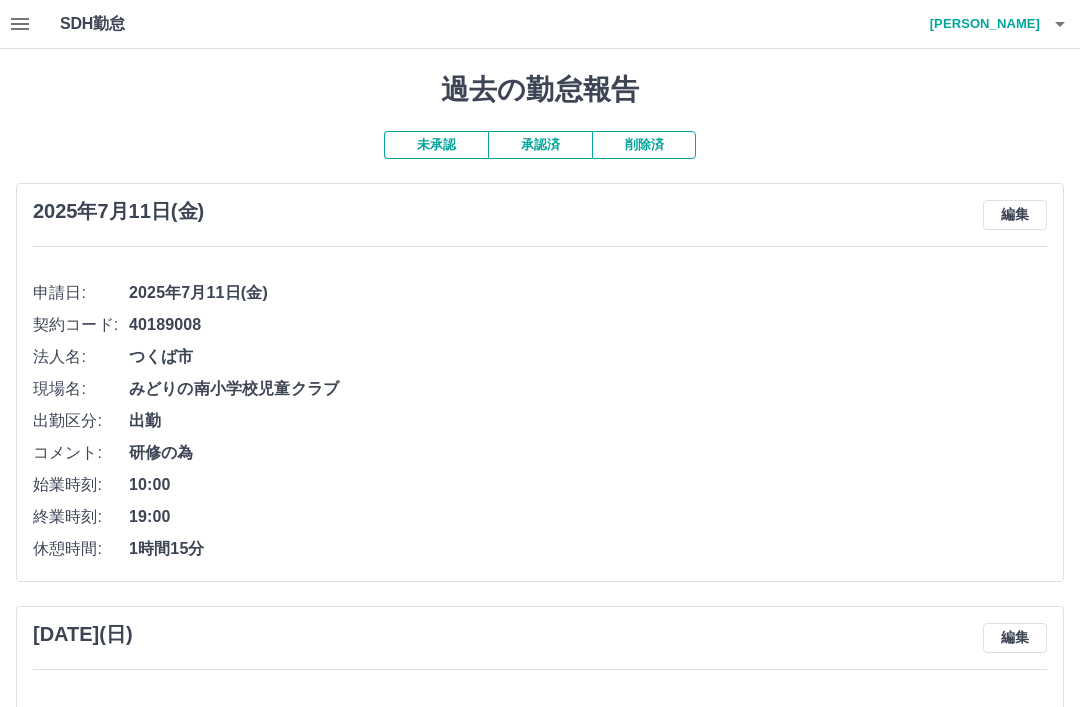 click on "承認済" at bounding box center (540, 145) 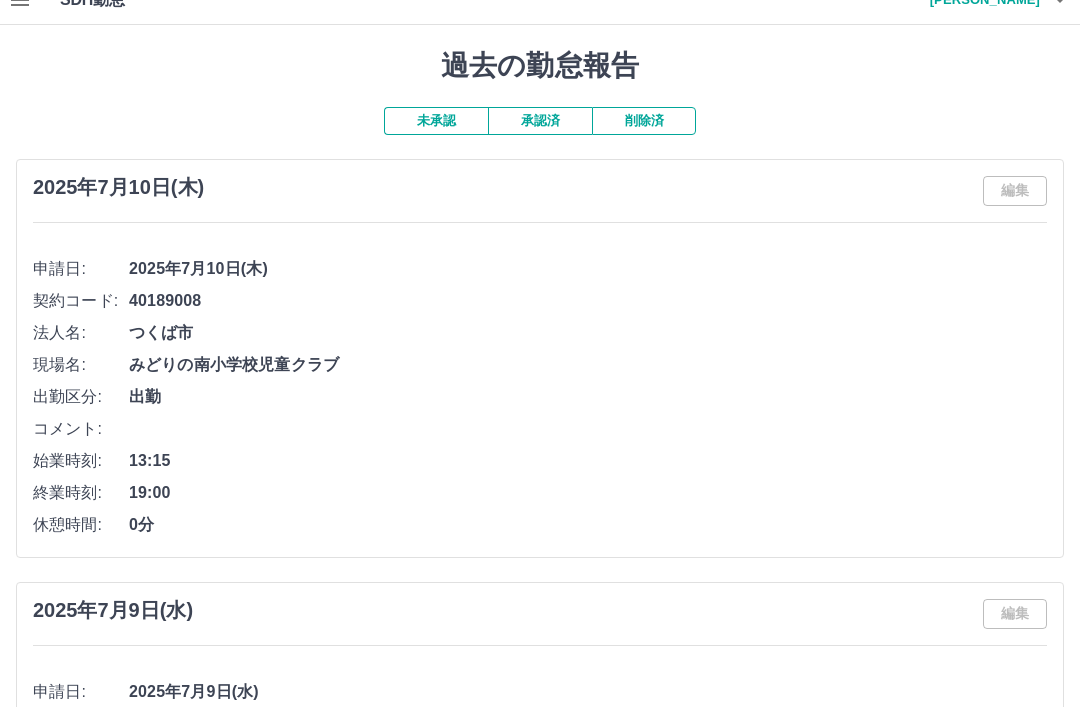 scroll, scrollTop: 0, scrollLeft: 0, axis: both 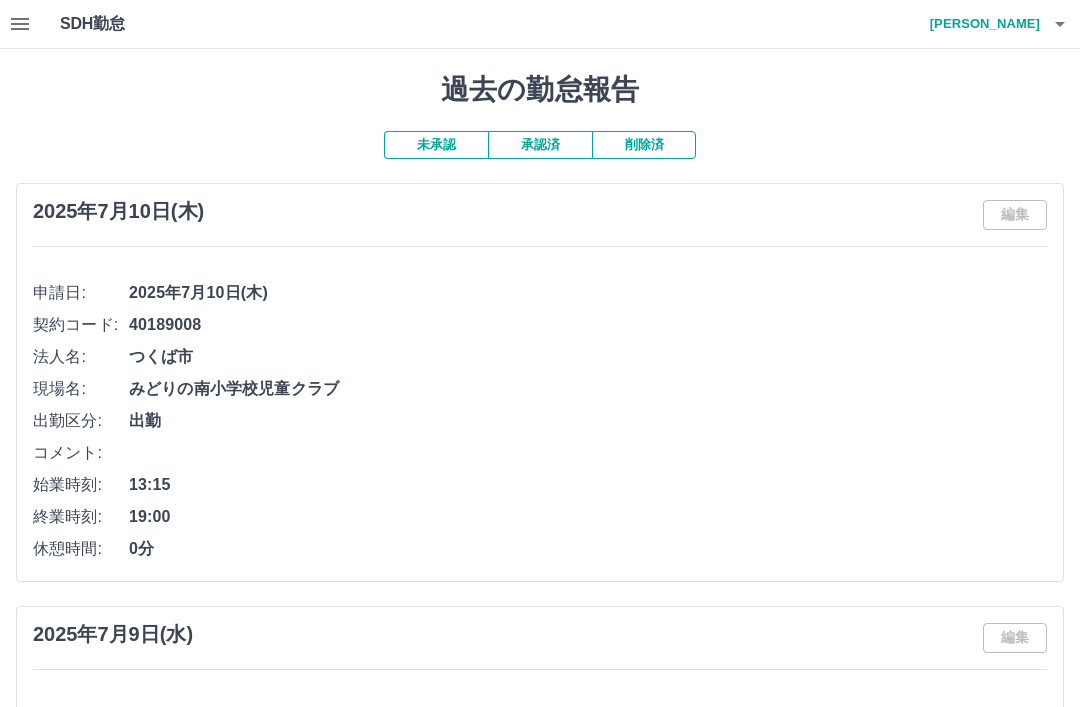 click on "未承認" at bounding box center [436, 145] 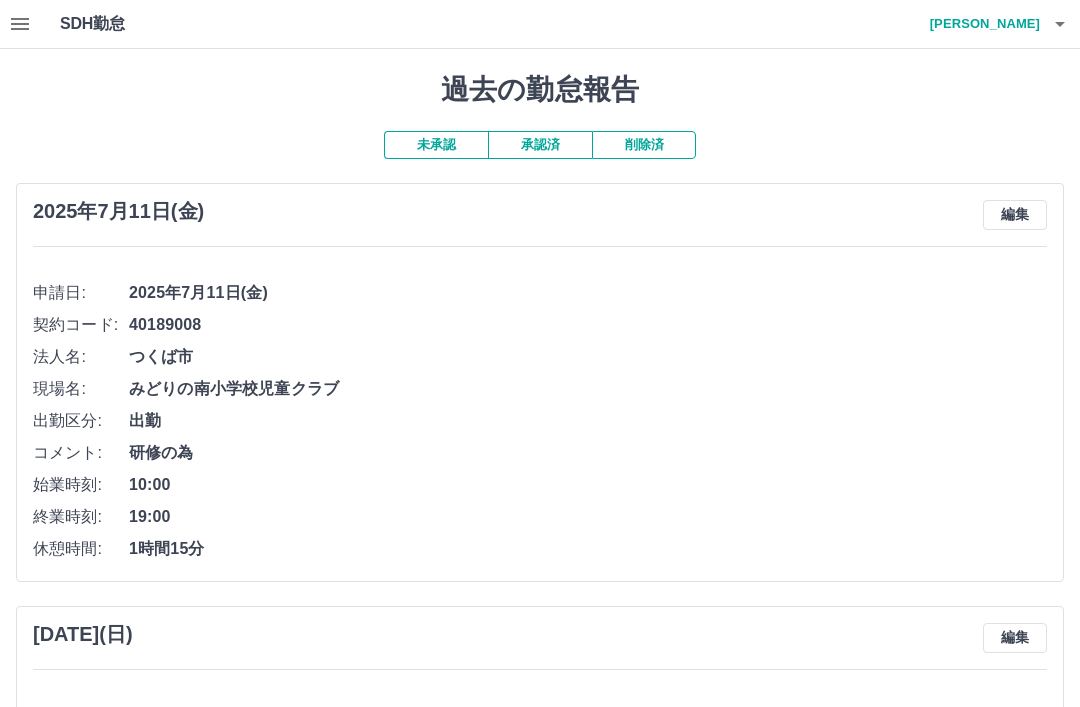 click on "宮澤　翔子" at bounding box center [980, 24] 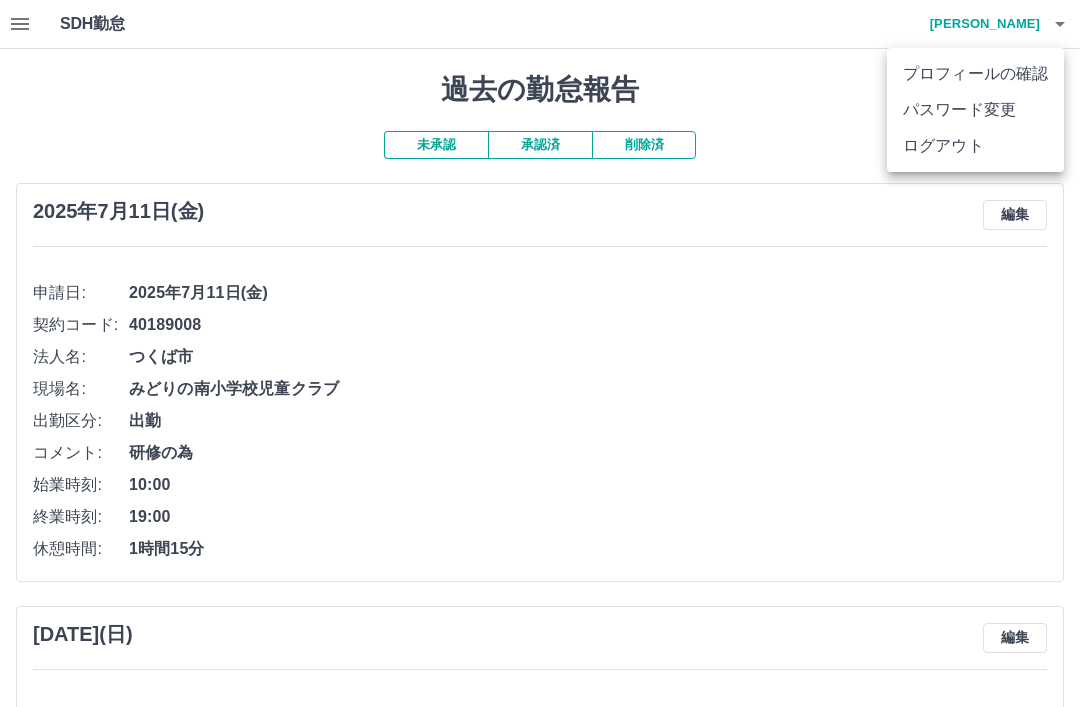 click on "ログアウト" at bounding box center (975, 146) 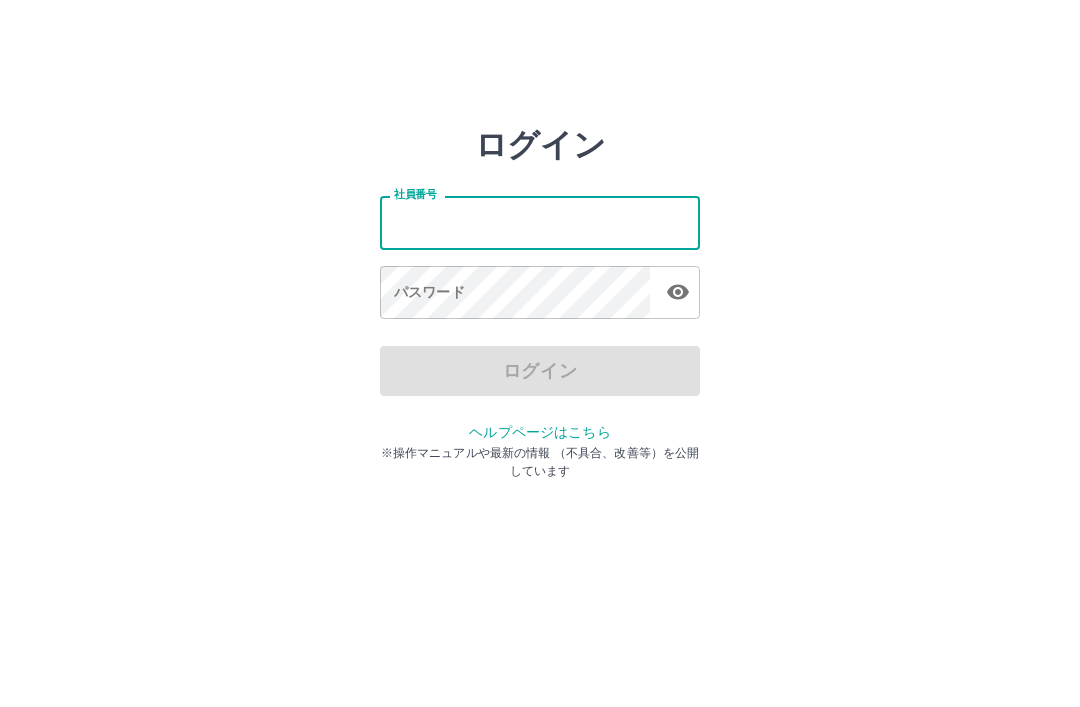 scroll, scrollTop: 0, scrollLeft: 0, axis: both 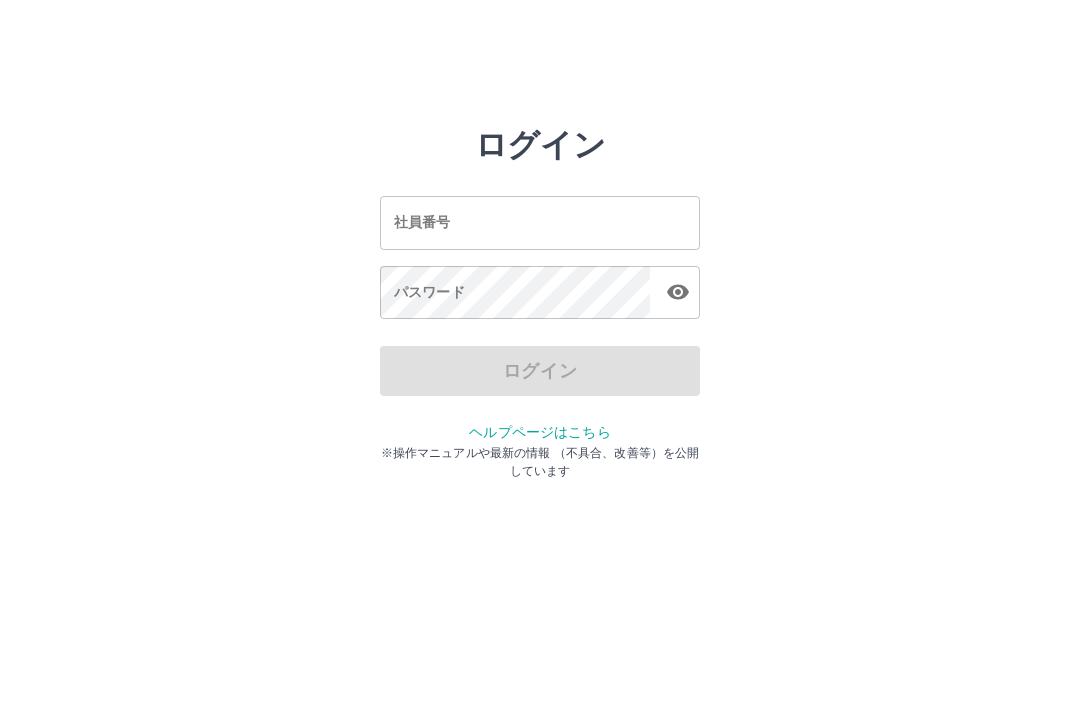 click on "社員番号 社員番号" at bounding box center (540, 222) 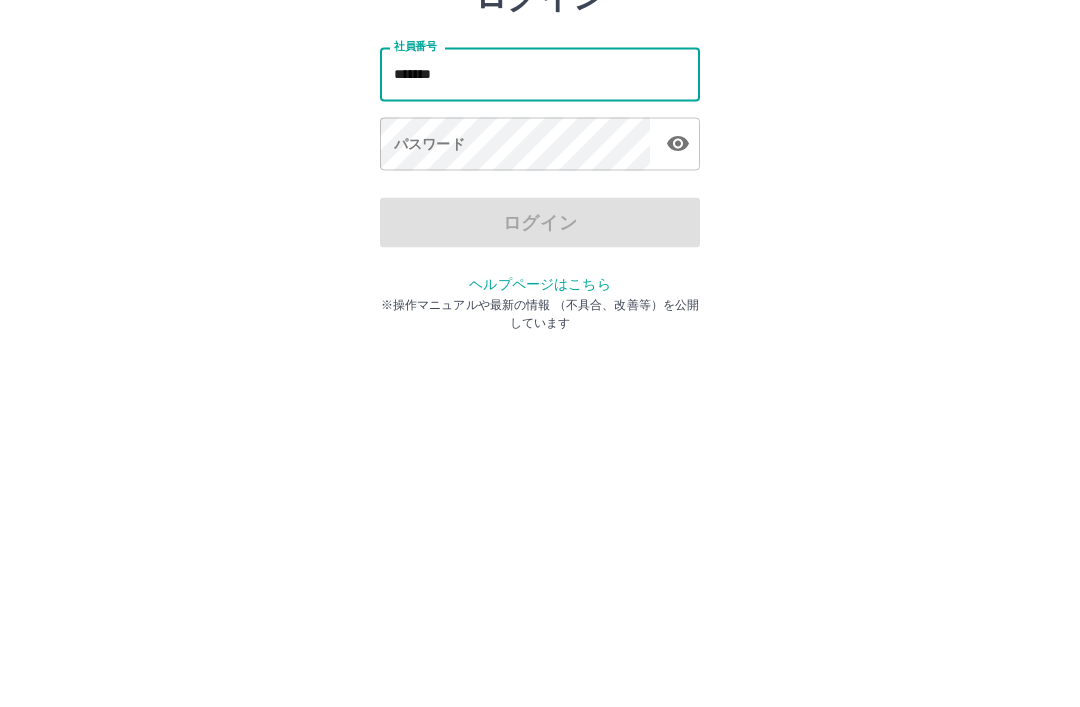 type on "*******" 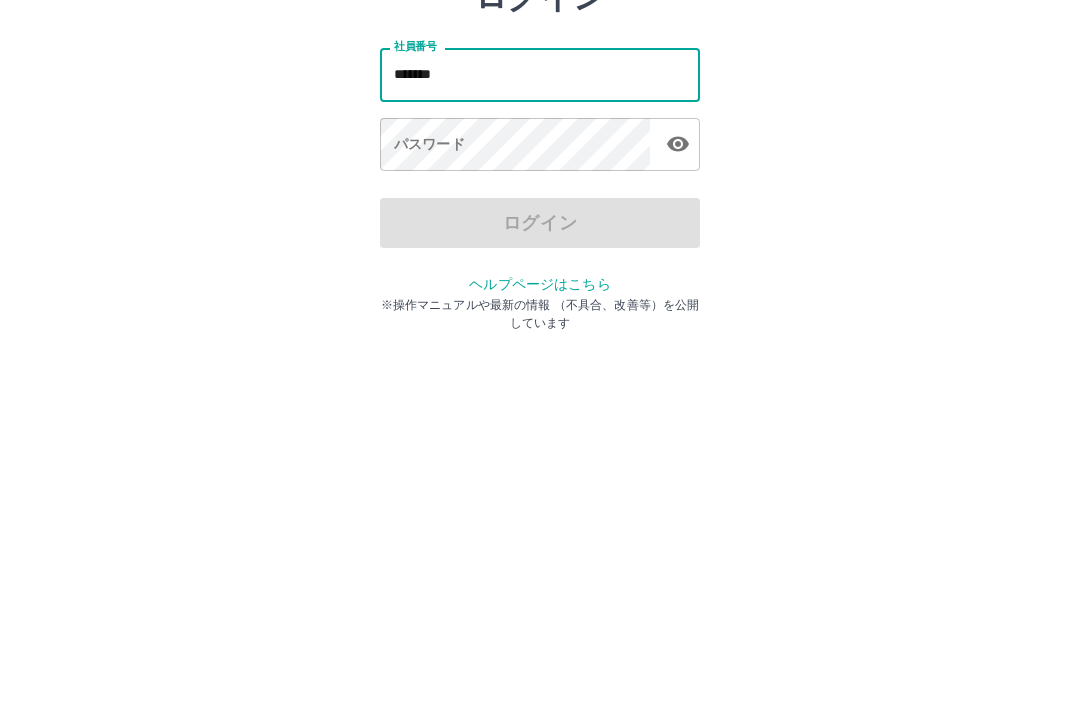 click on "パスワード パスワード" at bounding box center [540, 294] 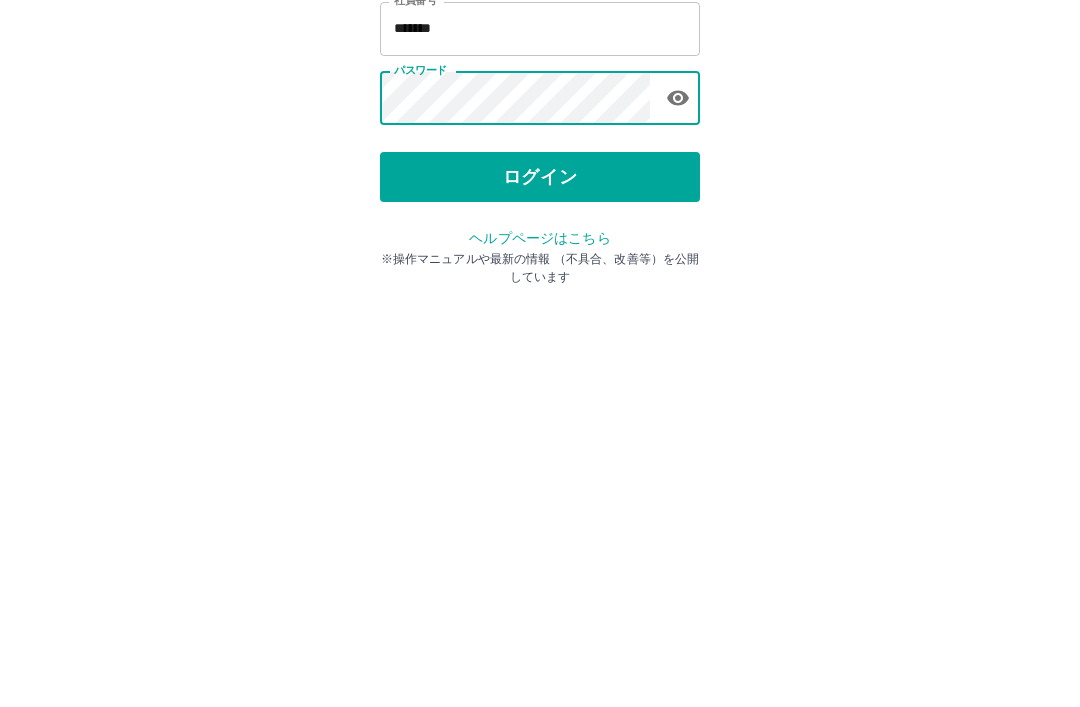 click on "ログイン" at bounding box center [540, 371] 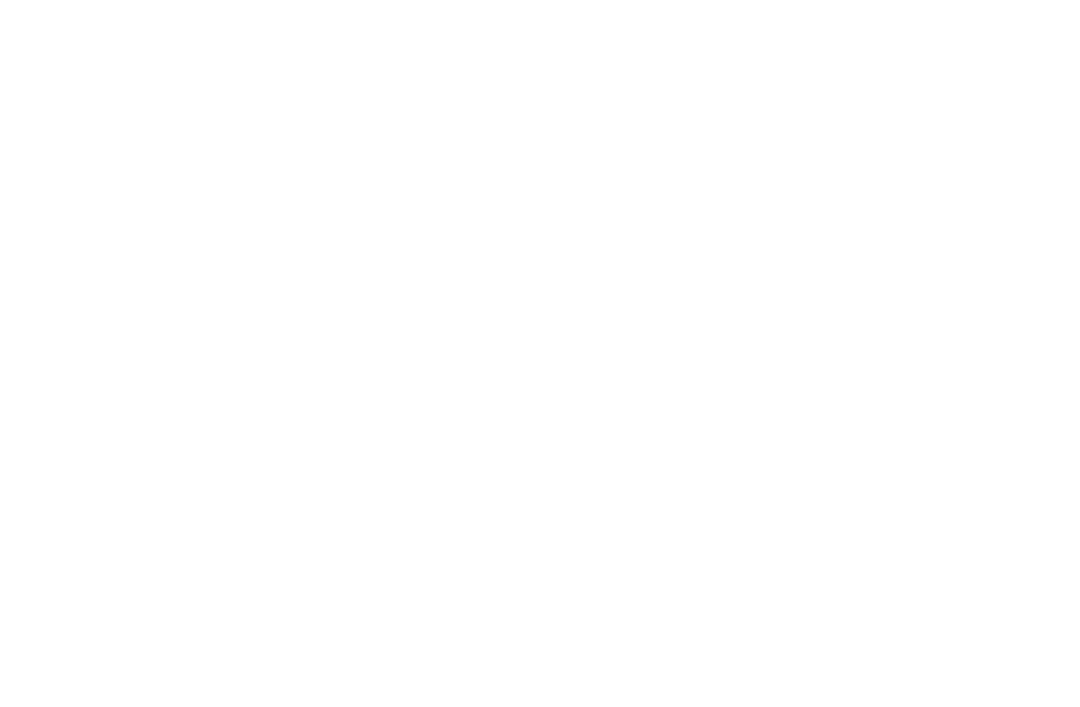 scroll, scrollTop: 0, scrollLeft: 0, axis: both 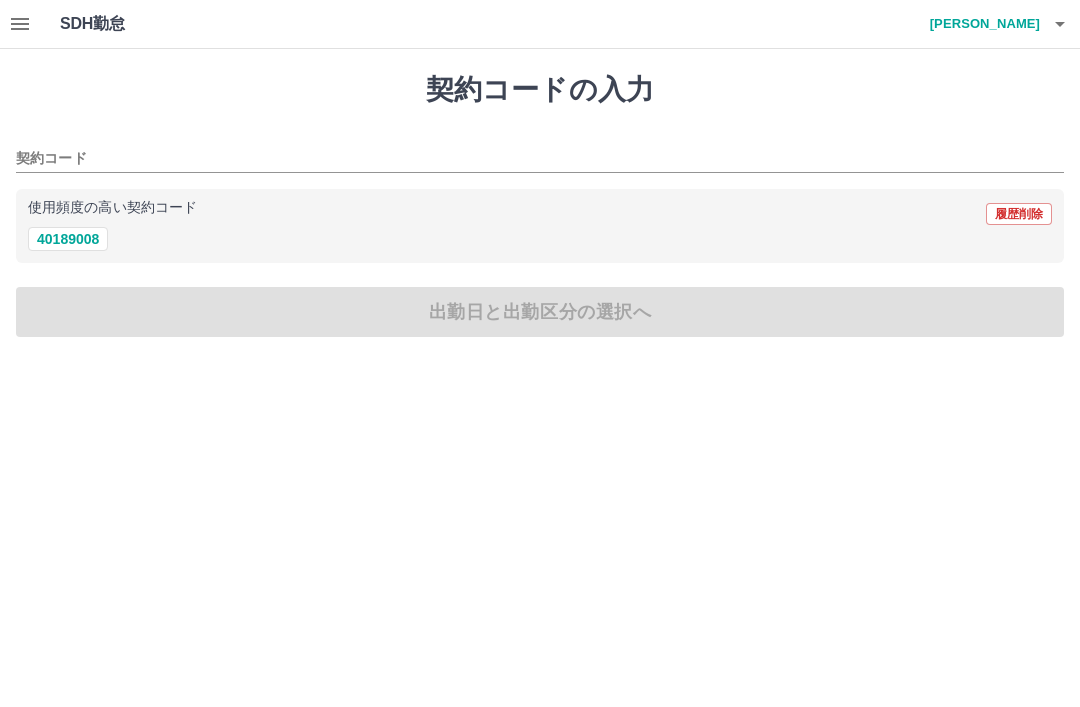 click on "40189008" at bounding box center [68, 239] 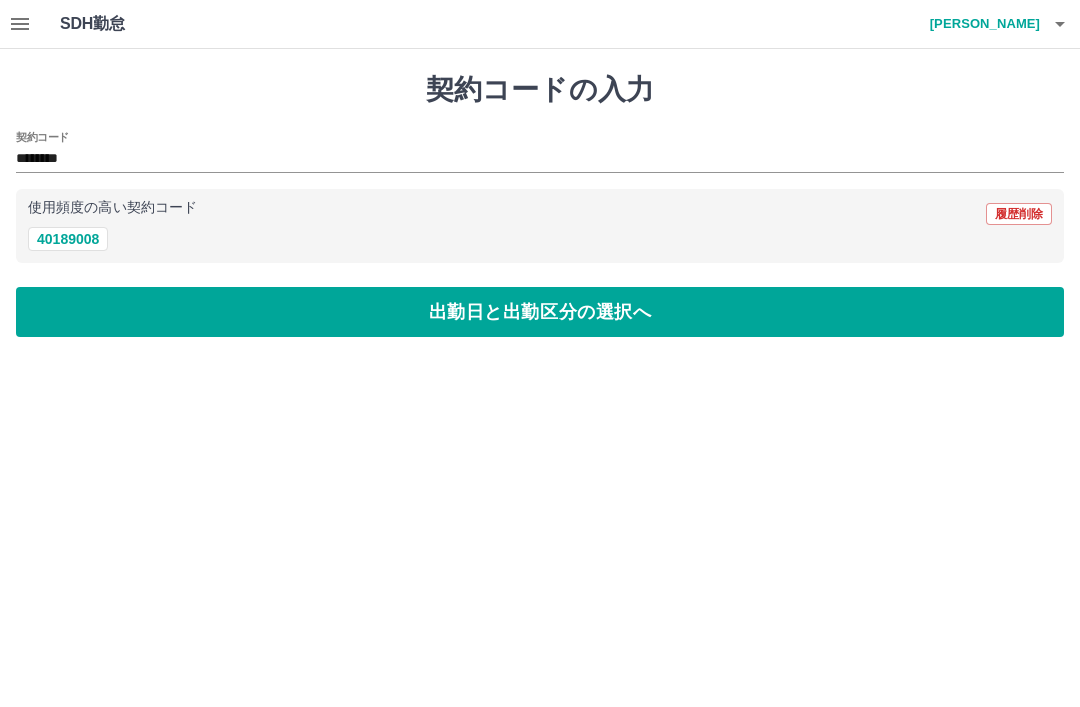 click on "出勤日と出勤区分の選択へ" at bounding box center [540, 312] 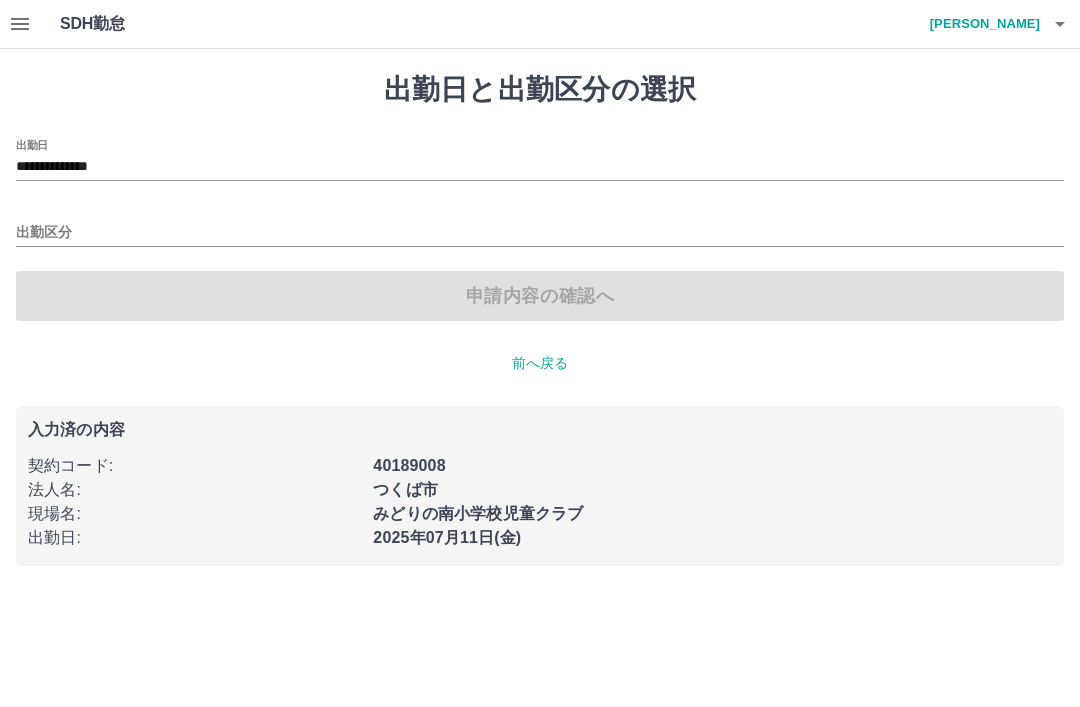 click on "出勤区分" at bounding box center (540, 233) 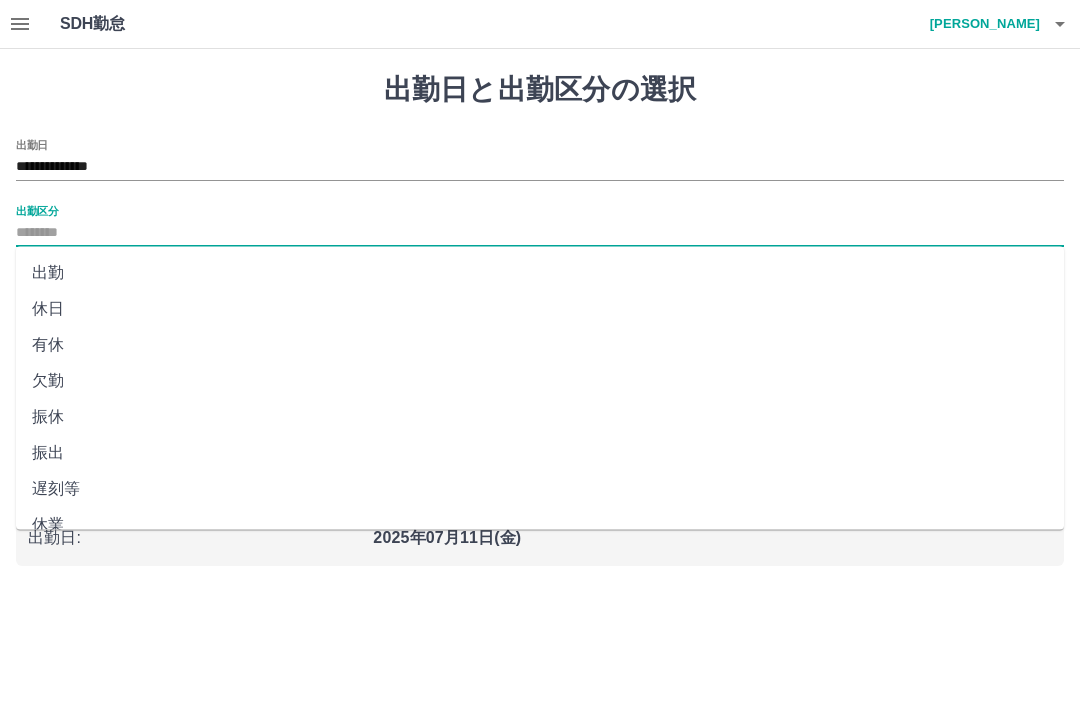 click on "出勤" at bounding box center (540, 273) 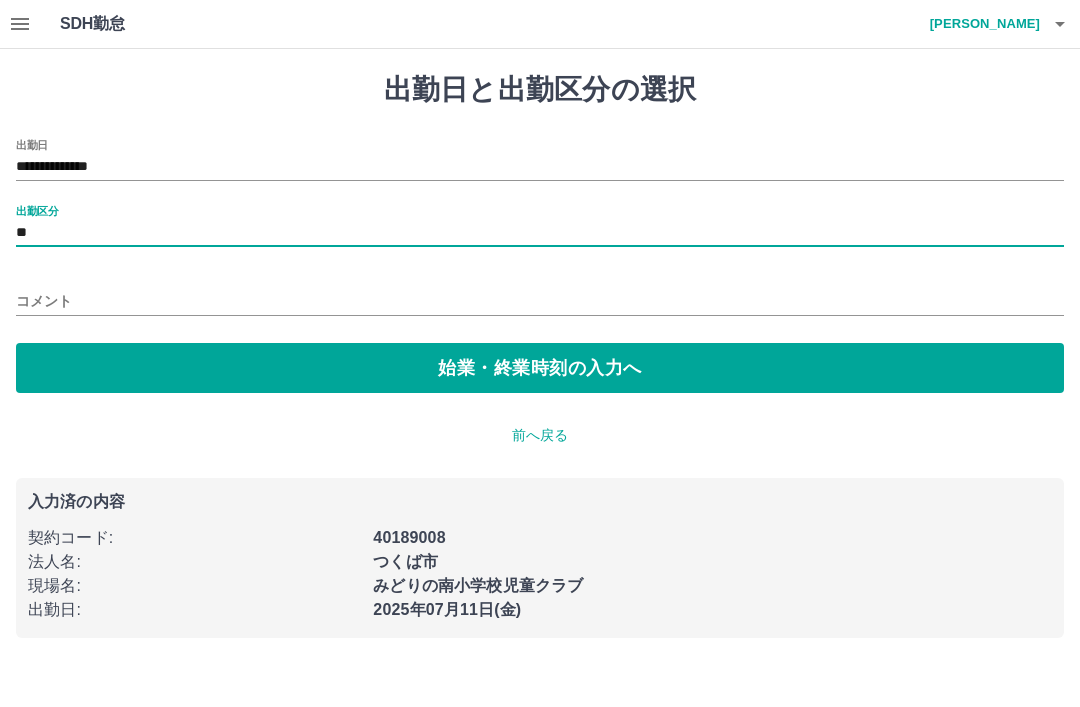click on "コメント" at bounding box center [540, 301] 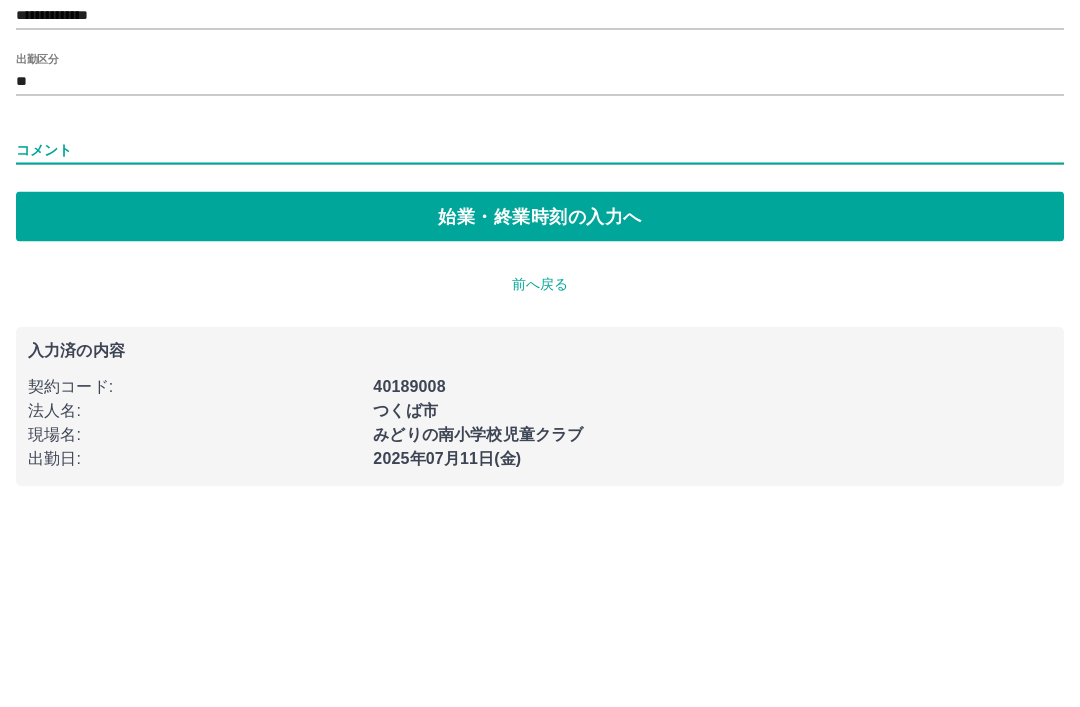 type on "*" 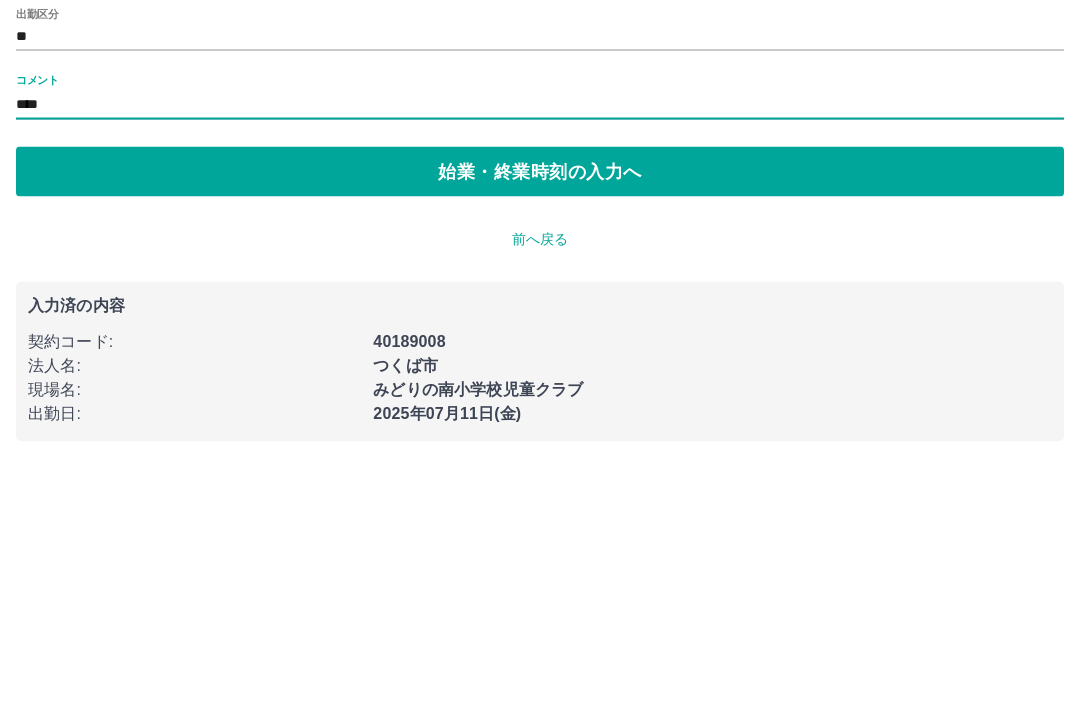 click on "****" at bounding box center [540, 301] 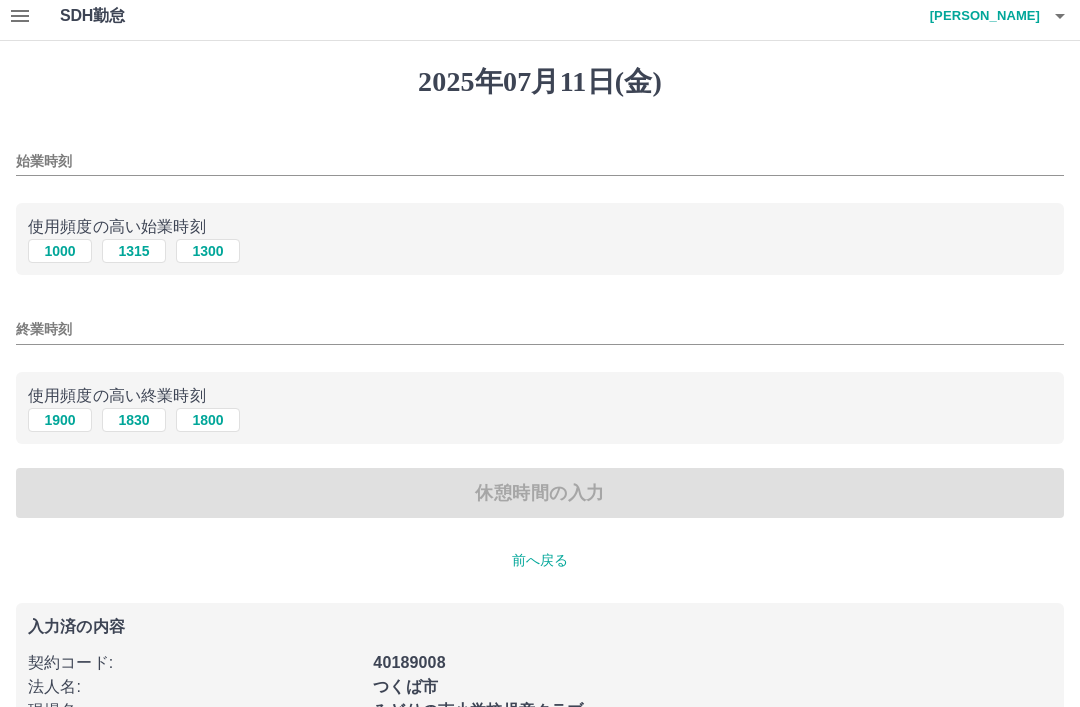 scroll, scrollTop: 8, scrollLeft: 0, axis: vertical 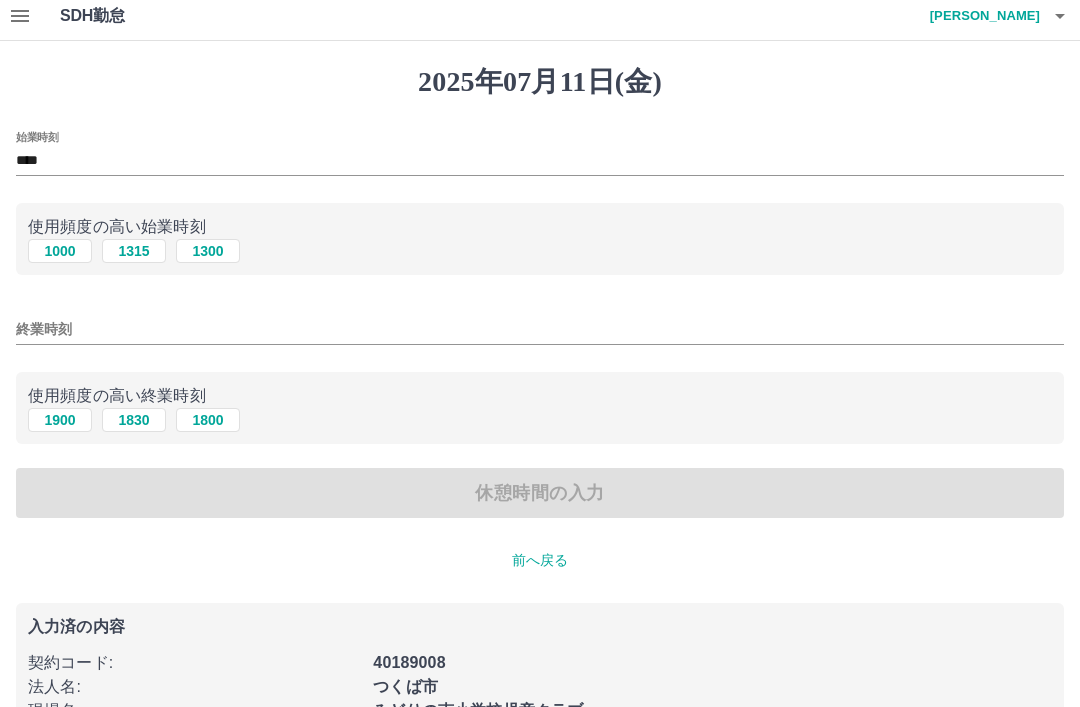 click on "1830" at bounding box center (134, 420) 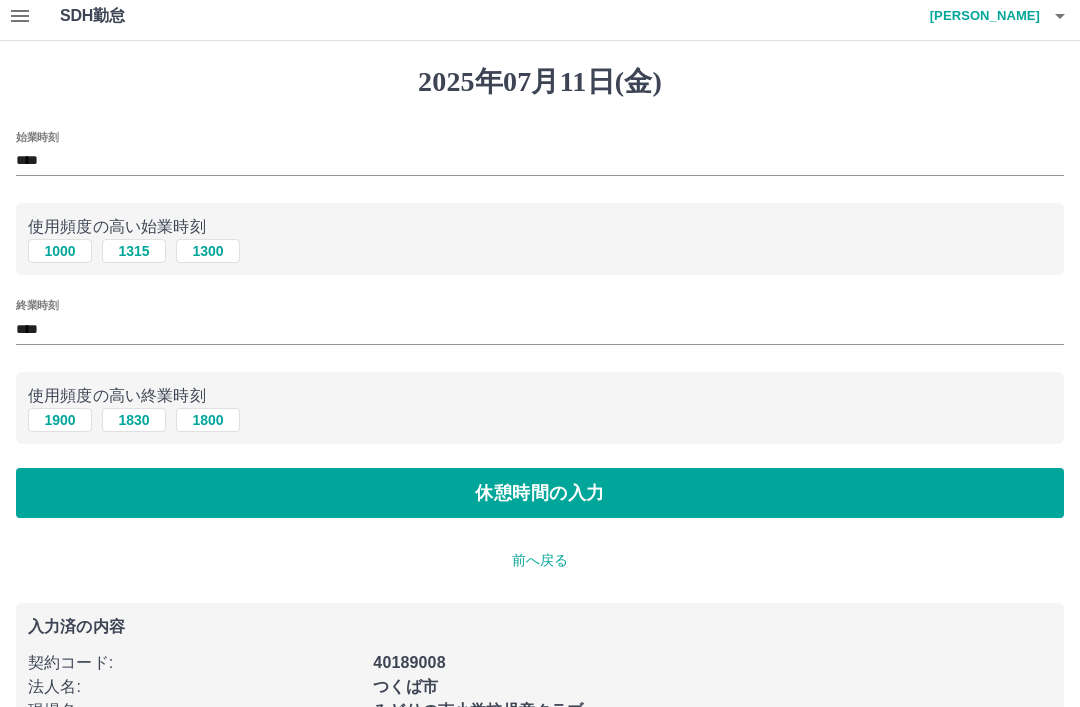 click on "休憩時間の入力" at bounding box center (540, 493) 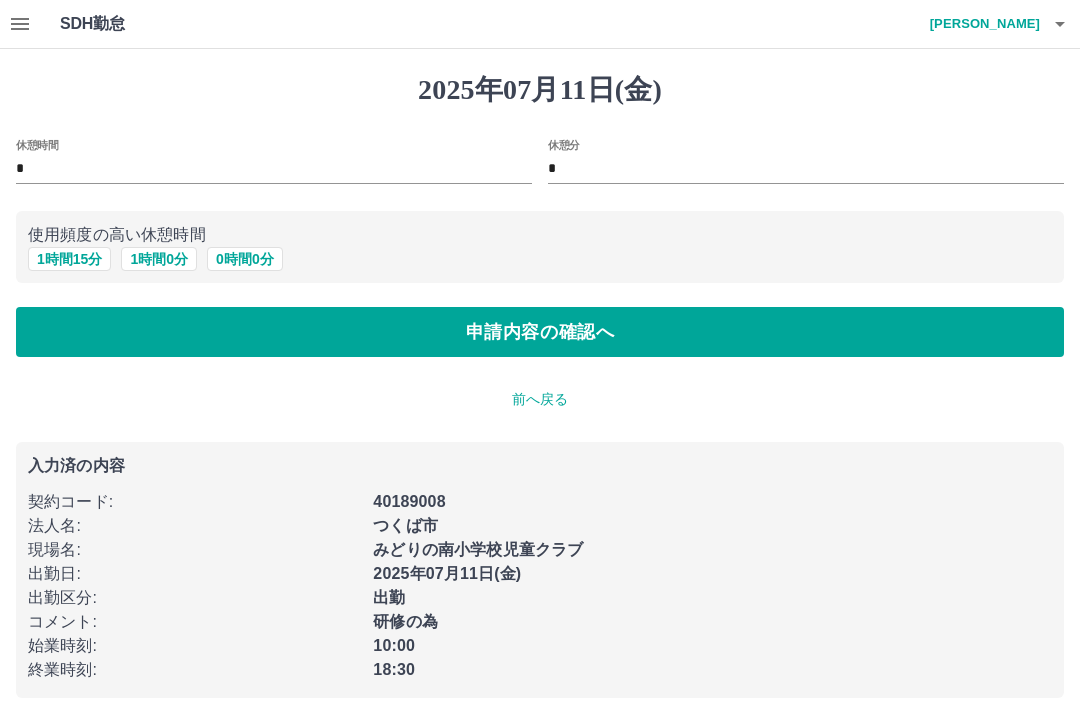 click on "1 時間 15 分" at bounding box center (69, 259) 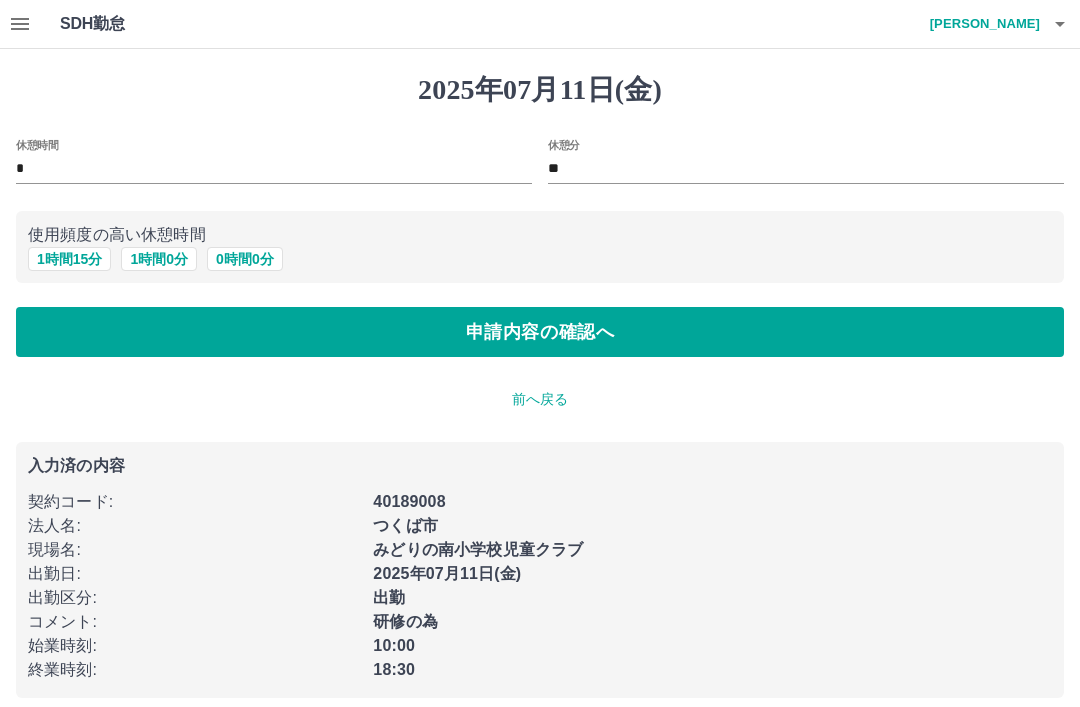 click on "申請内容の確認へ" at bounding box center (540, 332) 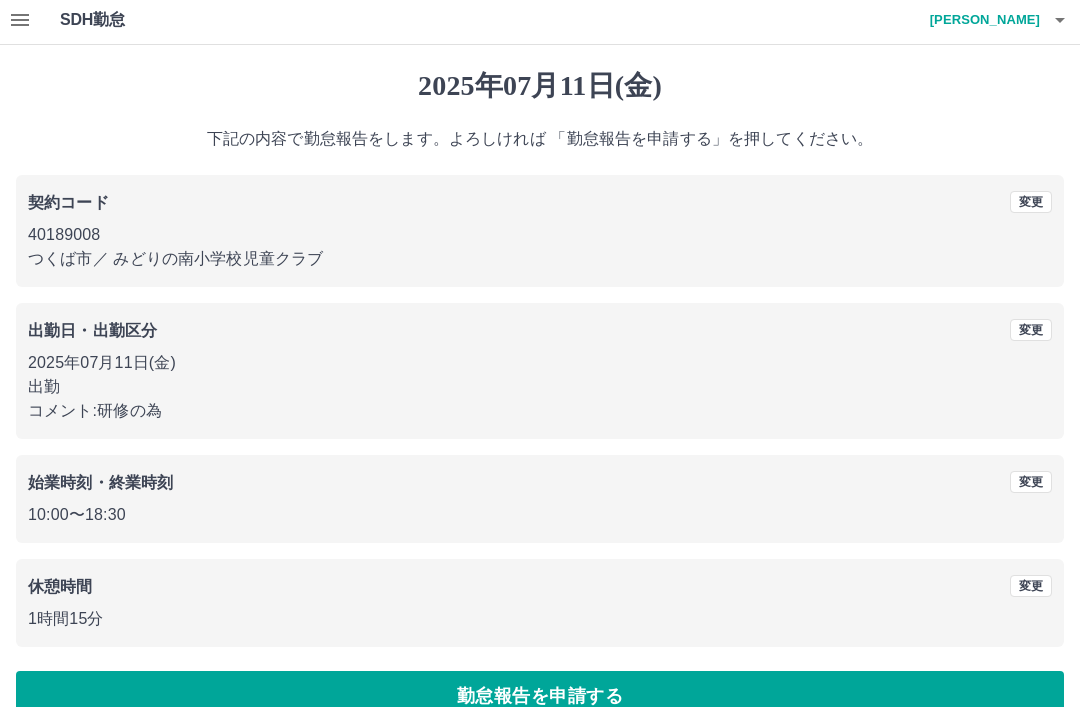 scroll, scrollTop: 41, scrollLeft: 0, axis: vertical 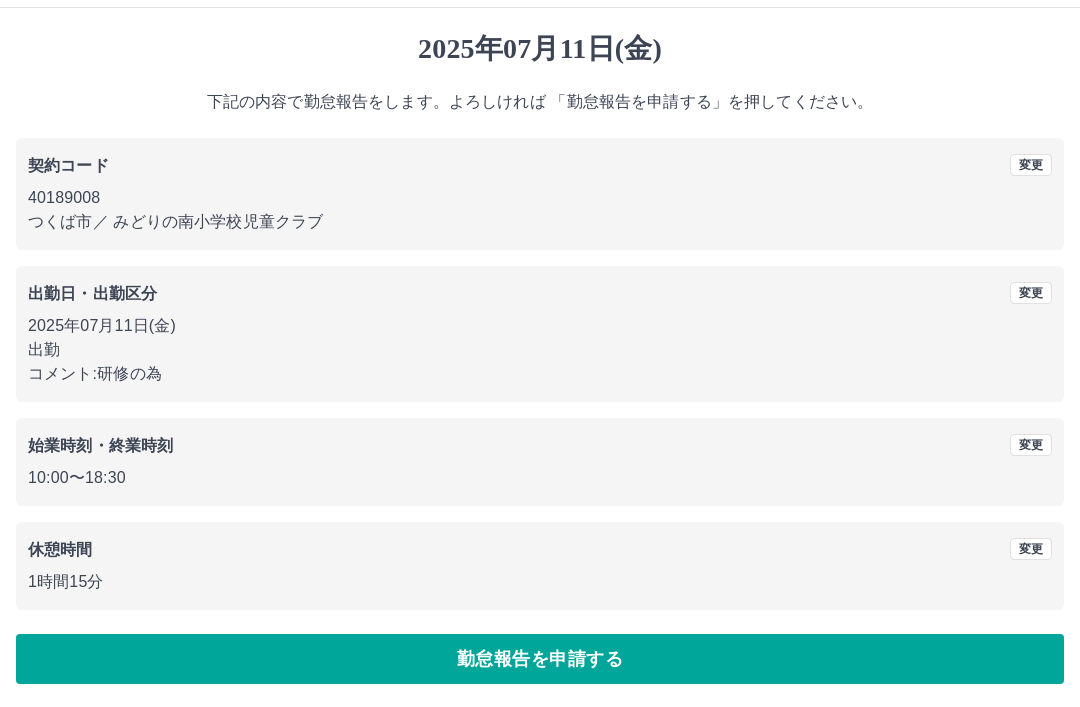 click on "勤怠報告を申請する" at bounding box center [540, 659] 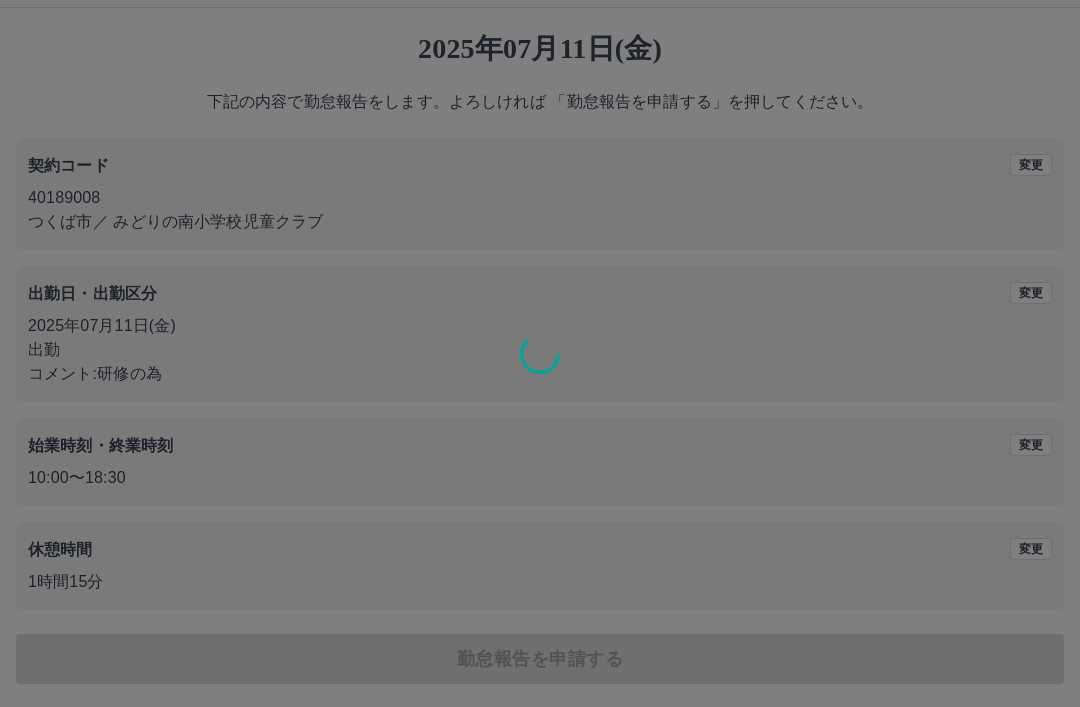 scroll, scrollTop: 0, scrollLeft: 0, axis: both 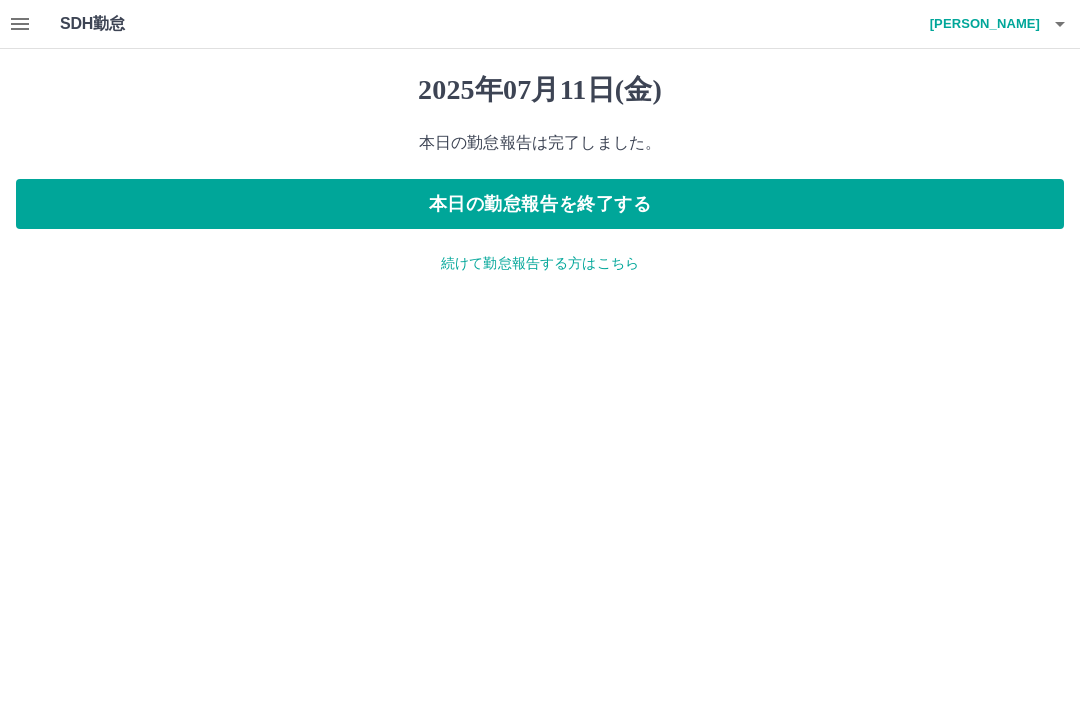 click on "本日の勤怠報告を終了する" at bounding box center [540, 204] 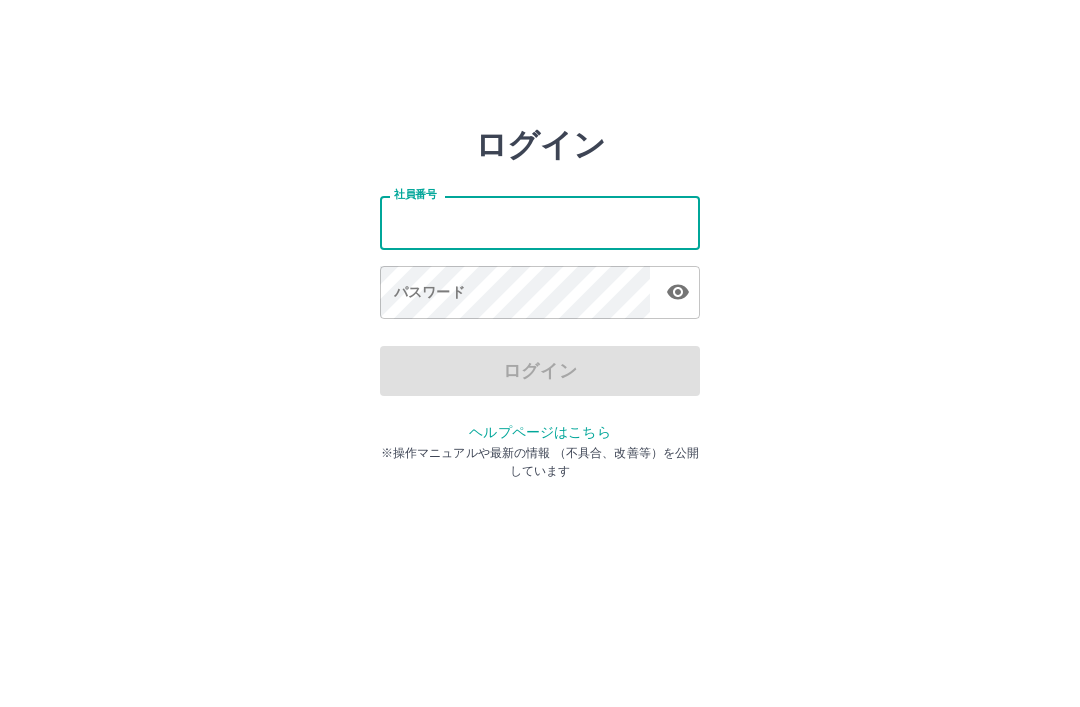 scroll, scrollTop: 0, scrollLeft: 0, axis: both 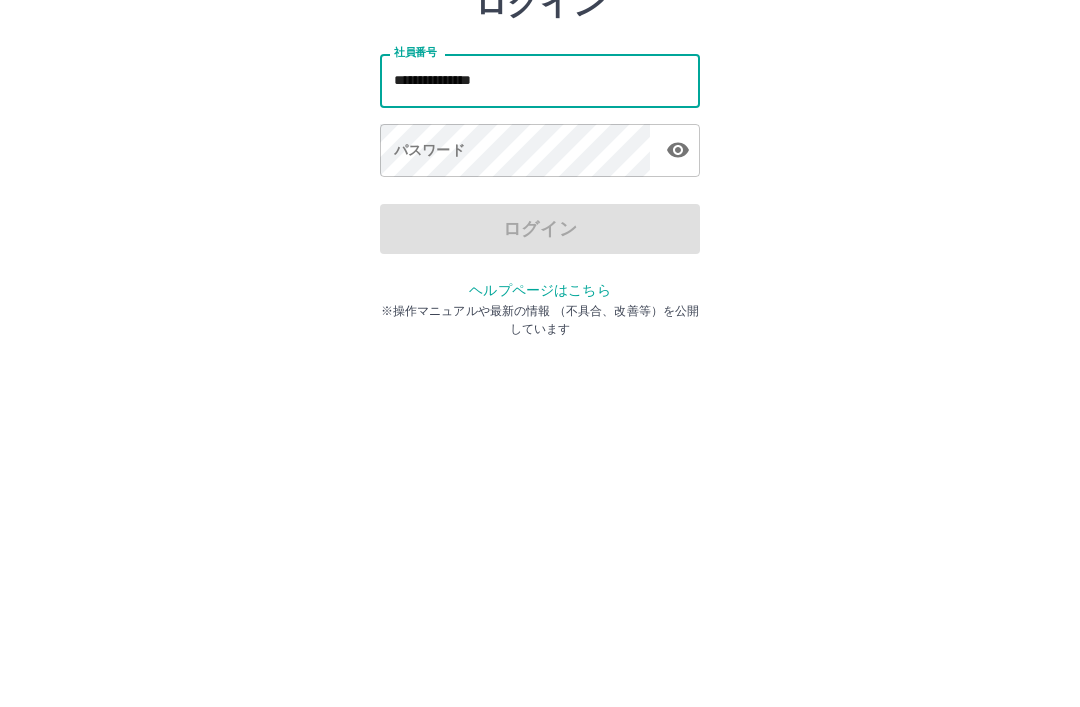 click on "ログイン" at bounding box center (540, 371) 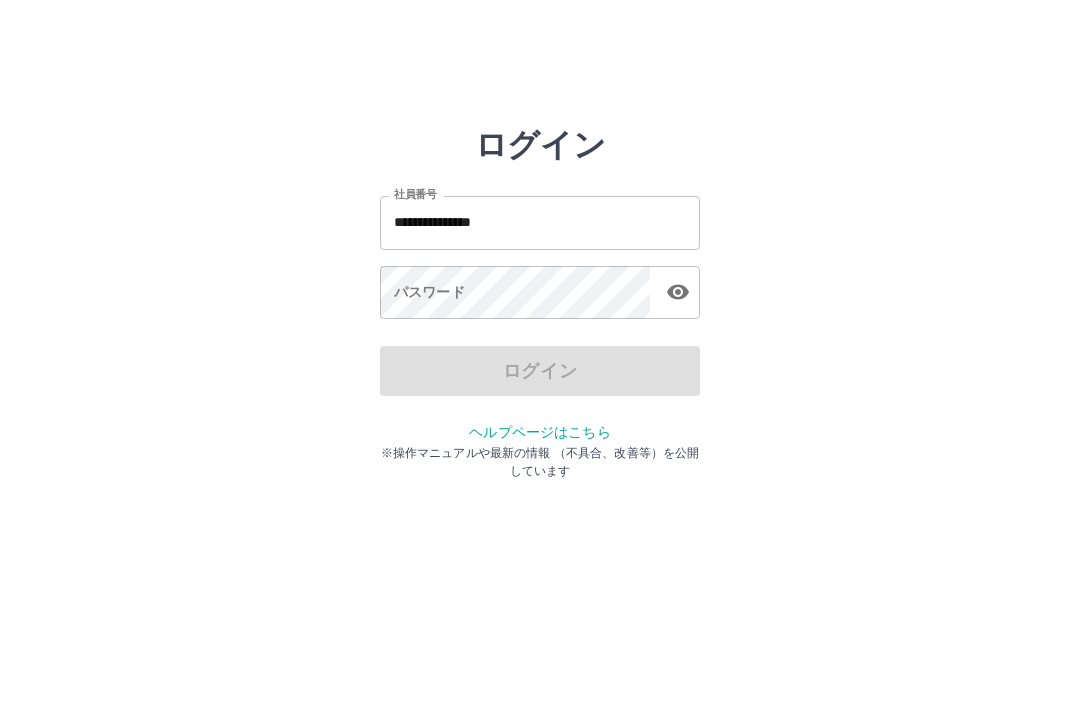click on "**********" at bounding box center (540, 222) 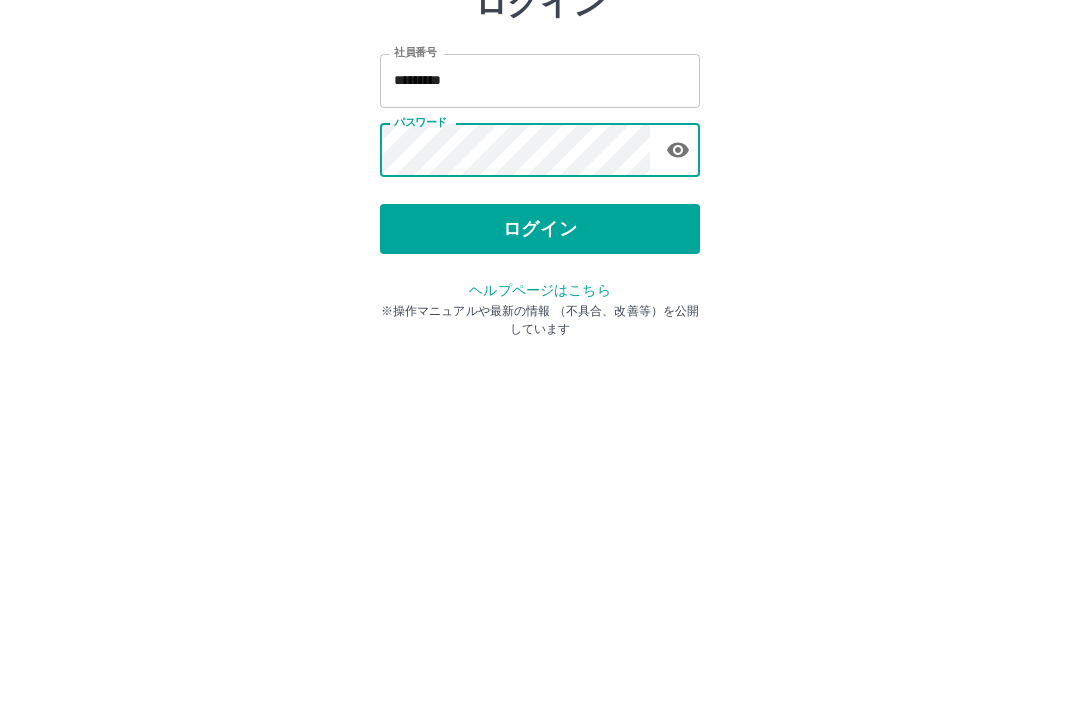 click on "ログイン" at bounding box center [540, 371] 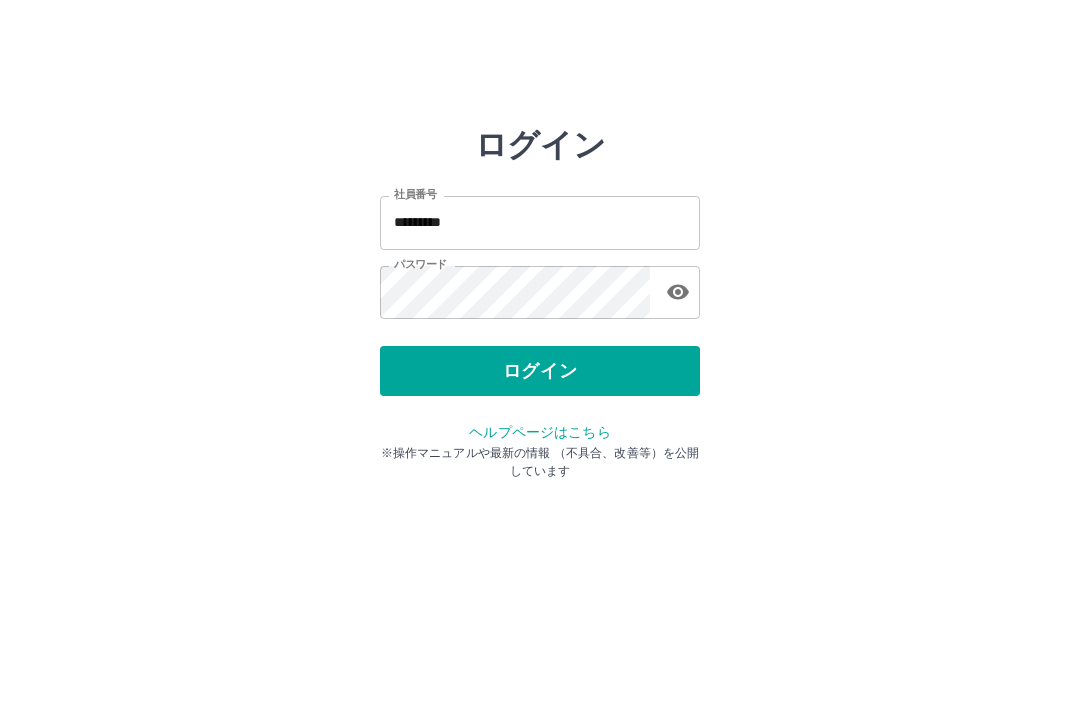 click on "ログイン 社員番号 ********* 社員番号 パスワード パスワード ログイン ヘルプページはこちら ※操作マニュアルや最新の情報 （不具合、改善等）を公開しています" at bounding box center [540, 286] 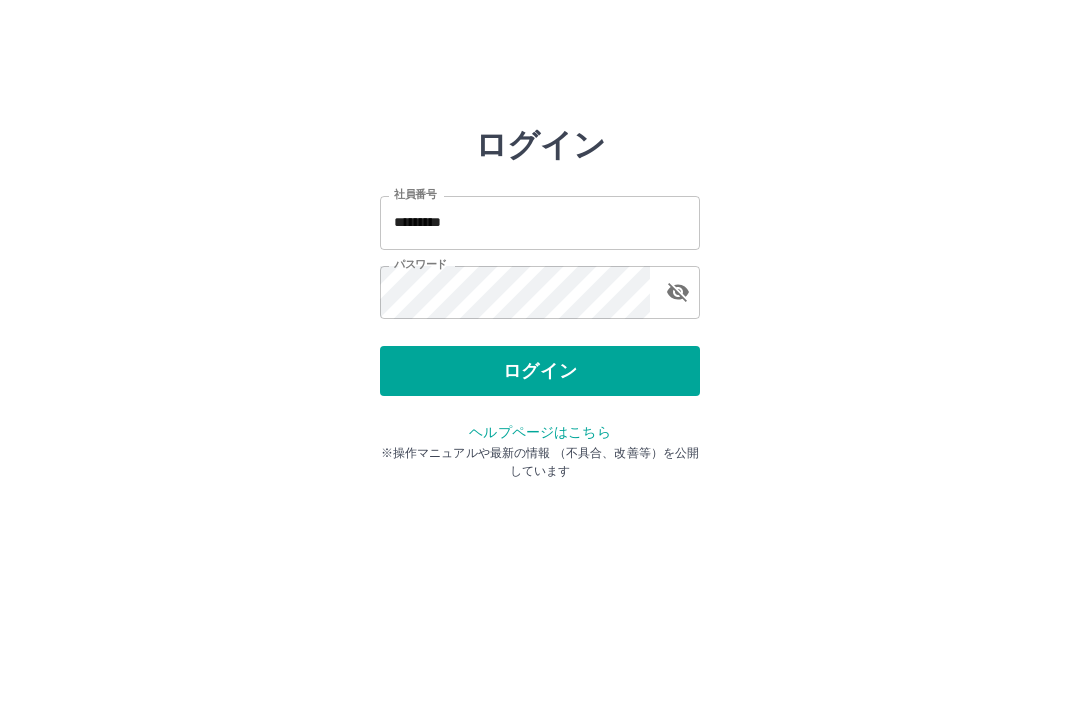 click on "*********" at bounding box center (540, 222) 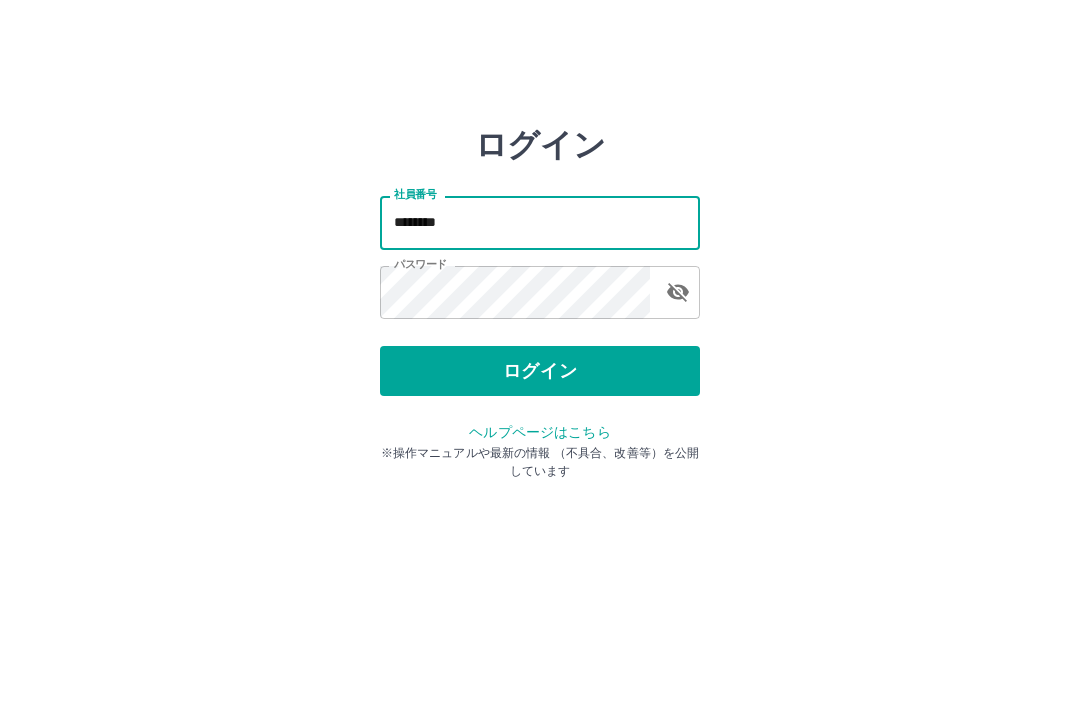 click on "ログイン 社員番号 ******** 社員番号 パスワード パスワード ログイン ヘルプページはこちら ※操作マニュアルや最新の情報 （不具合、改善等）を公開しています" at bounding box center [540, 286] 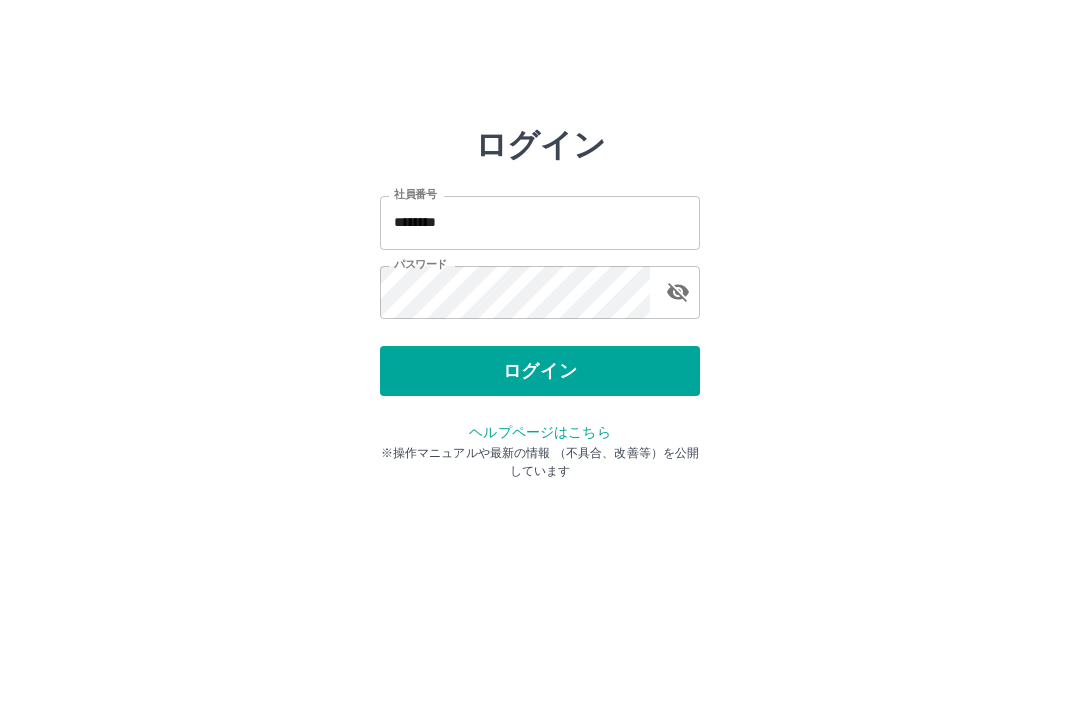 click on "ログイン" at bounding box center (540, 371) 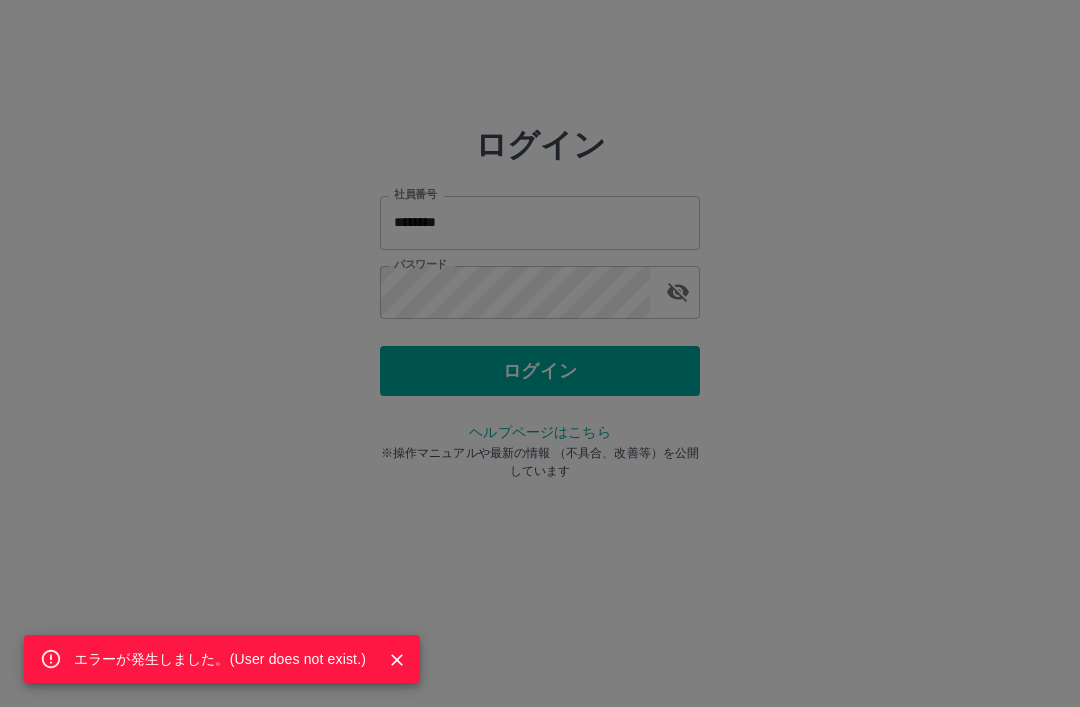 click on "エラーが発生しました。( User does not exist. )" at bounding box center [540, 353] 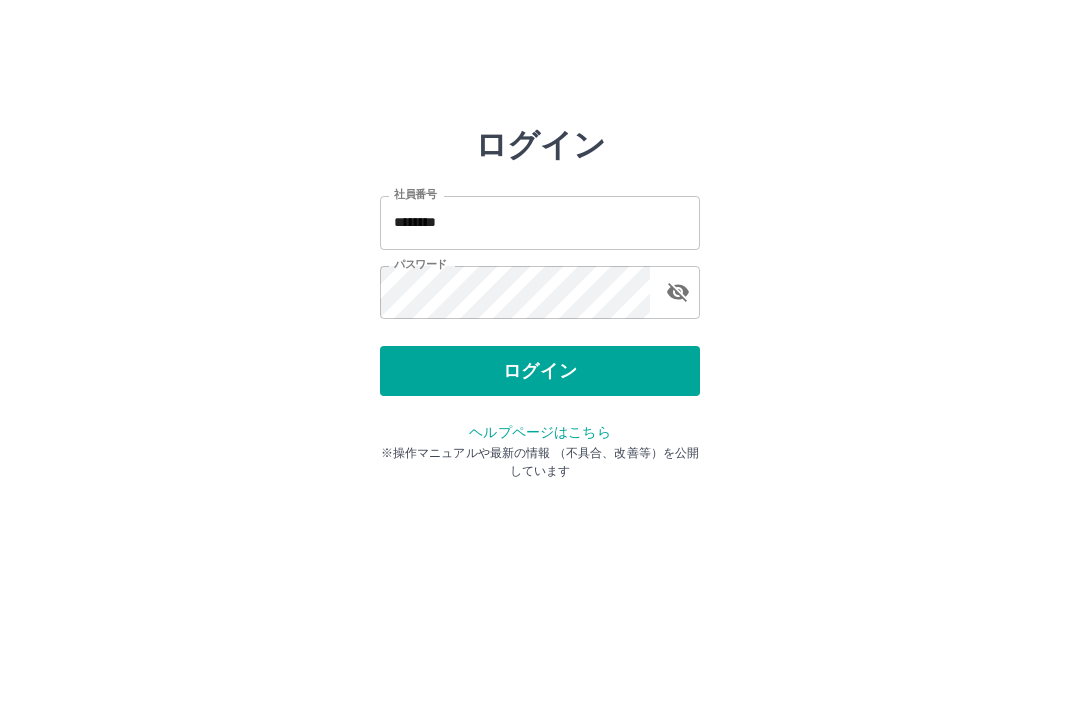 click on "********" at bounding box center [540, 222] 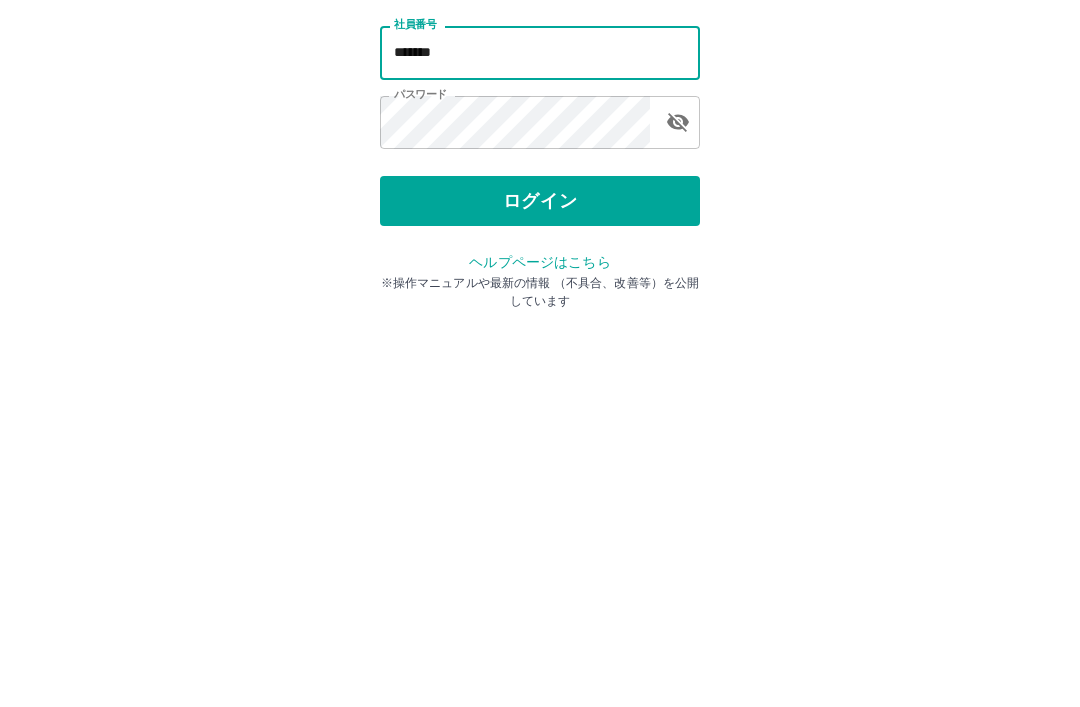 type on "*******" 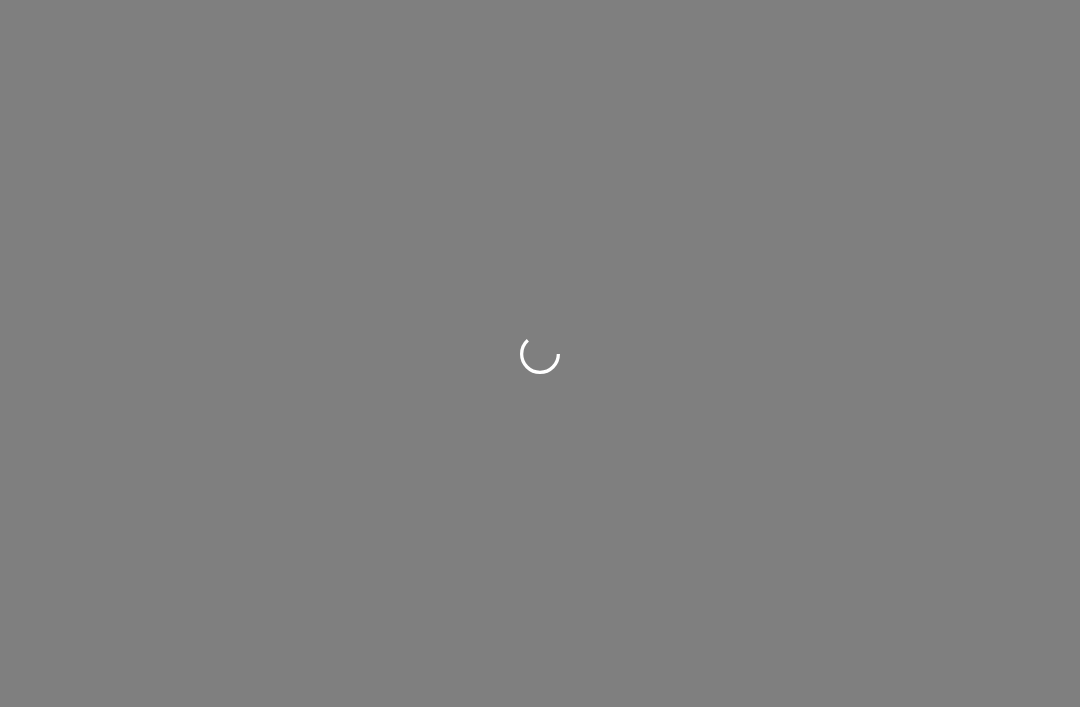 scroll, scrollTop: 0, scrollLeft: 0, axis: both 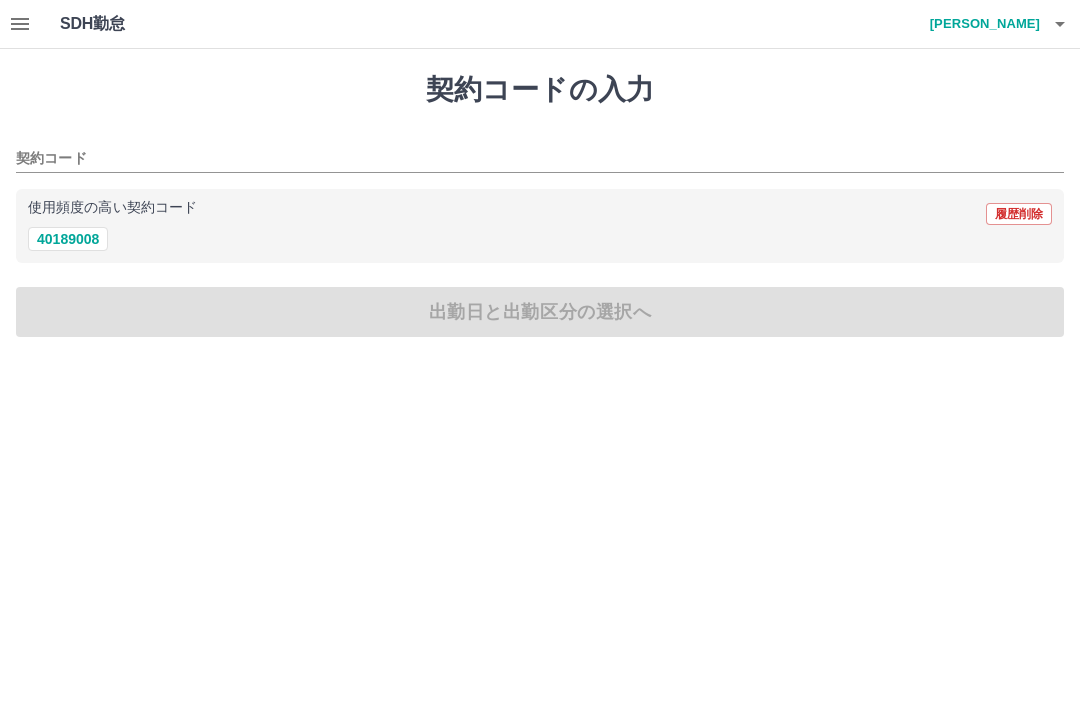 click on "40189008" at bounding box center (68, 239) 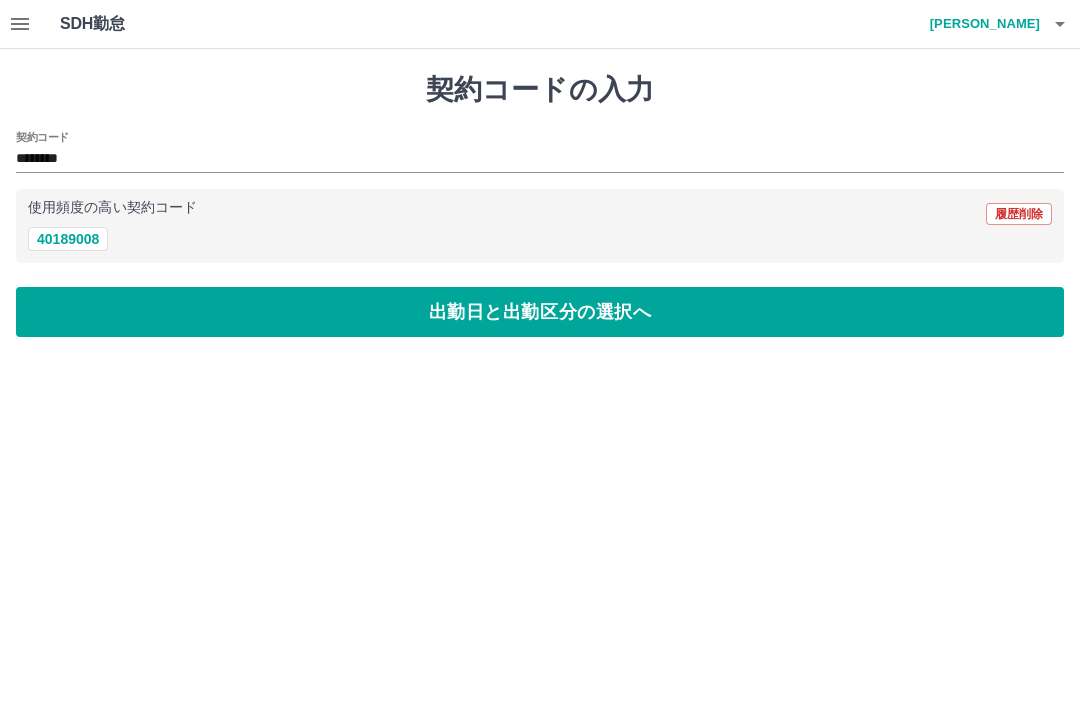 type on "********" 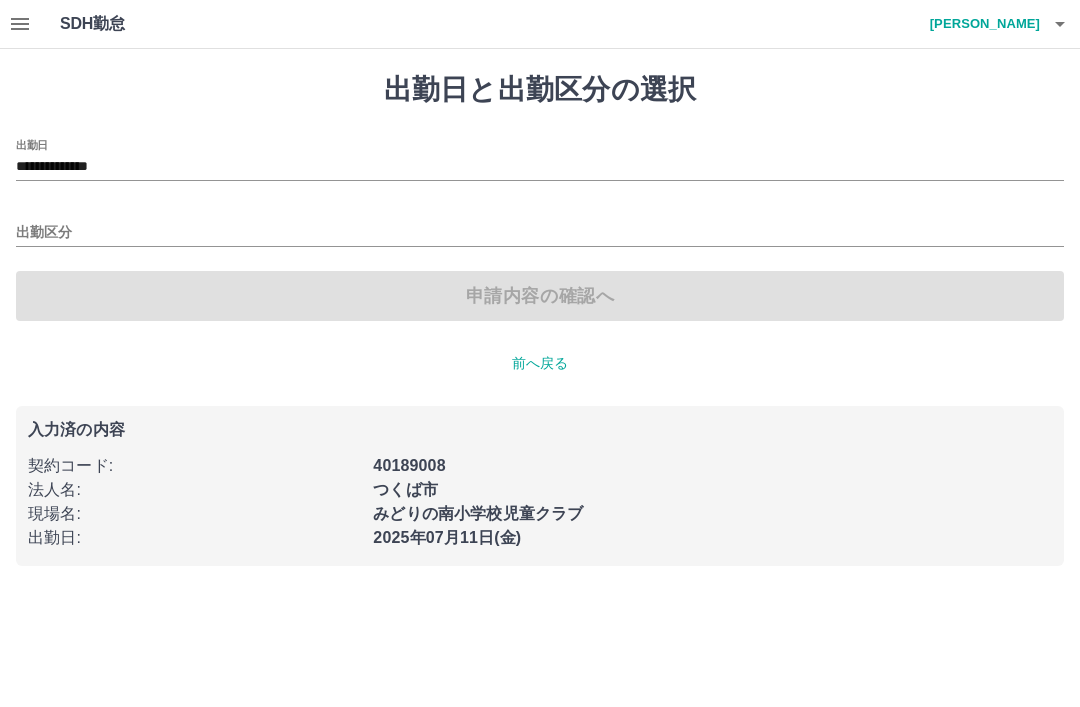 click on "出勤区分" at bounding box center [540, 233] 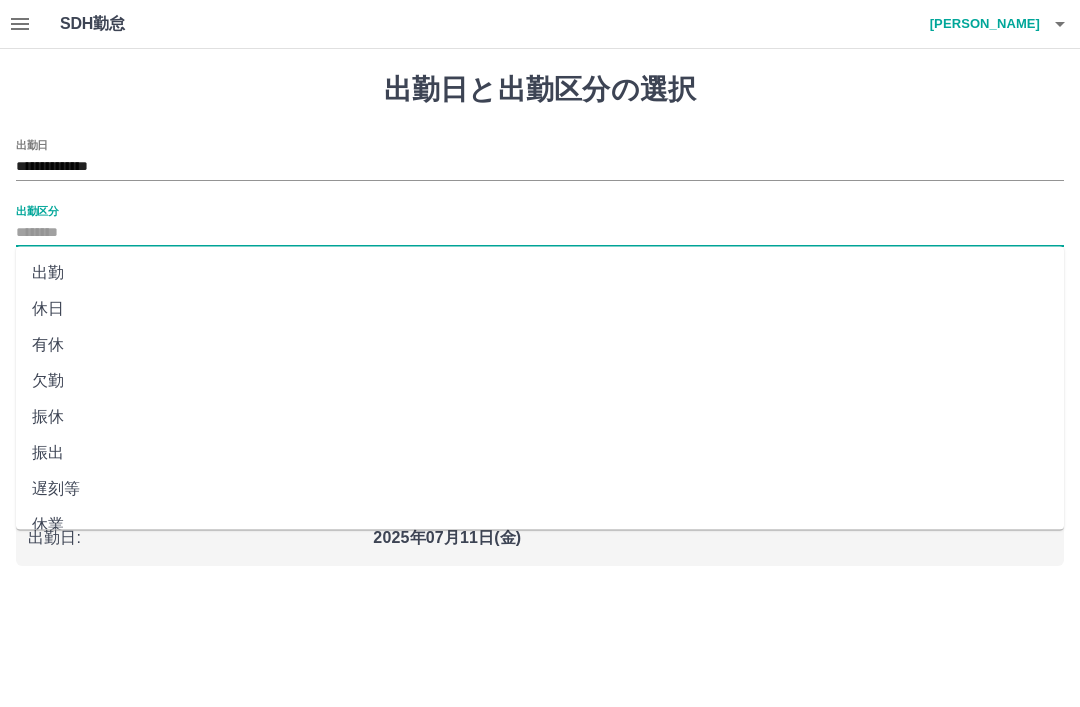 click on "出勤" at bounding box center [540, 273] 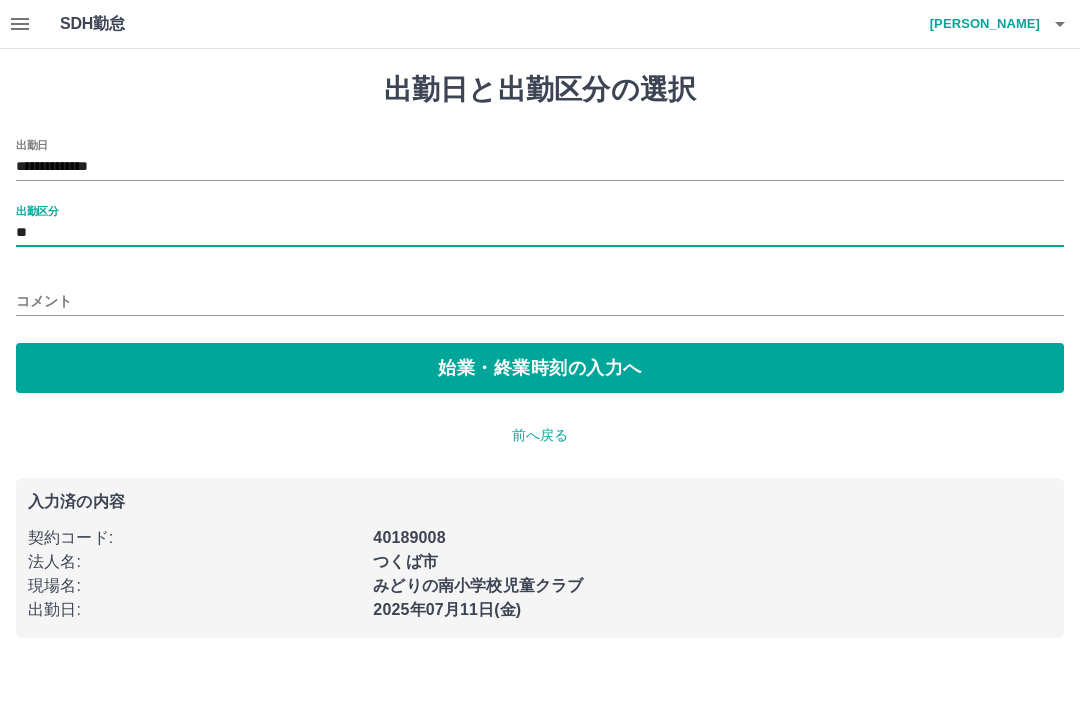 type on "**" 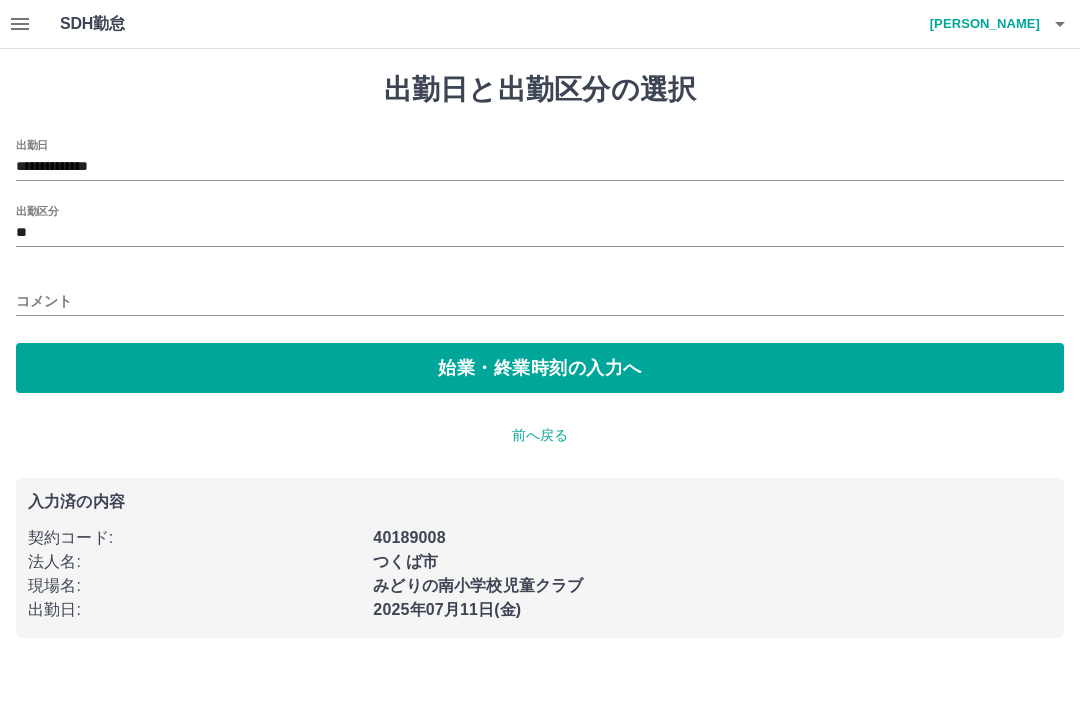 click on "コメント" at bounding box center [540, 301] 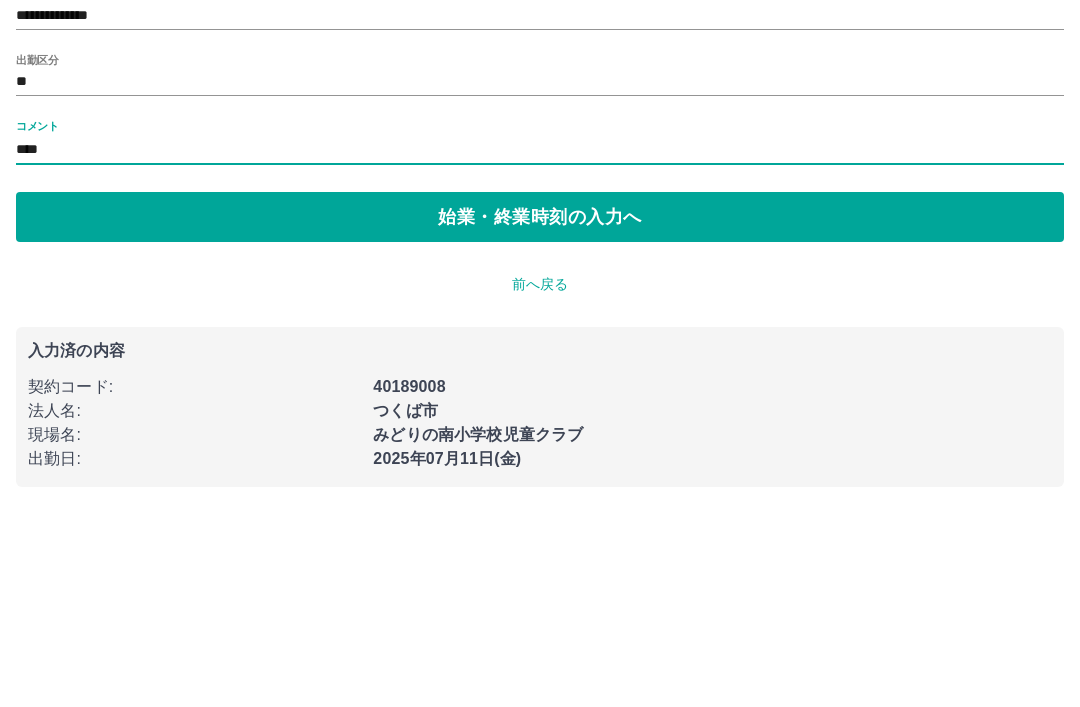 type on "****" 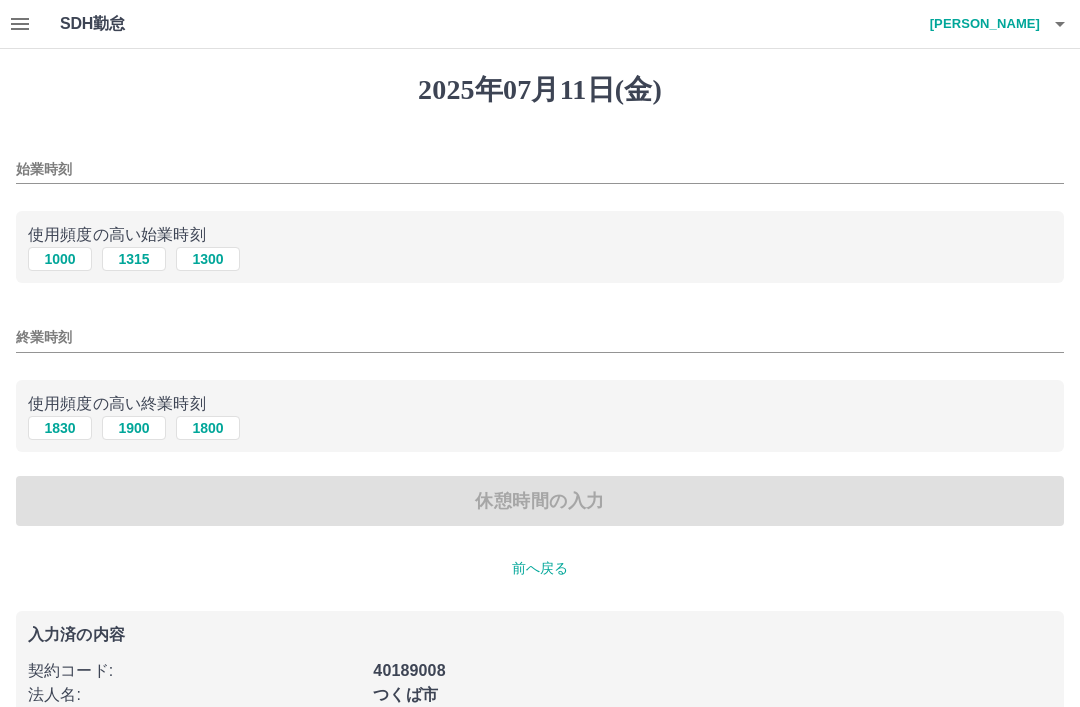 click on "始業時刻 使用頻度の高い始業時刻 1000 1315 1300 終業時刻 使用頻度の高い終業時刻 1830 1900 1800 休憩時間の入力" at bounding box center (540, 333) 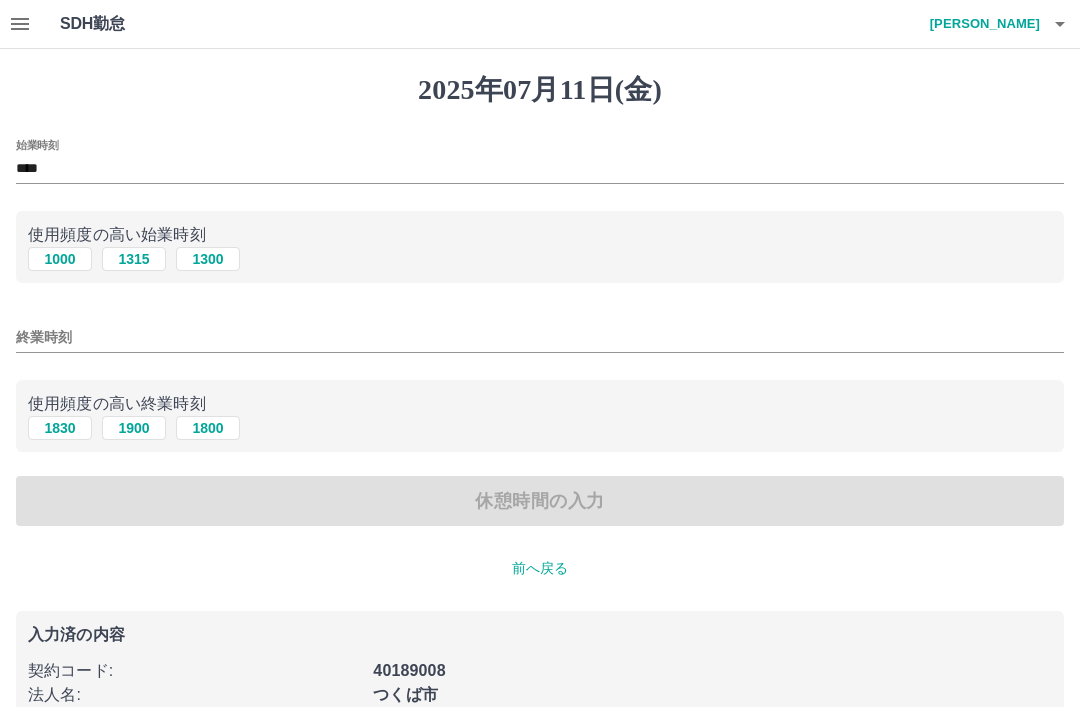 click on "1000" at bounding box center [60, 259] 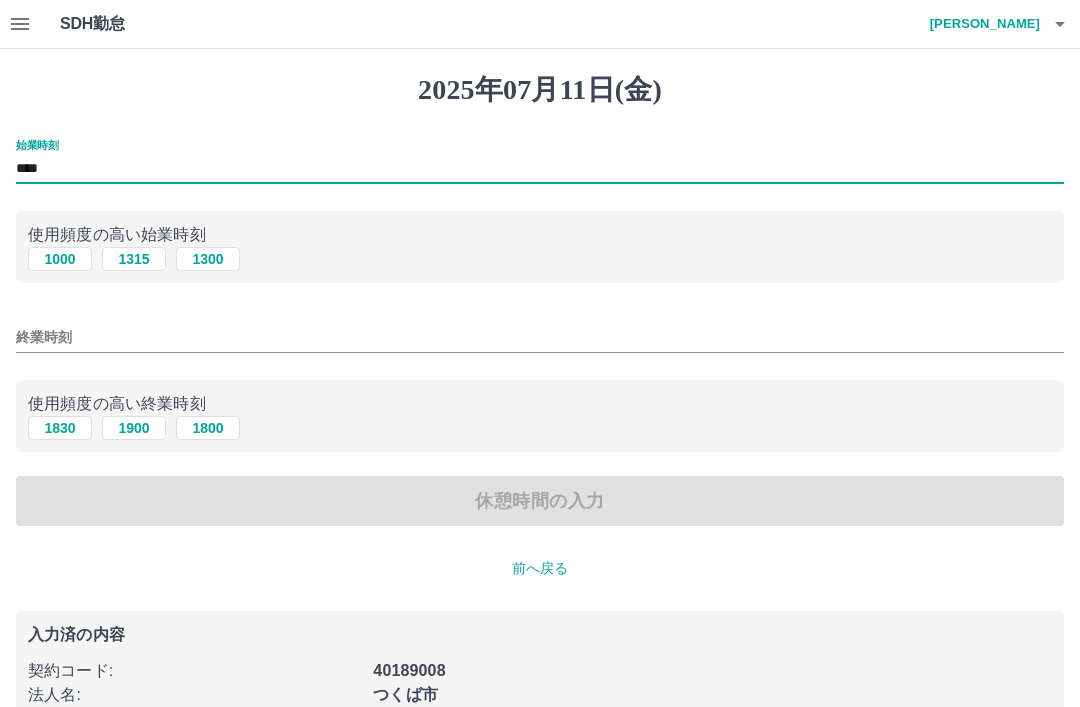 click on "****" at bounding box center (540, 169) 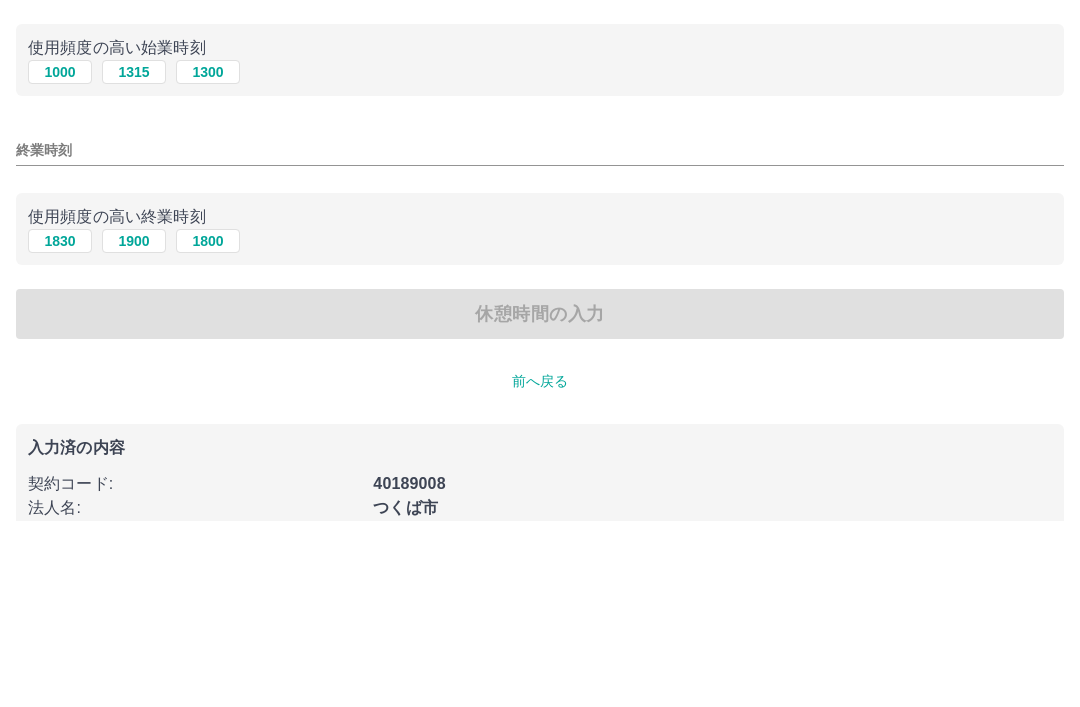 click on "1900" at bounding box center (134, 428) 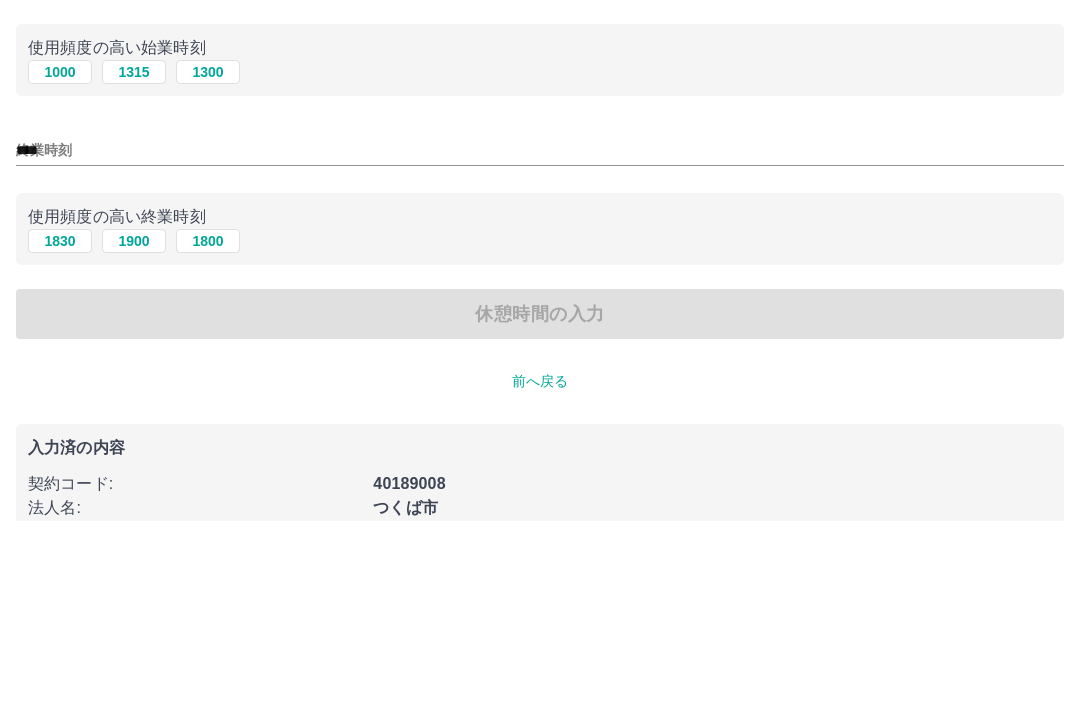 scroll, scrollTop: 74, scrollLeft: 0, axis: vertical 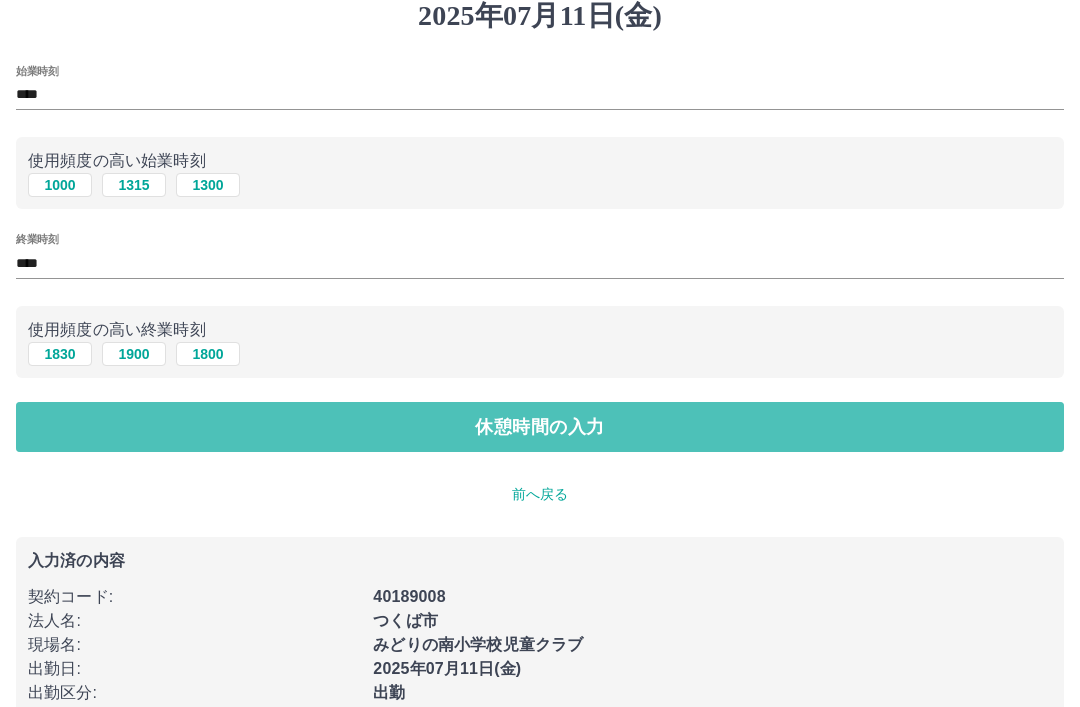 click on "休憩時間の入力" at bounding box center [540, 427] 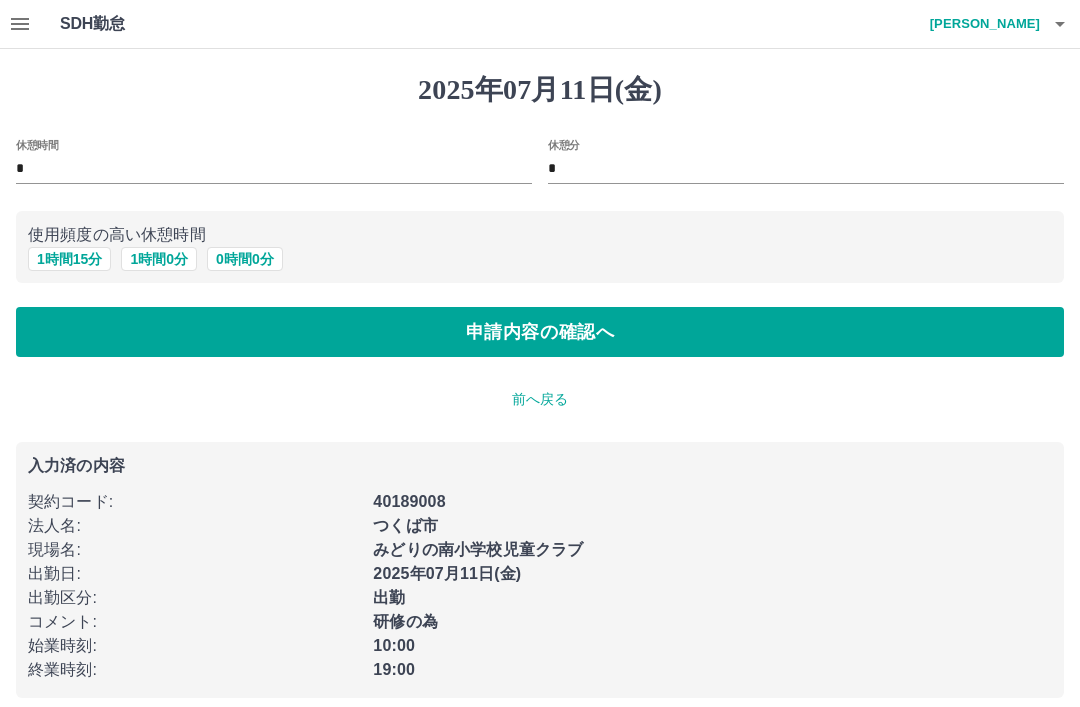 click on "1 時間 15 分" at bounding box center (69, 259) 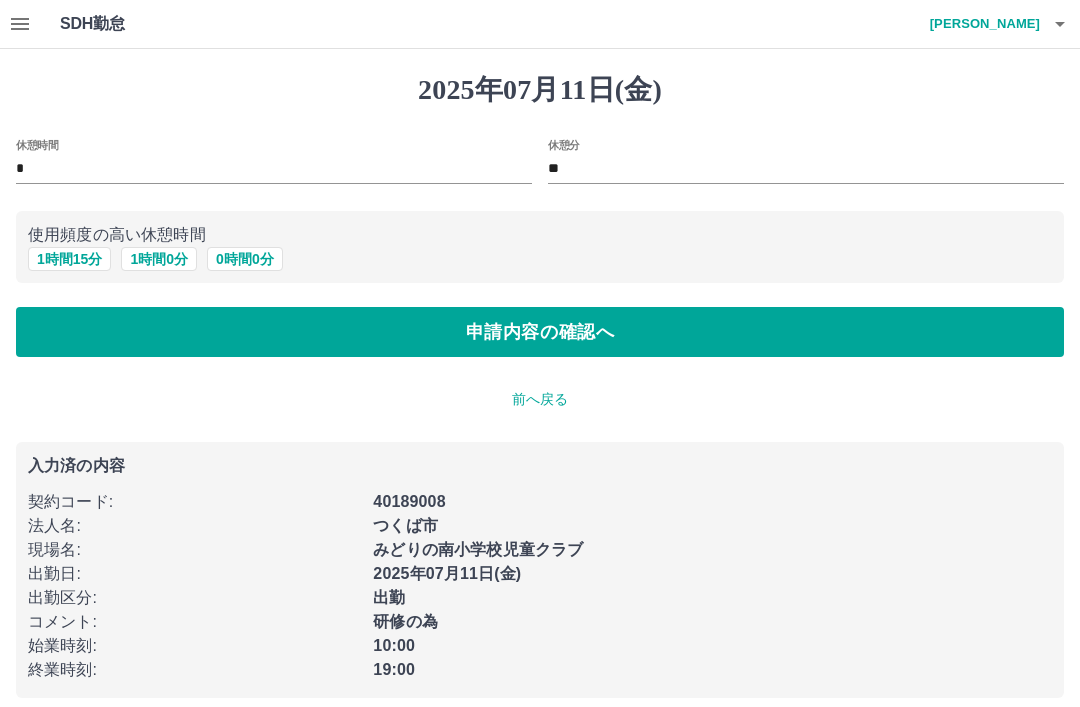 click on "申請内容の確認へ" at bounding box center (540, 332) 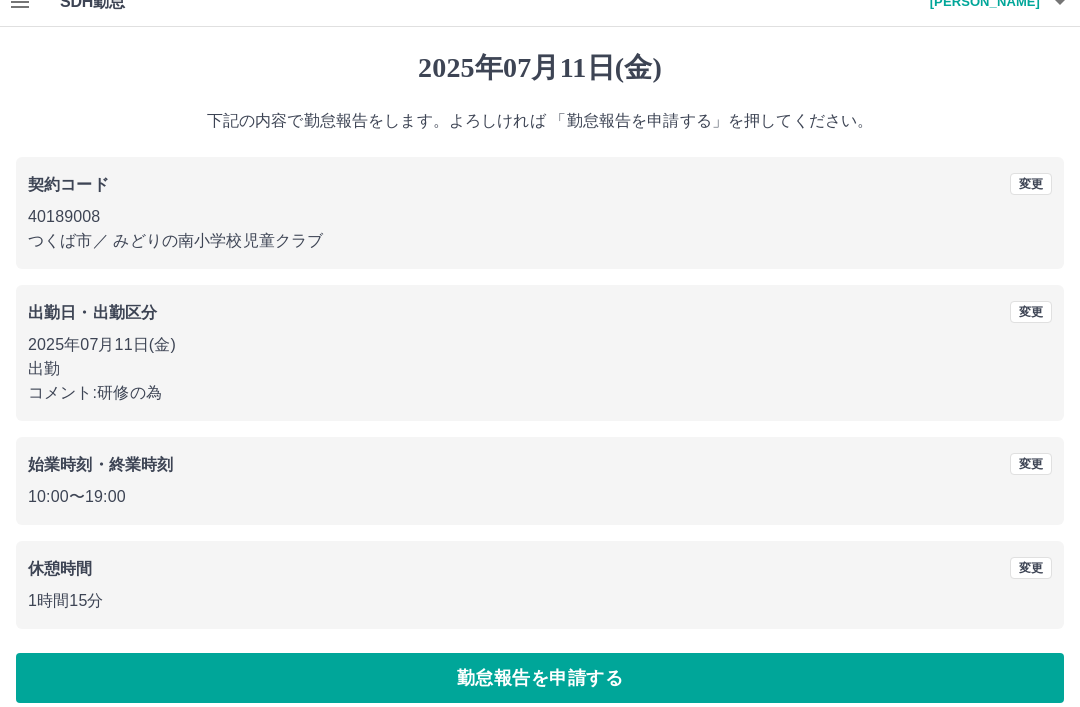 scroll, scrollTop: 41, scrollLeft: 0, axis: vertical 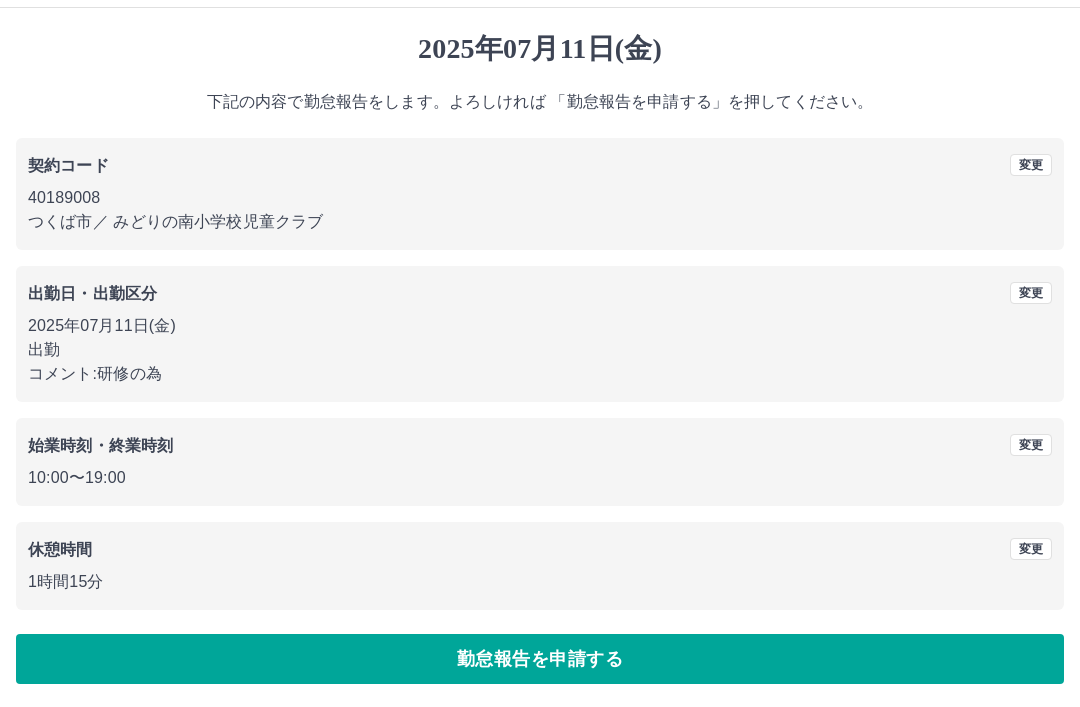 click on "勤怠報告を申請する" at bounding box center [540, 659] 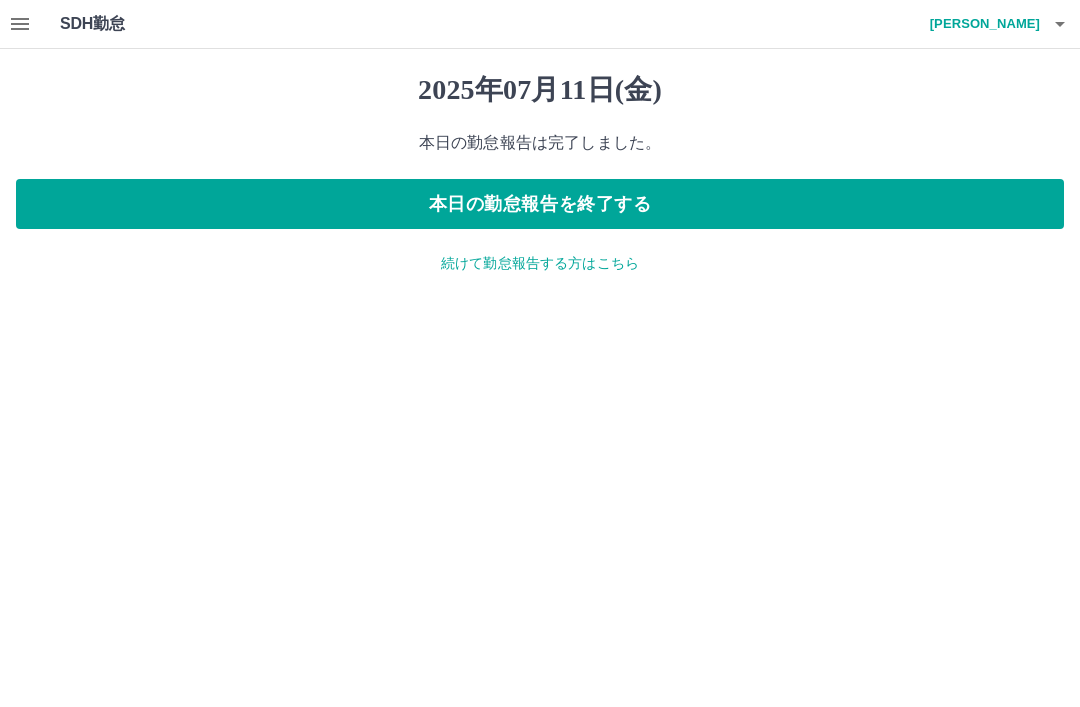 scroll, scrollTop: 0, scrollLeft: 0, axis: both 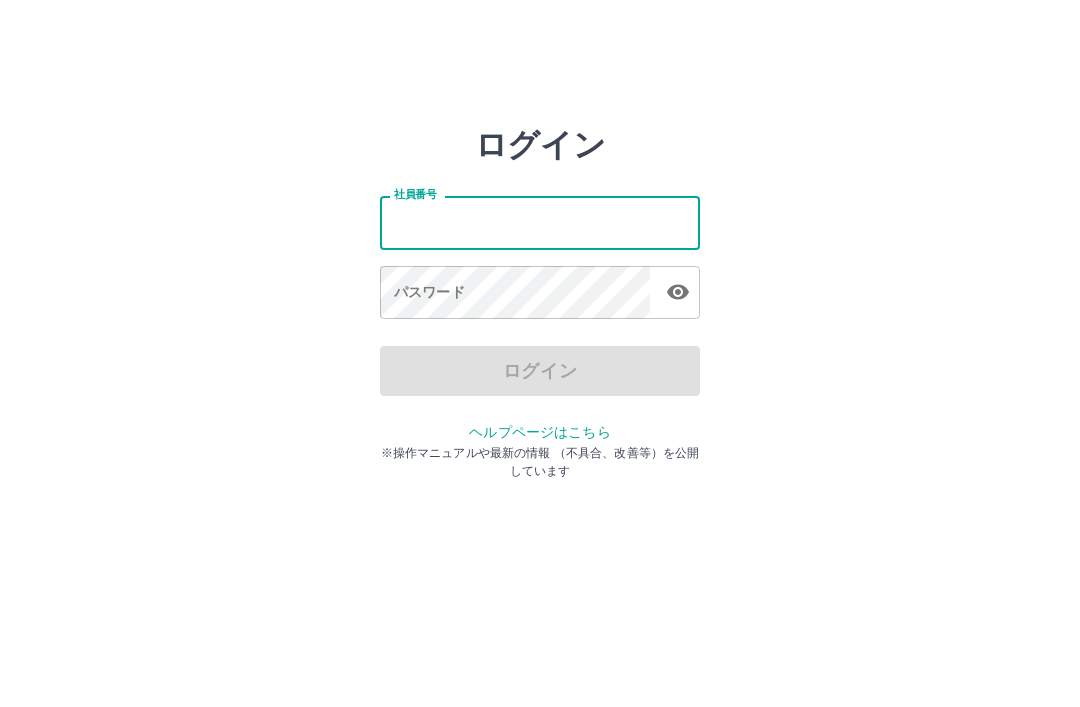click on "ログイン 社員番号 社員番号 パスワード パスワード ログイン ヘルプページはこちら ※操作マニュアルや最新の情報 （不具合、改善等）を公開しています" at bounding box center (540, 286) 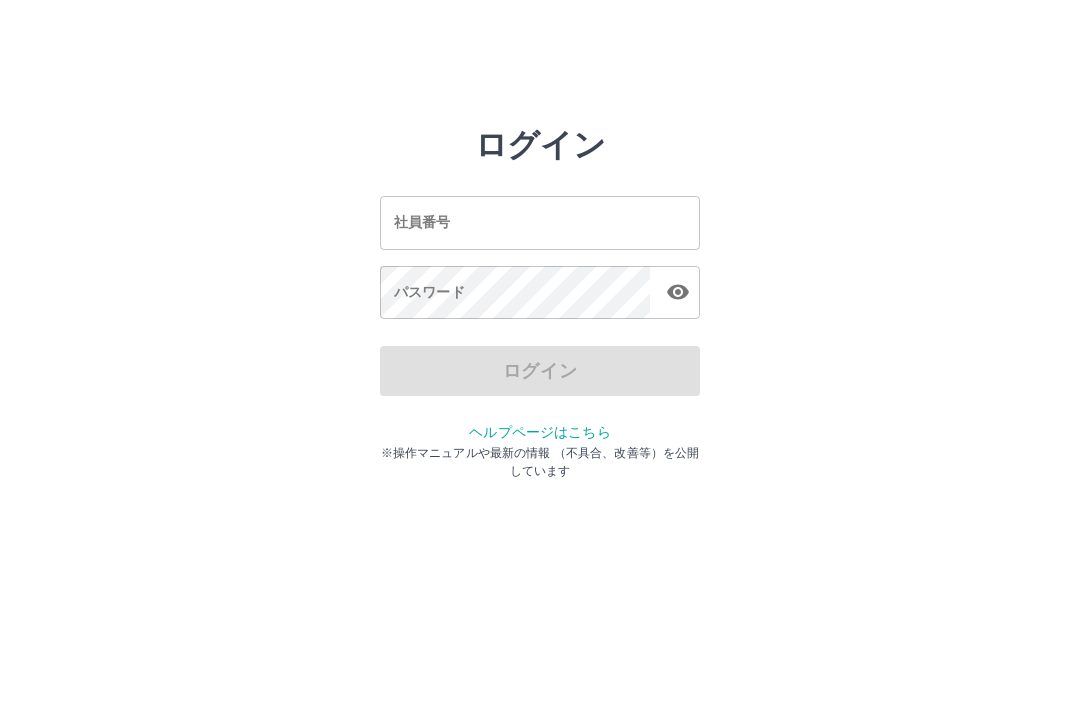 click on "ログイン 社員番号 社員番号 パスワード パスワード ログイン ヘルプページはこちら ※操作マニュアルや最新の情報 （不具合、改善等）を公開しています" at bounding box center [540, 223] 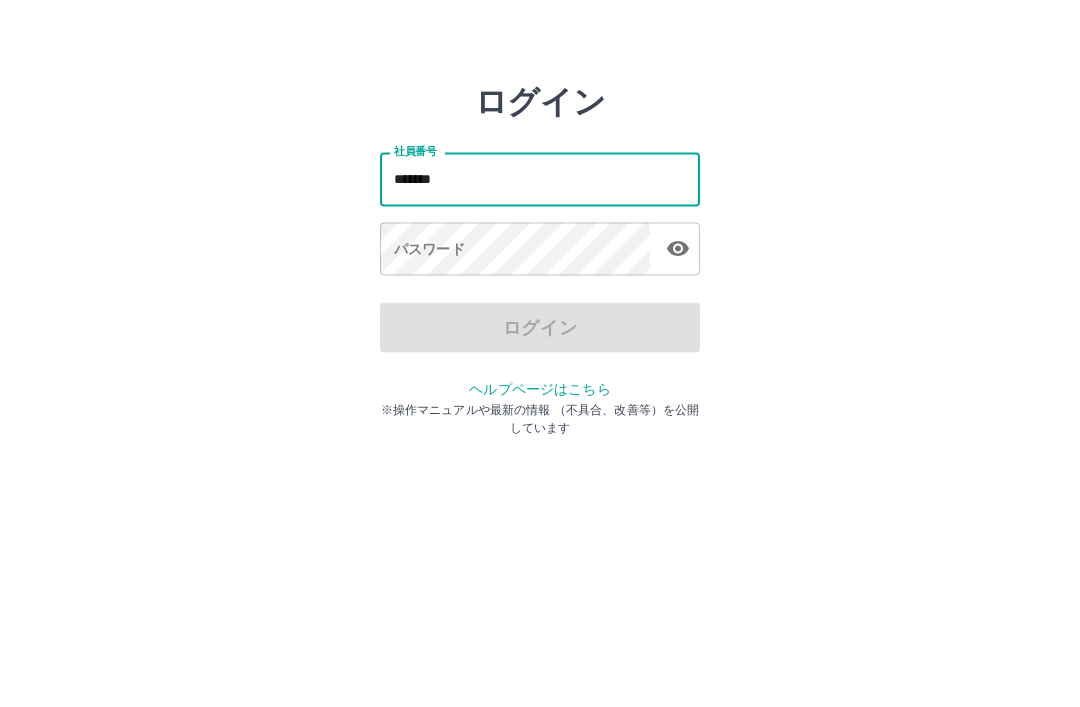 type on "*******" 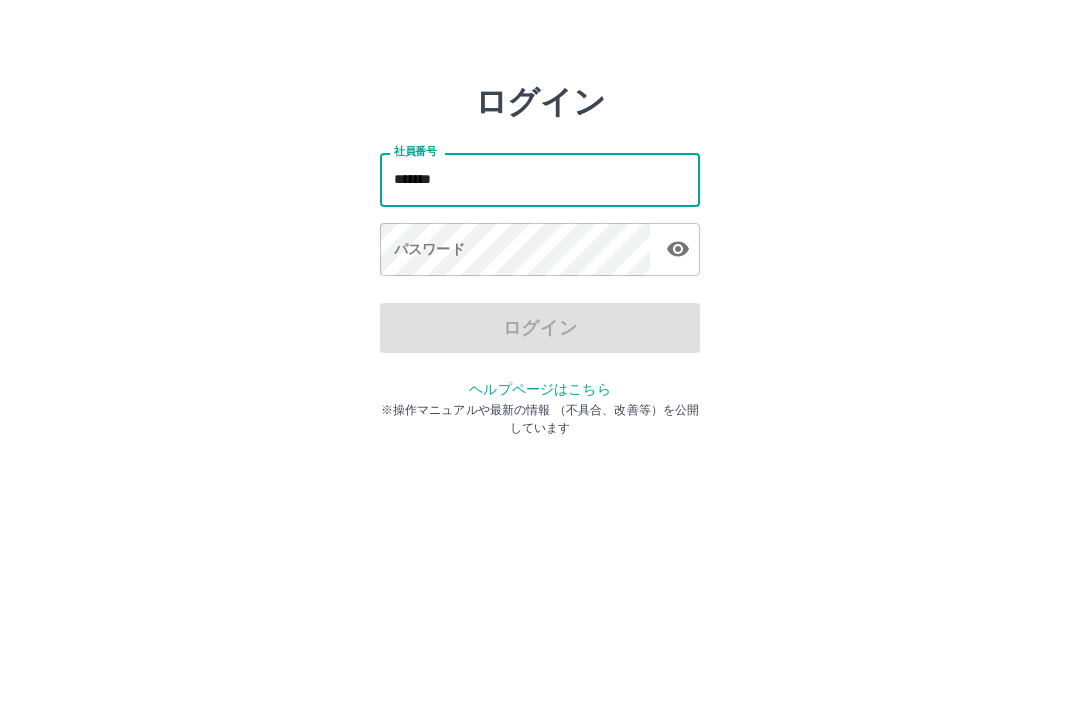 click on "パスワード パスワード" at bounding box center [540, 294] 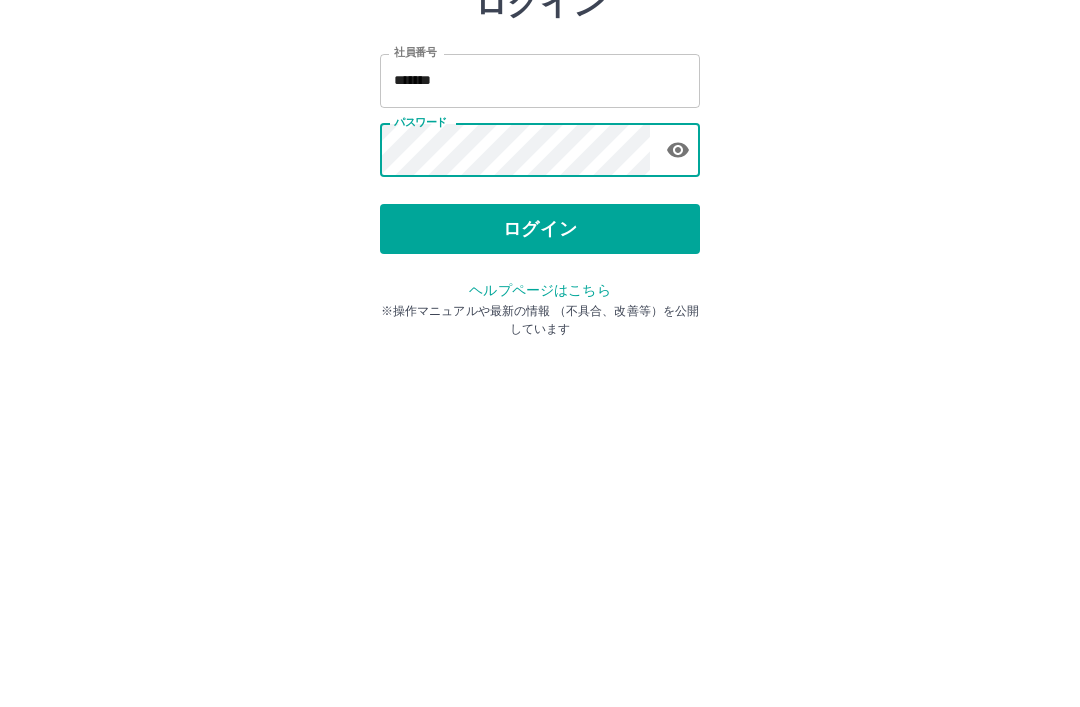 click on "ログイン" at bounding box center [540, 371] 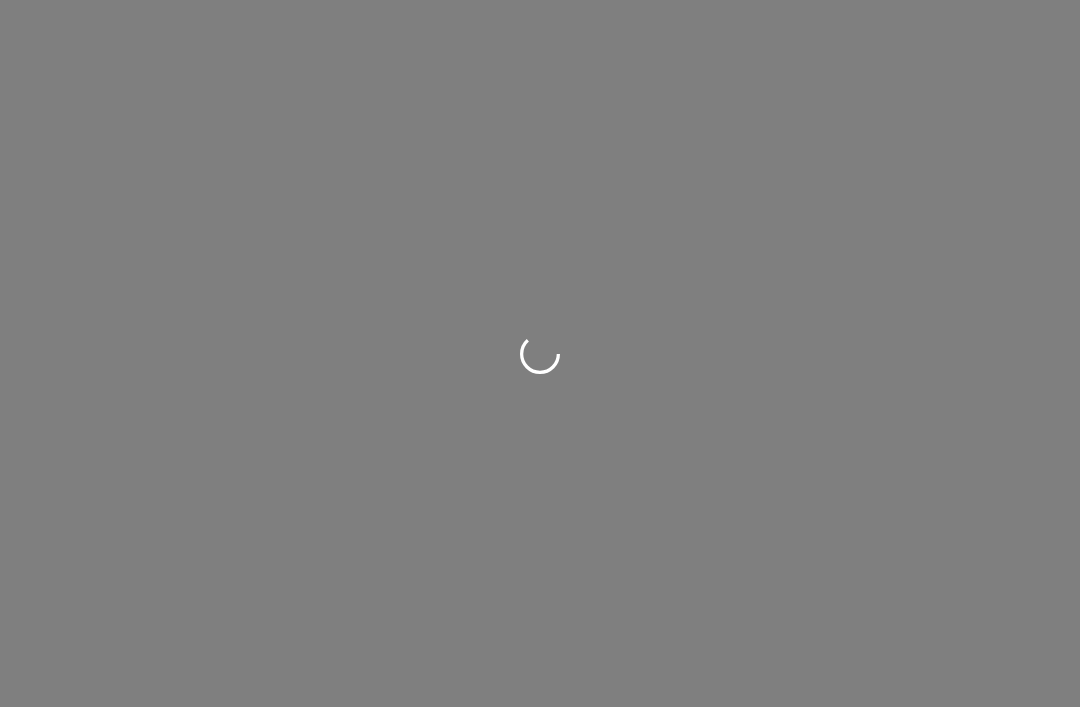 scroll, scrollTop: 0, scrollLeft: 0, axis: both 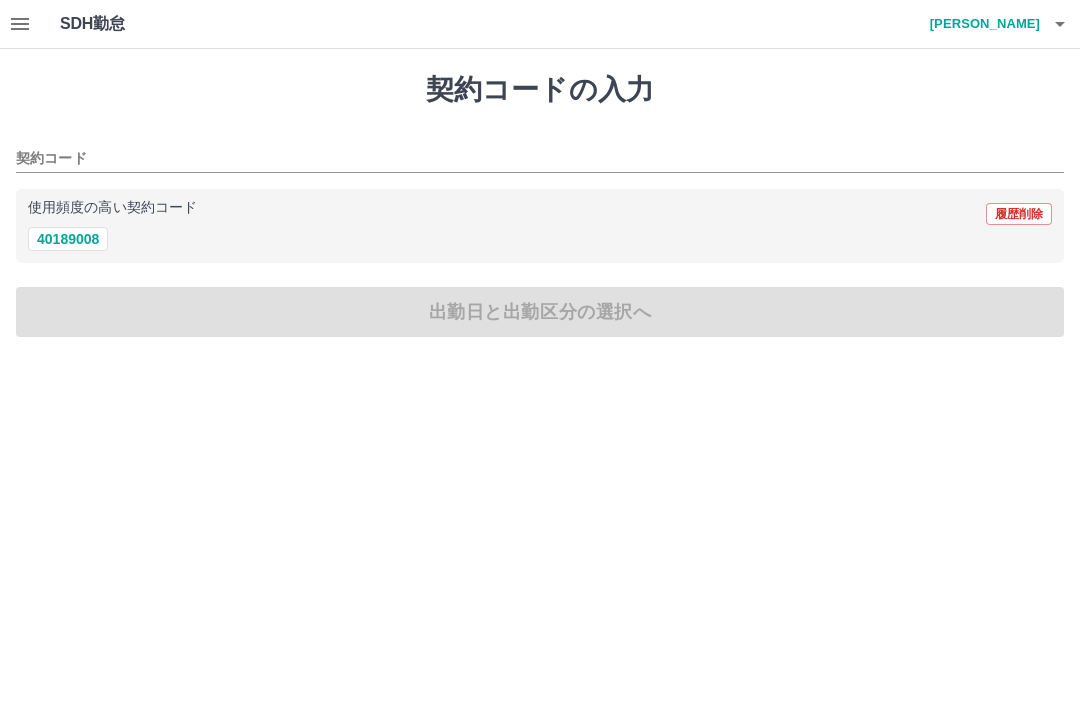 click on "40189008" at bounding box center [68, 239] 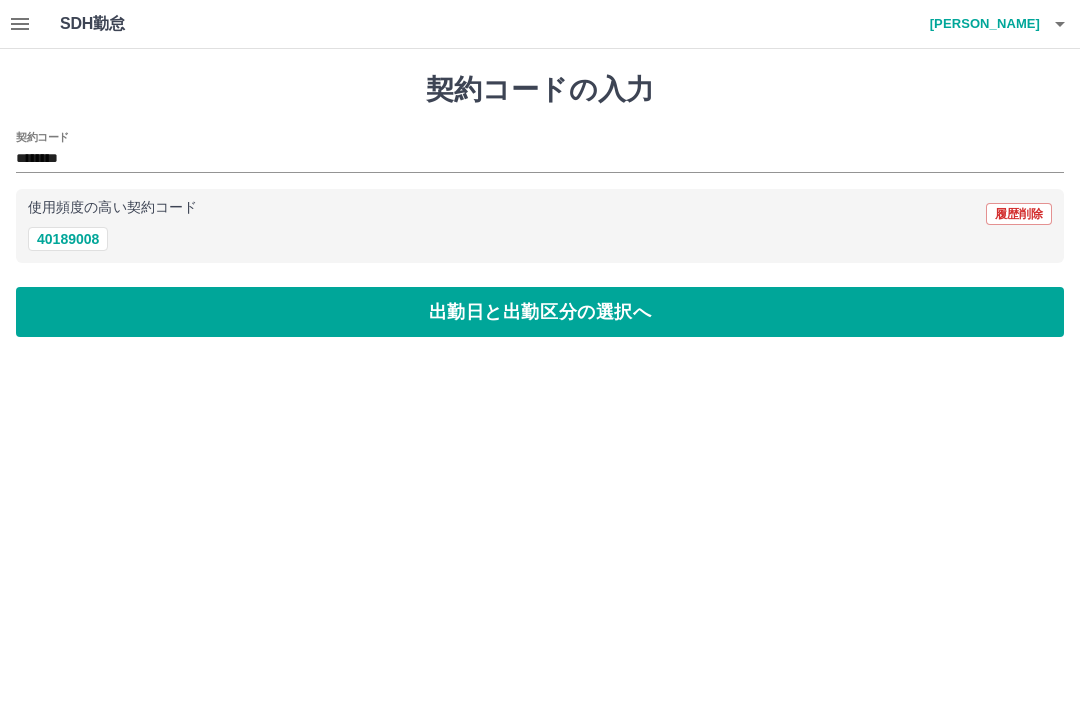 click on "出勤日と出勤区分の選択へ" at bounding box center [540, 312] 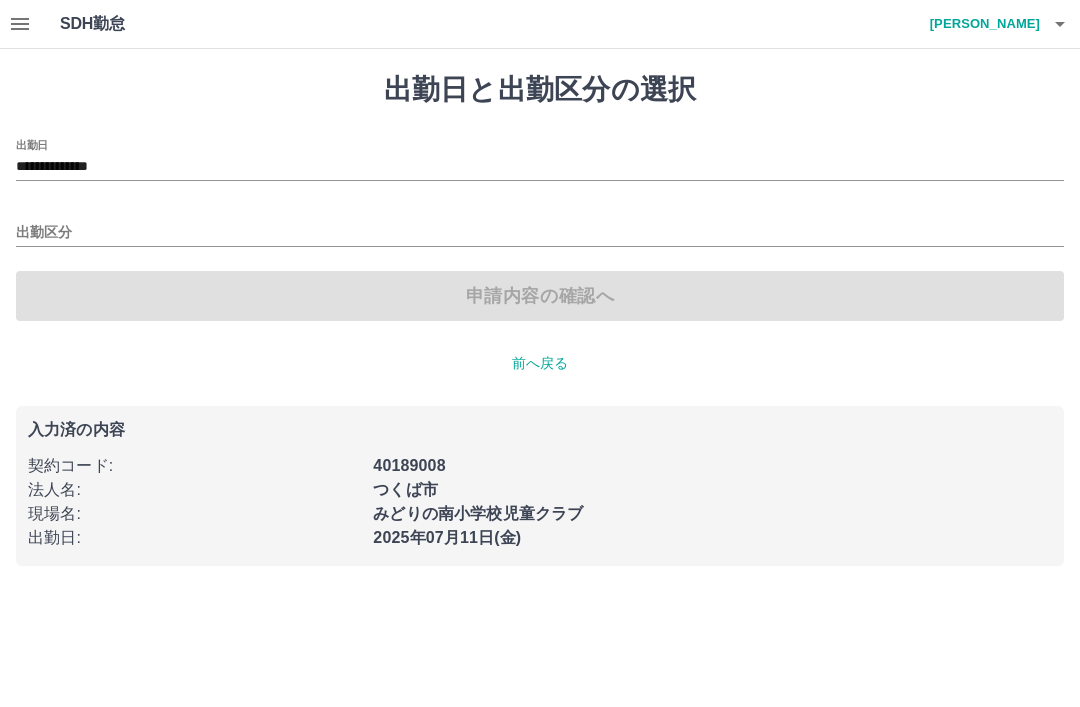 click on "出勤区分" at bounding box center (540, 233) 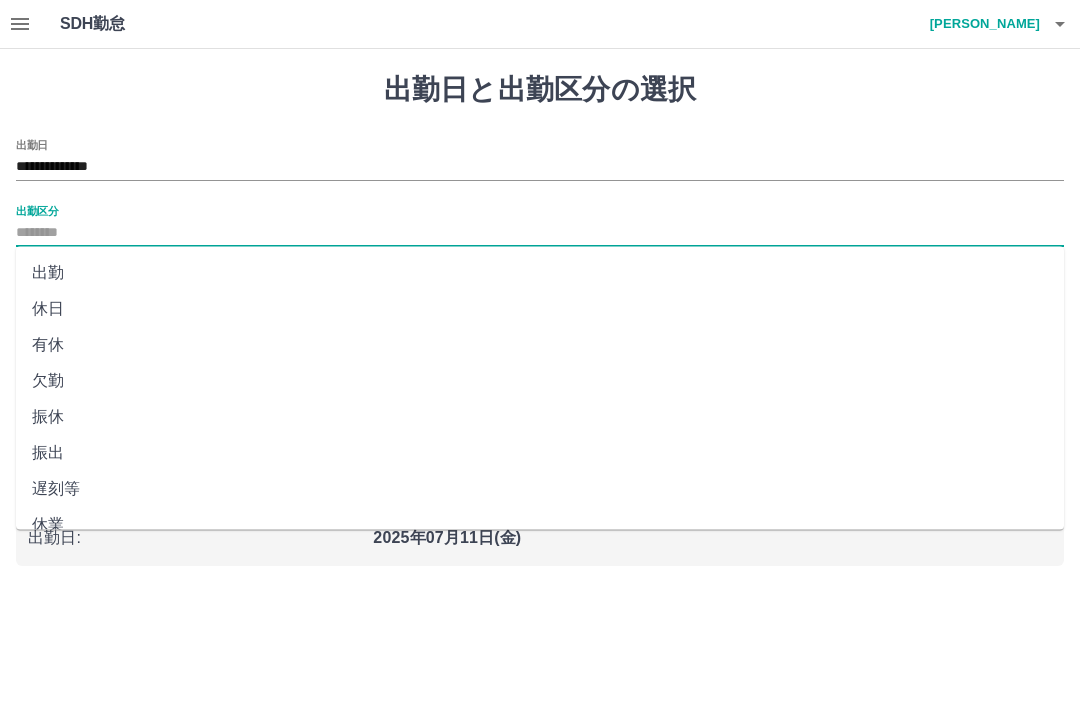 click on "出勤" at bounding box center (540, 273) 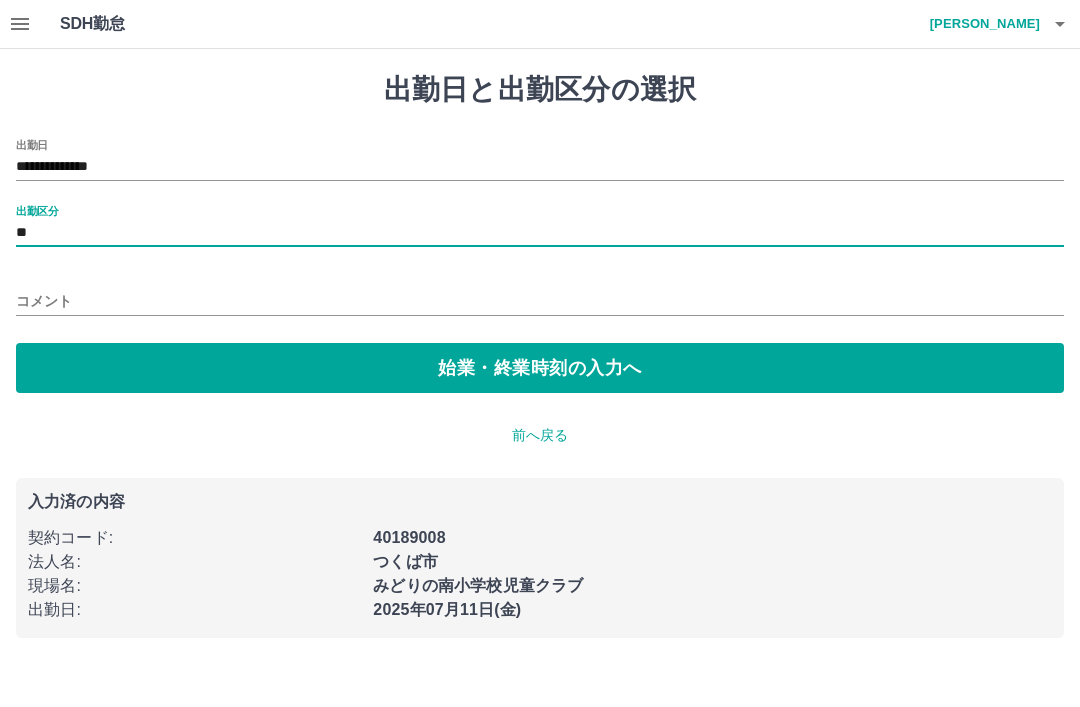 type on "**" 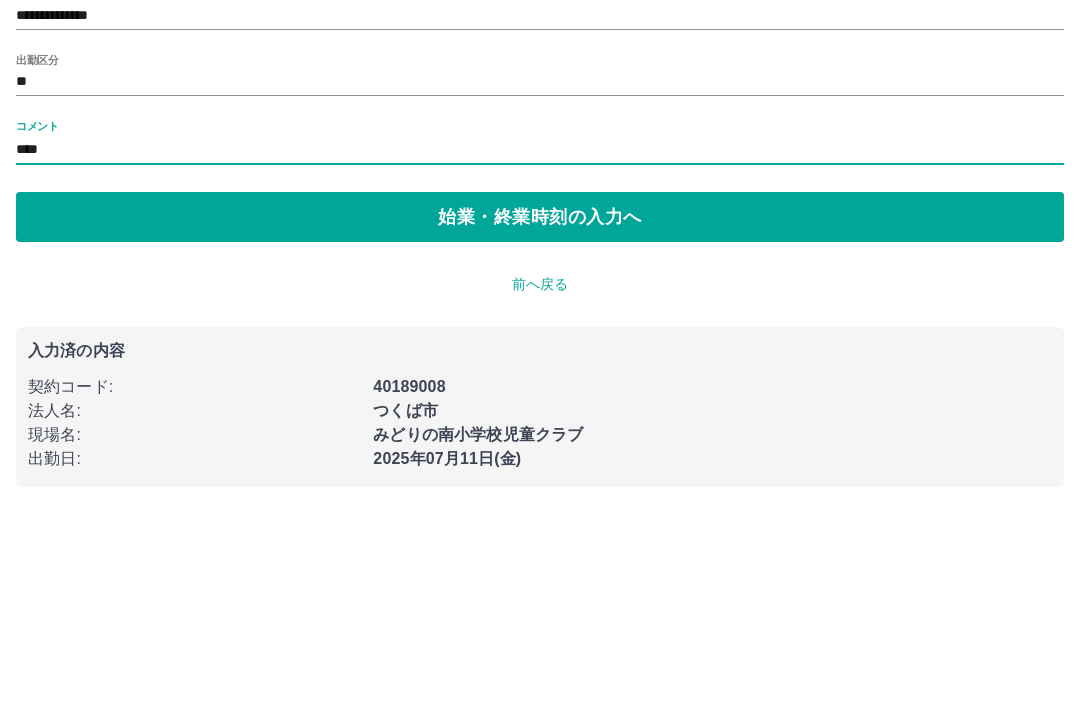 type on "****" 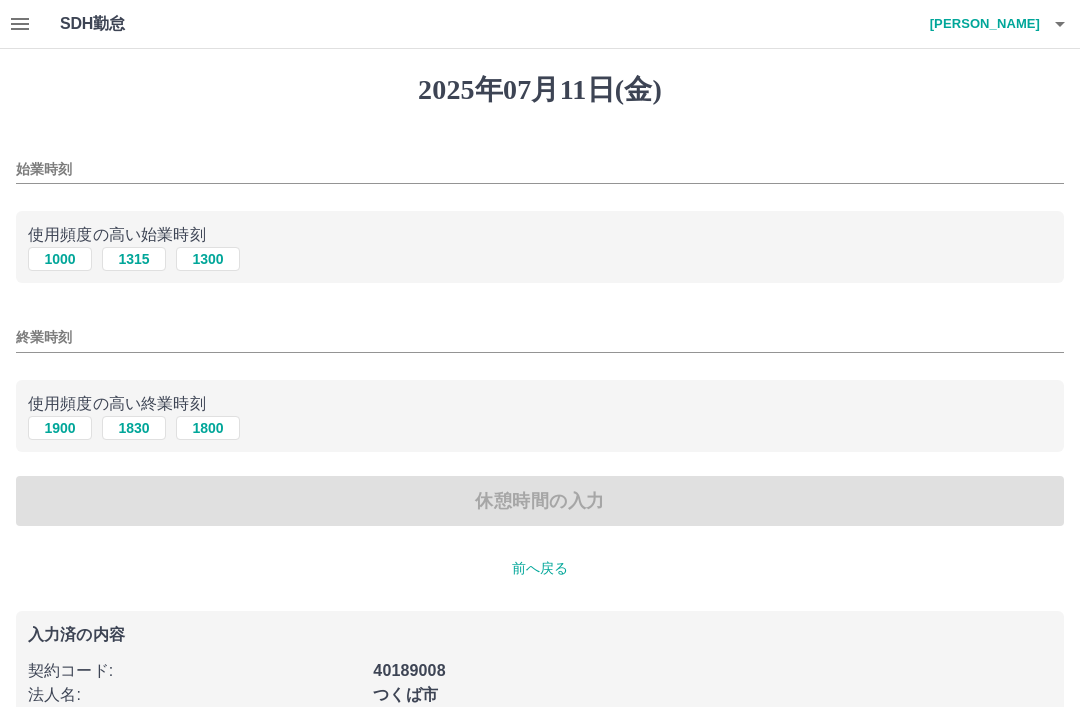 click on "1000" at bounding box center [60, 259] 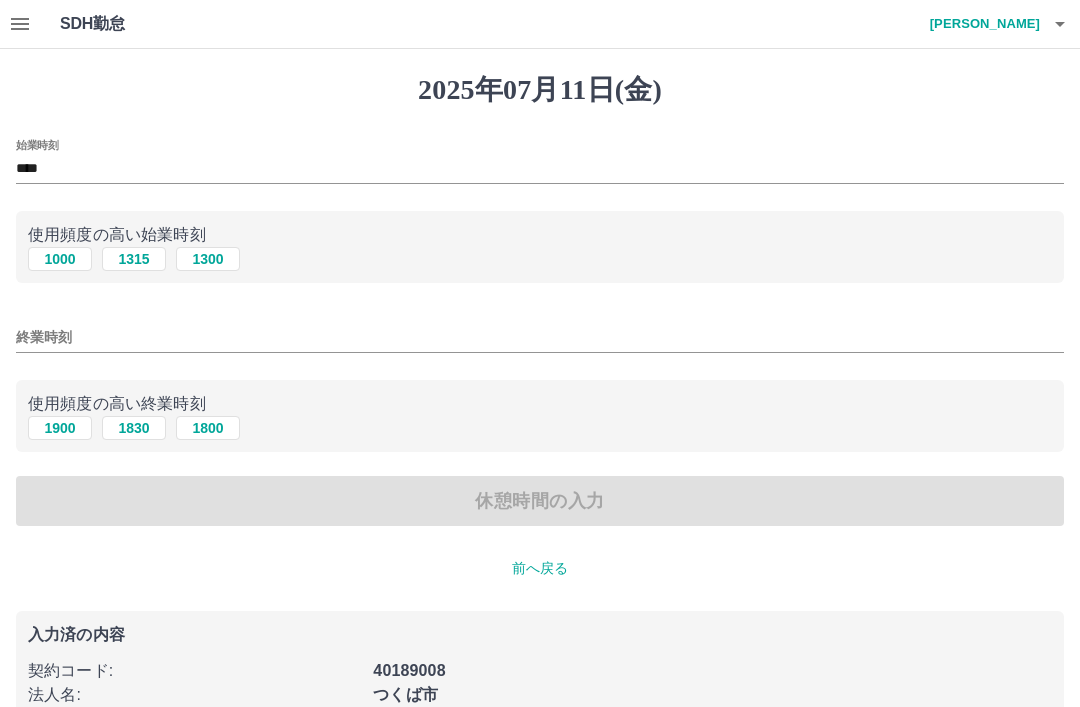 click on "1830" at bounding box center (134, 428) 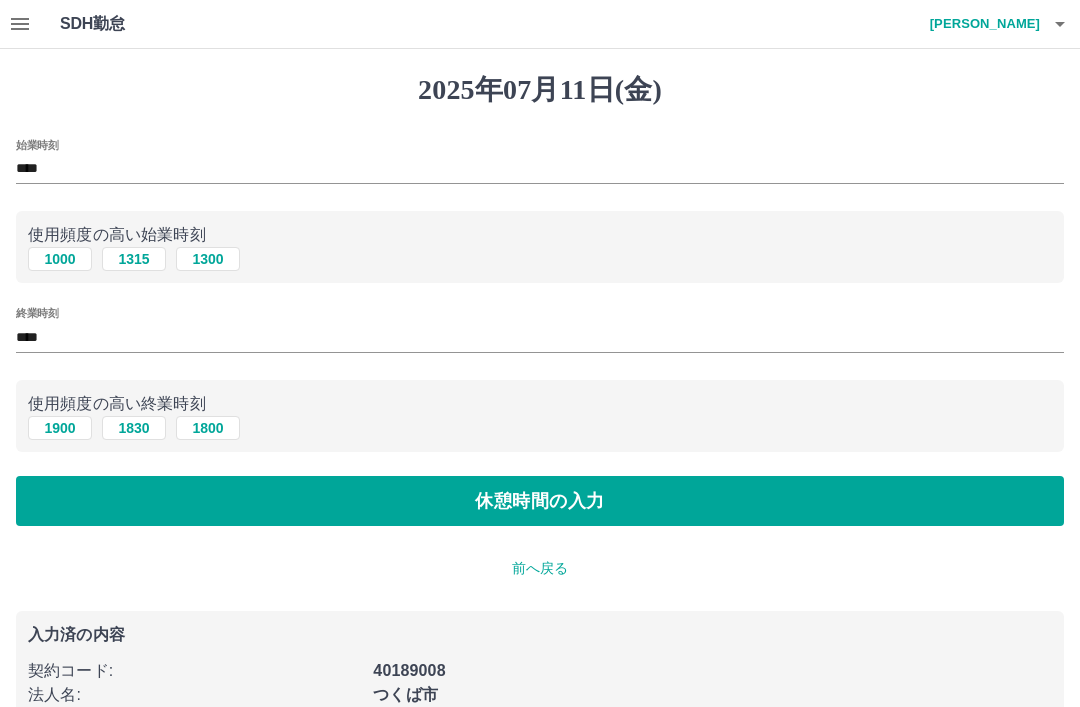 click on "休憩時間の入力" at bounding box center [540, 501] 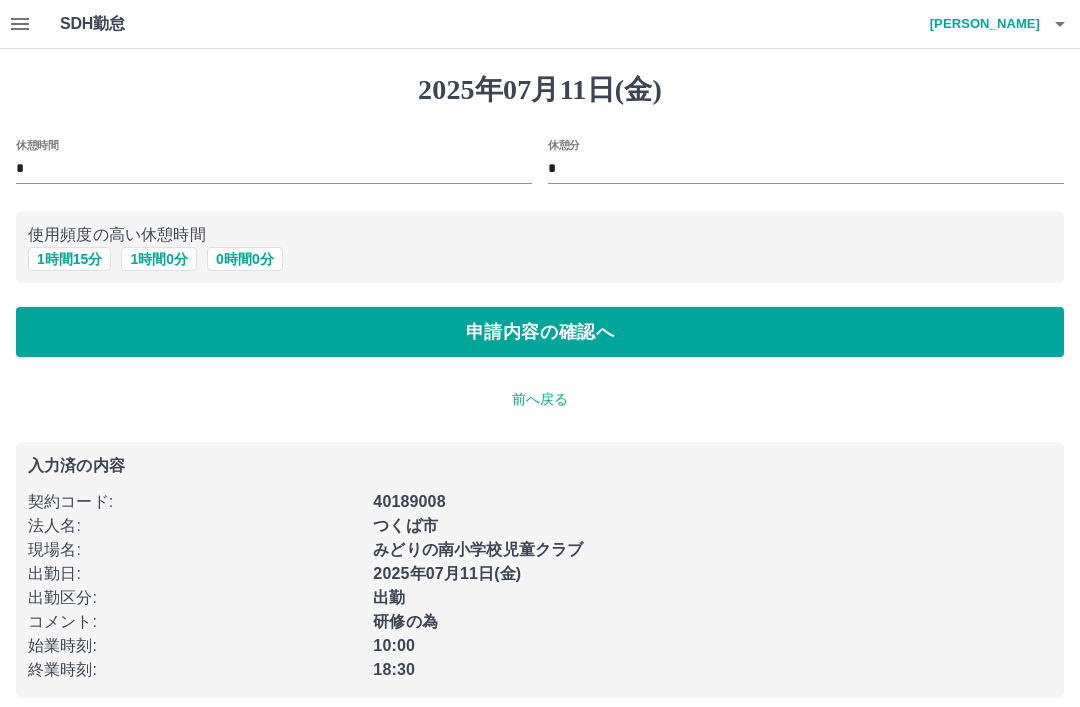 click on "使用頻度の高い休憩時間" at bounding box center (540, 235) 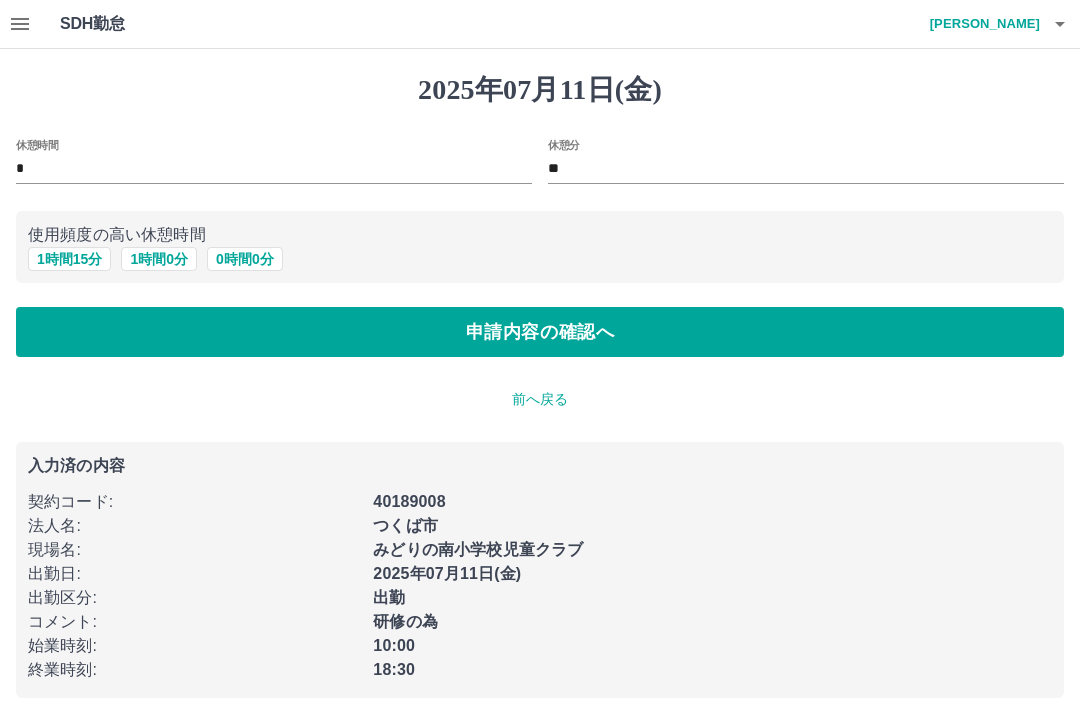 click on "申請内容の確認へ" at bounding box center [540, 332] 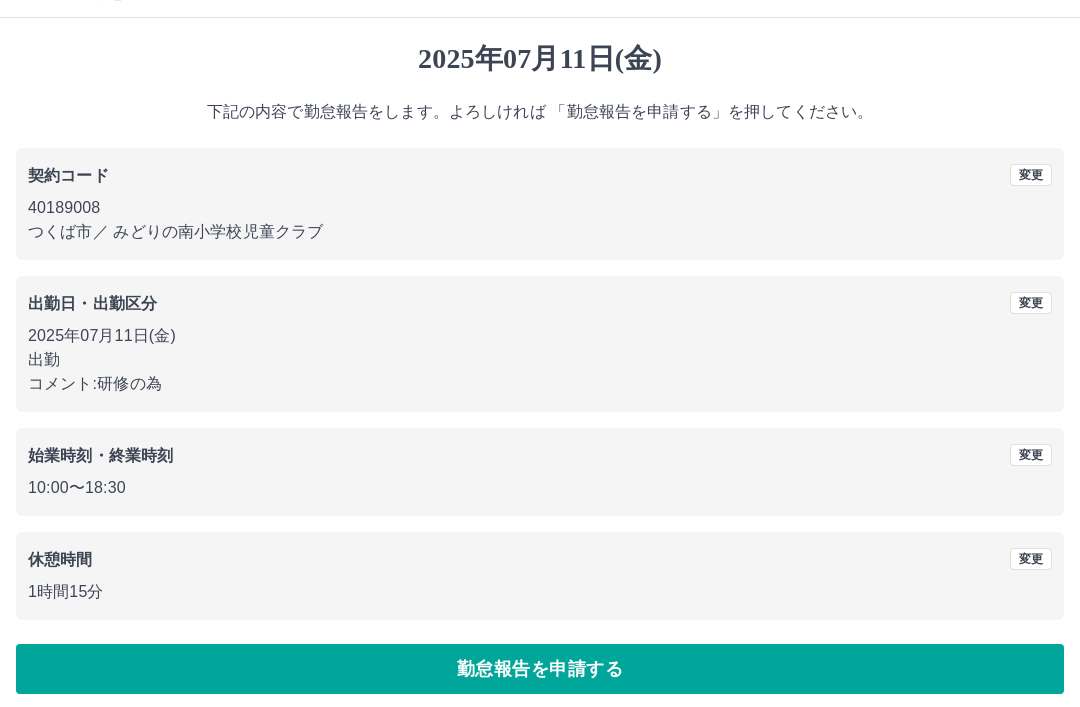 scroll, scrollTop: 41, scrollLeft: 0, axis: vertical 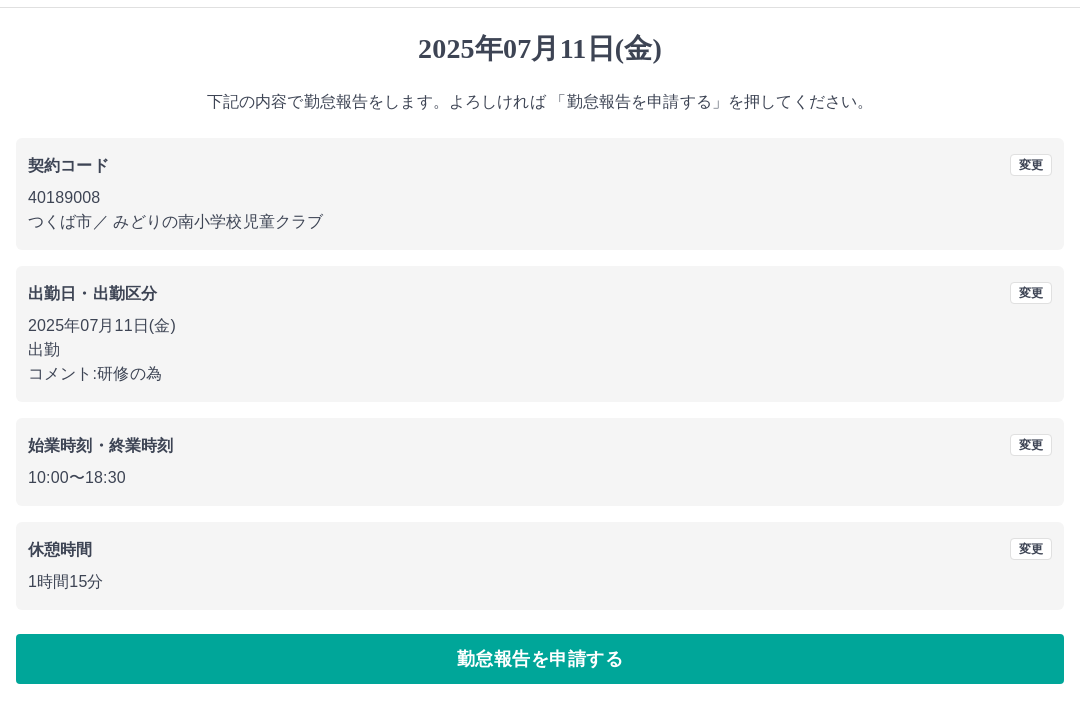 click on "勤怠報告を申請する" at bounding box center (540, 659) 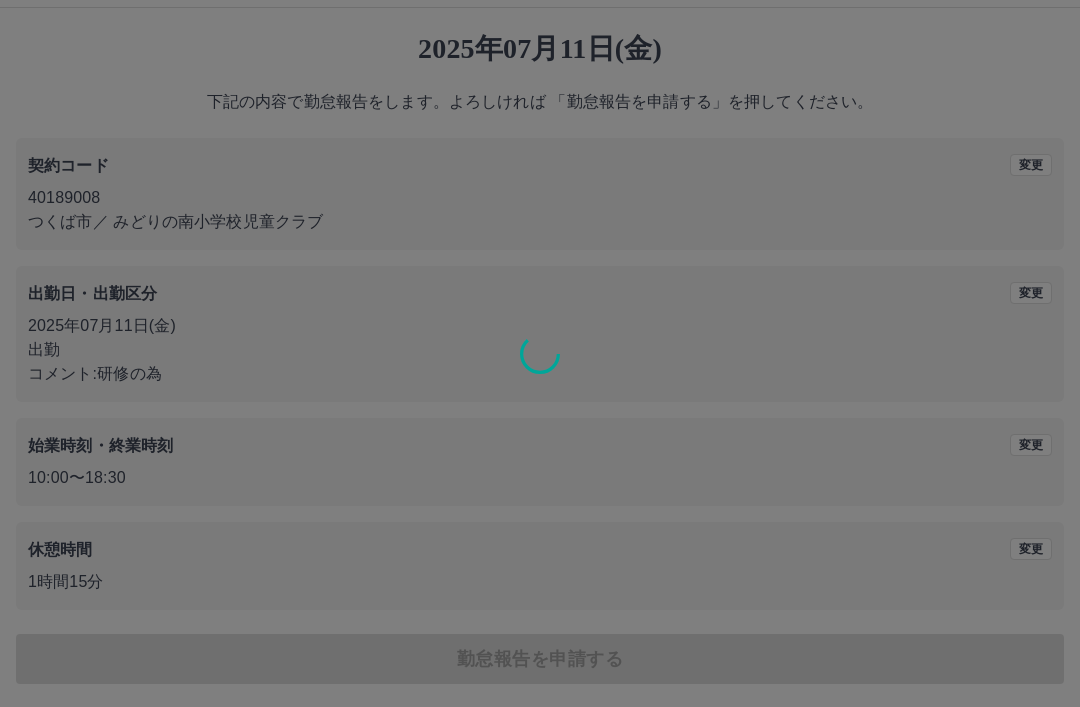 scroll, scrollTop: 0, scrollLeft: 0, axis: both 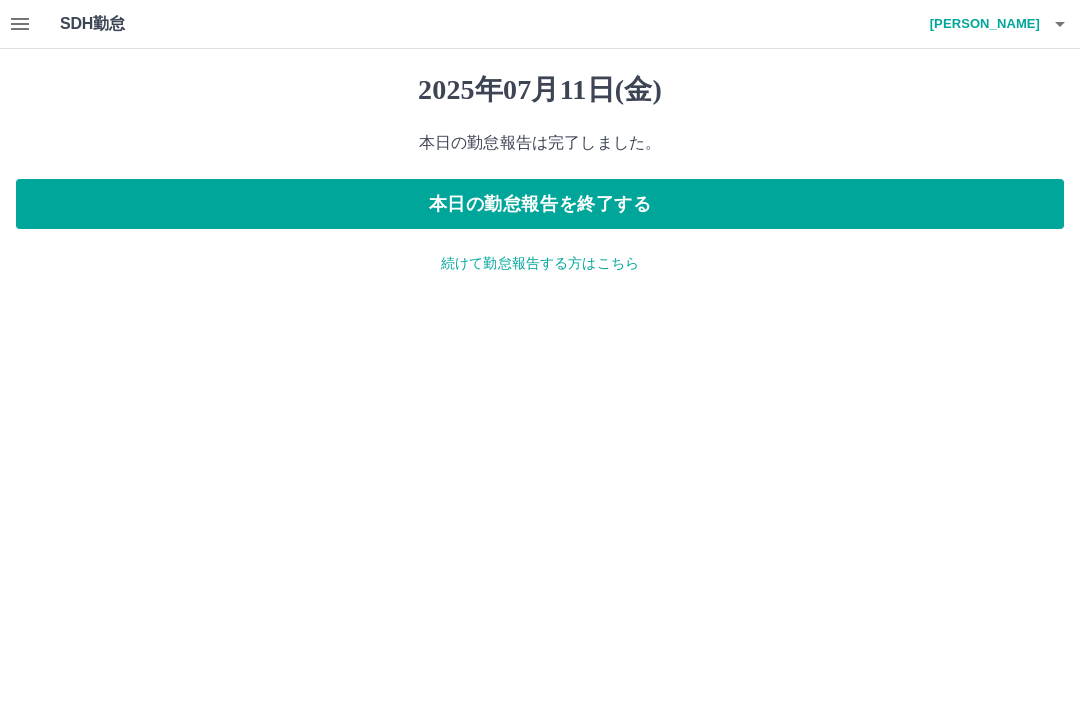 click on "本日の勤怠報告を終了する" at bounding box center (540, 204) 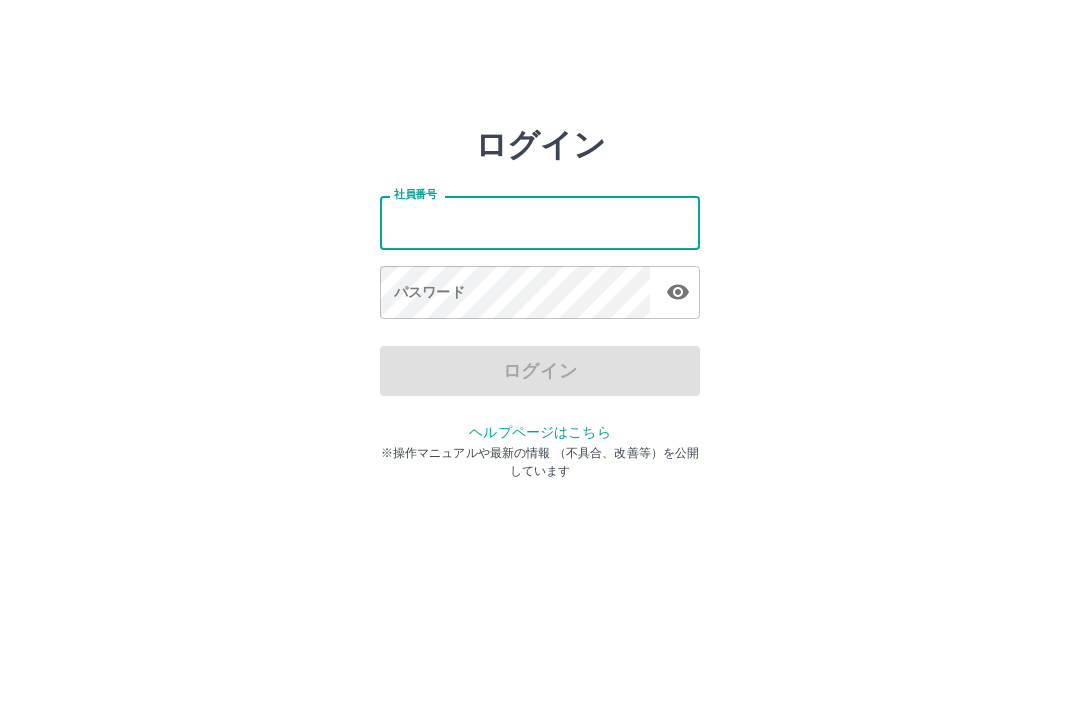 scroll, scrollTop: 0, scrollLeft: 0, axis: both 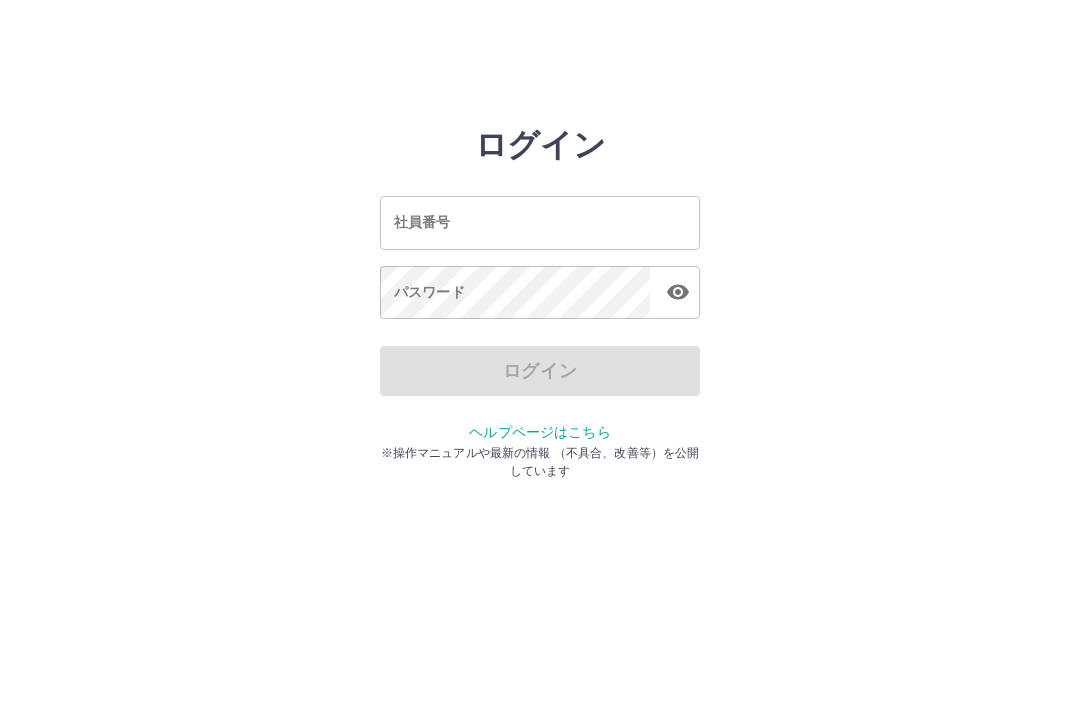 click on "社員番号" at bounding box center (540, 222) 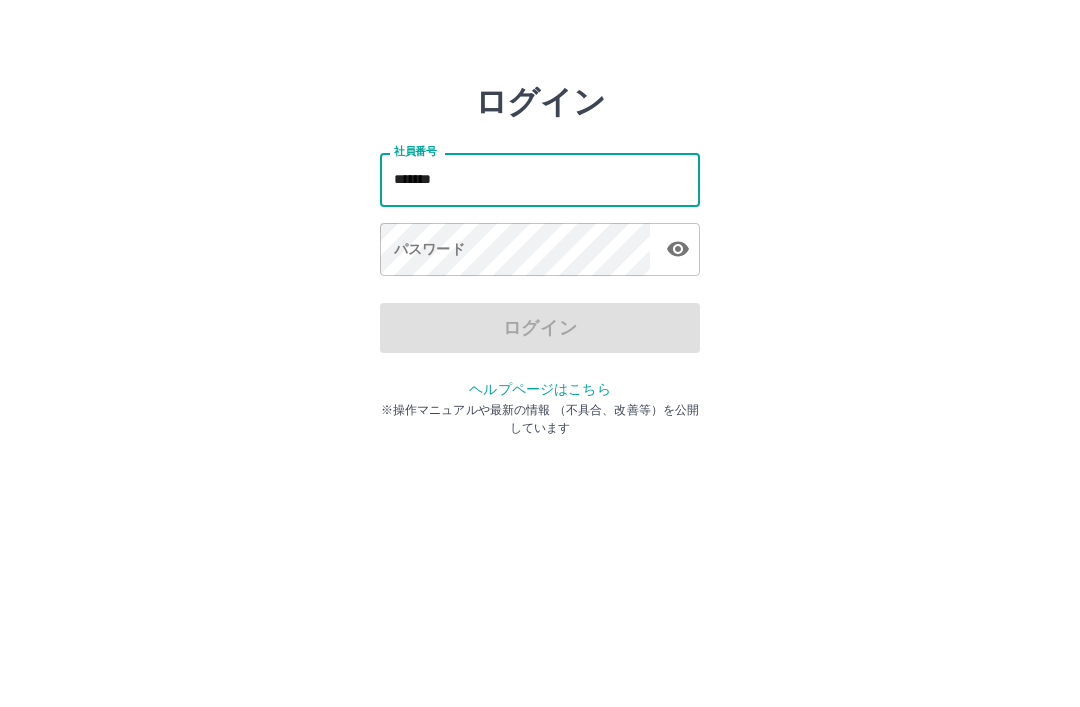 type on "*******" 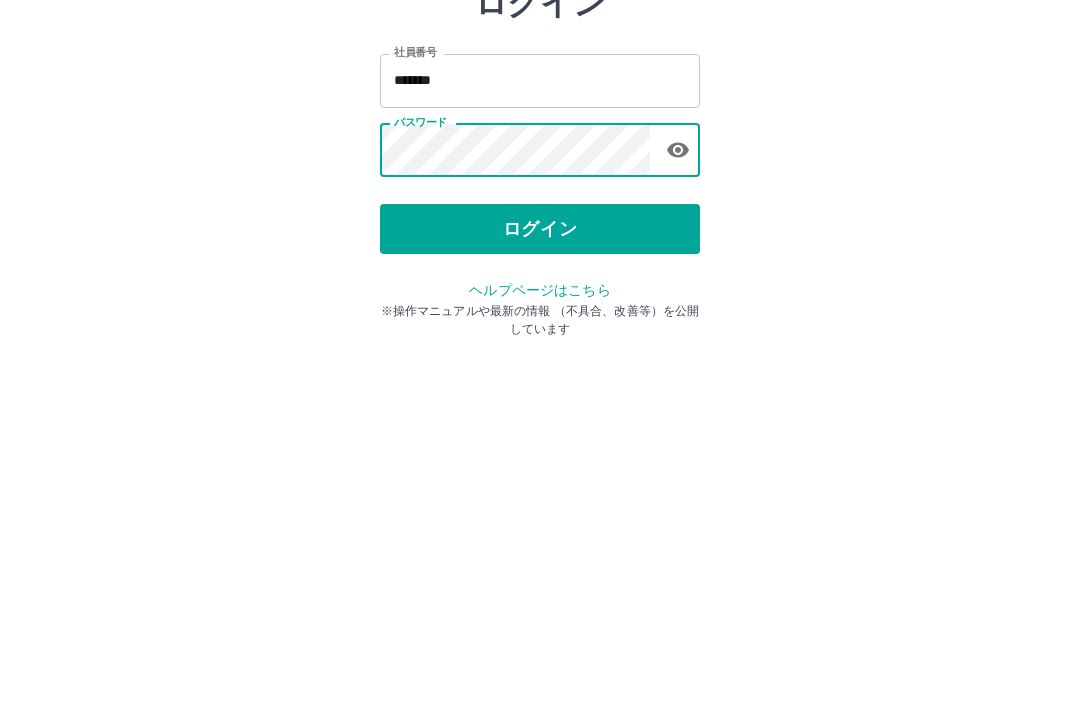 click on "ログイン" at bounding box center (540, 371) 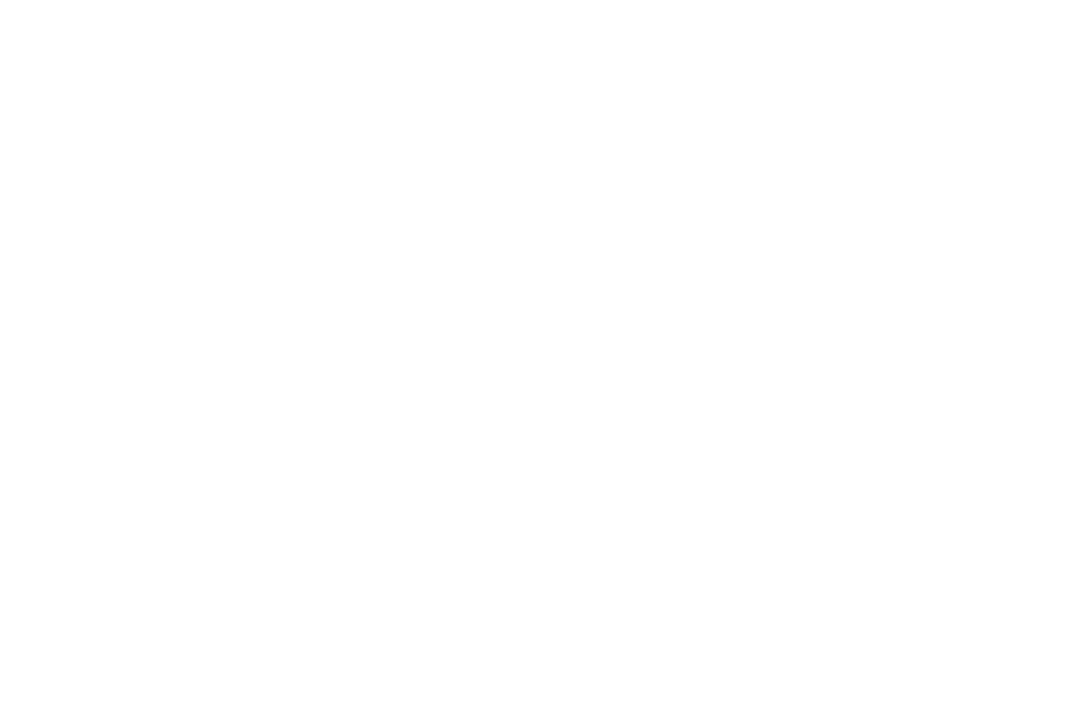 scroll, scrollTop: 0, scrollLeft: 0, axis: both 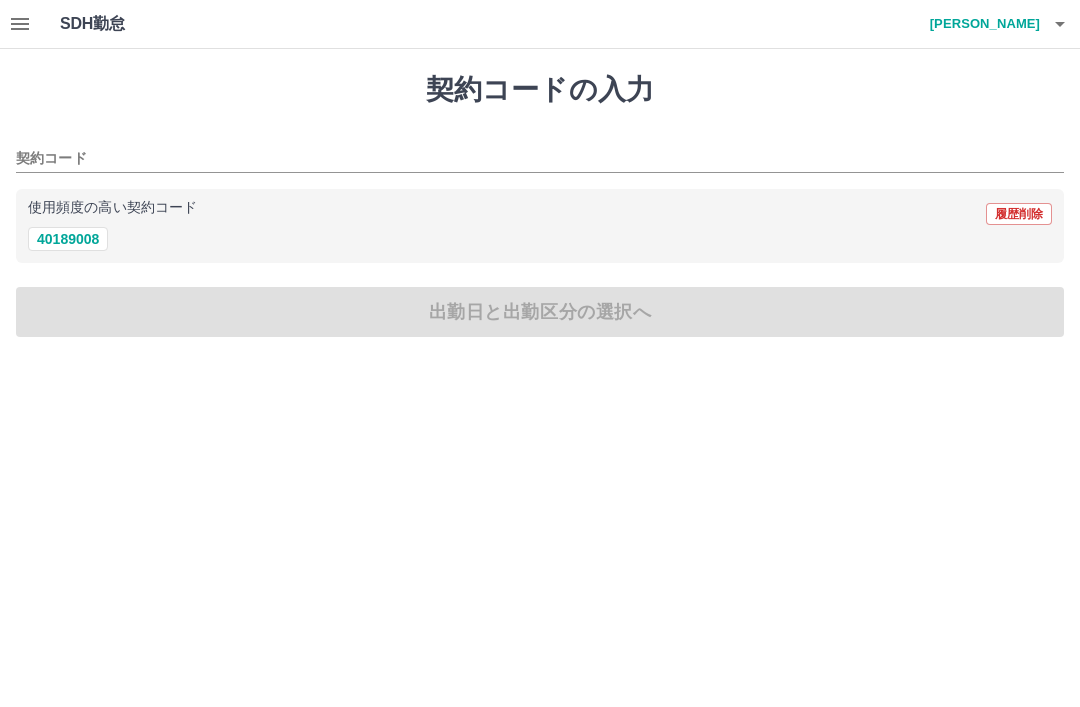 click on "40189008" at bounding box center [68, 239] 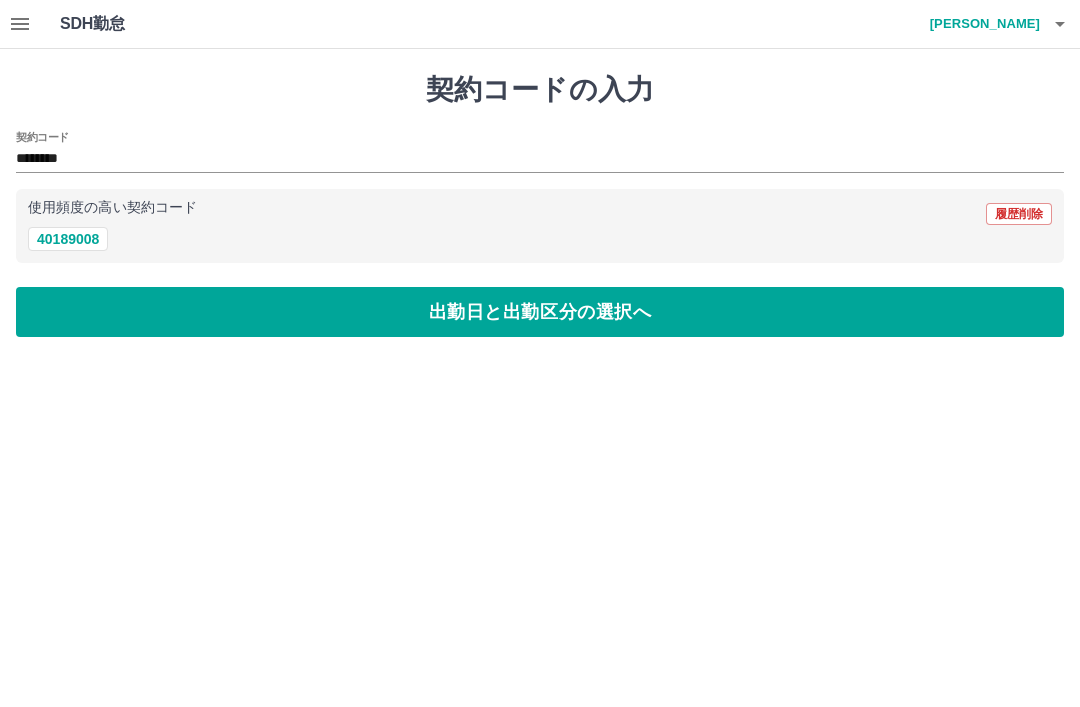 click on "出勤日と出勤区分の選択へ" at bounding box center (540, 312) 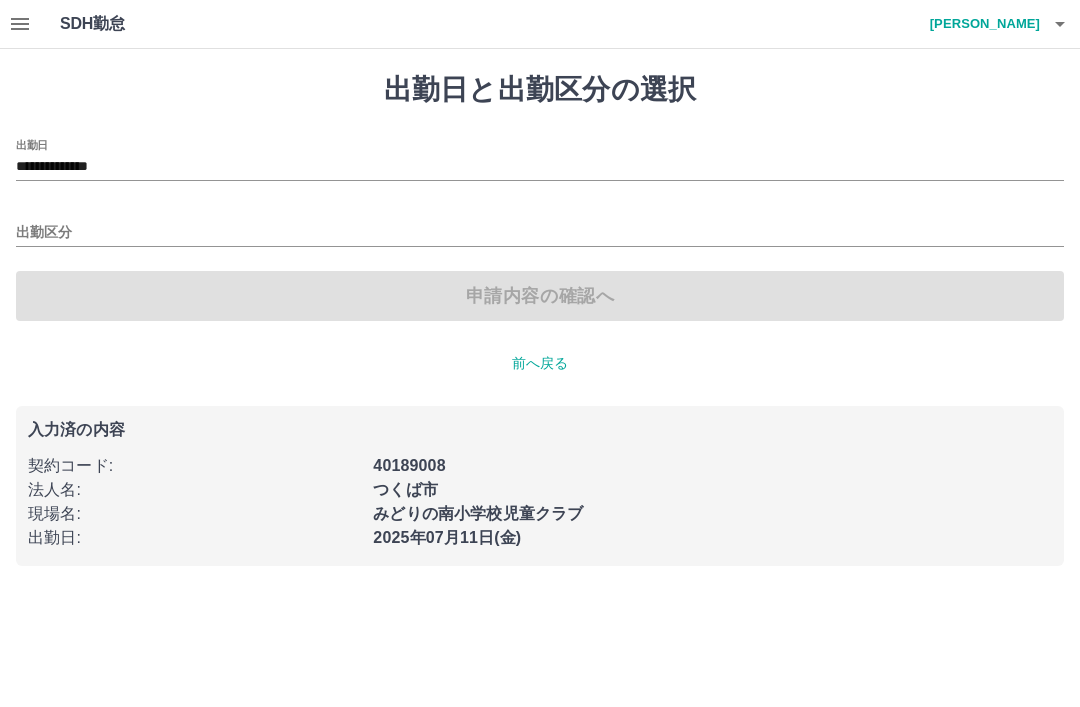 click on "出勤区分" at bounding box center (540, 233) 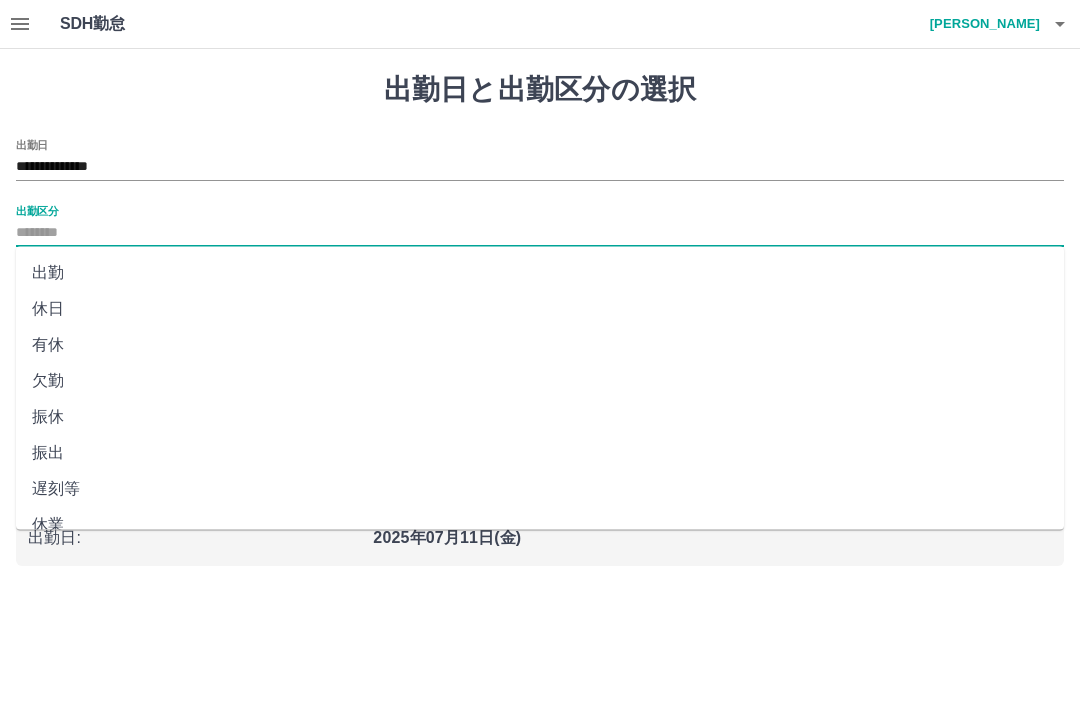 click on "出勤" at bounding box center [540, 273] 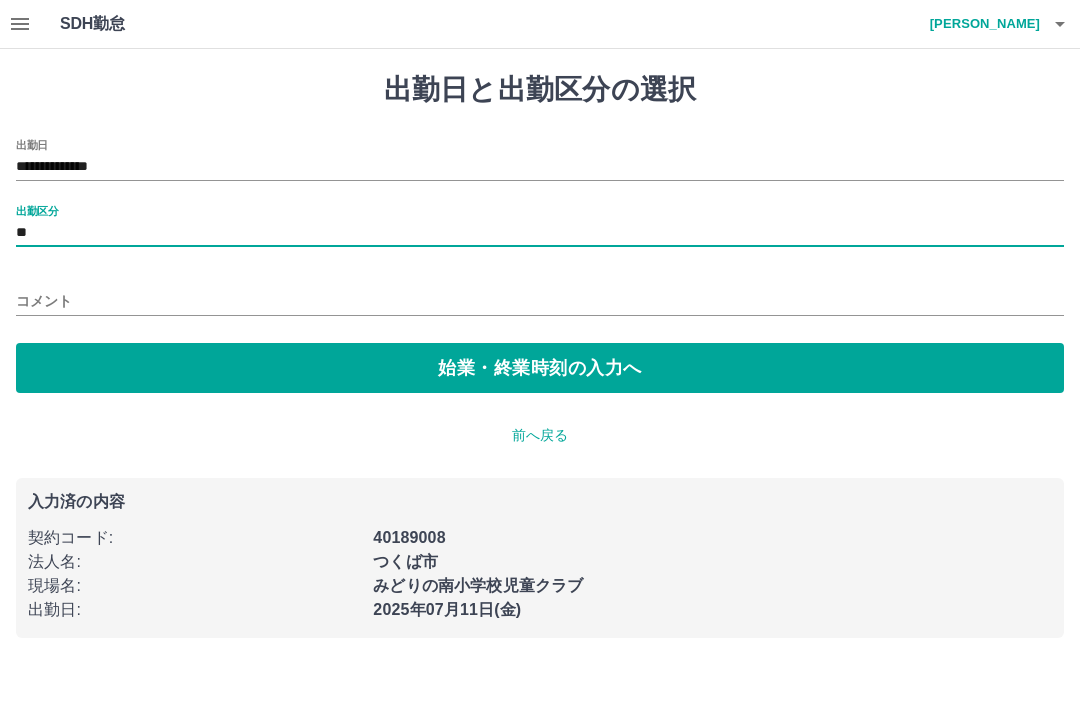 click on "コメント" at bounding box center (540, 295) 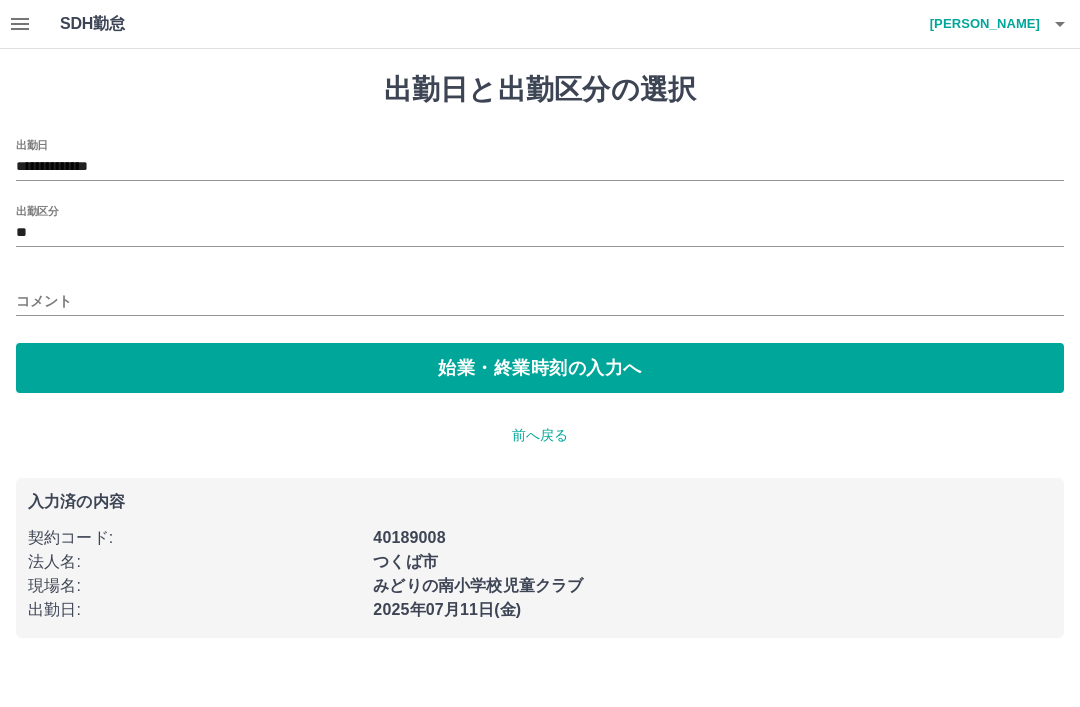 click on "コメント" at bounding box center [540, 301] 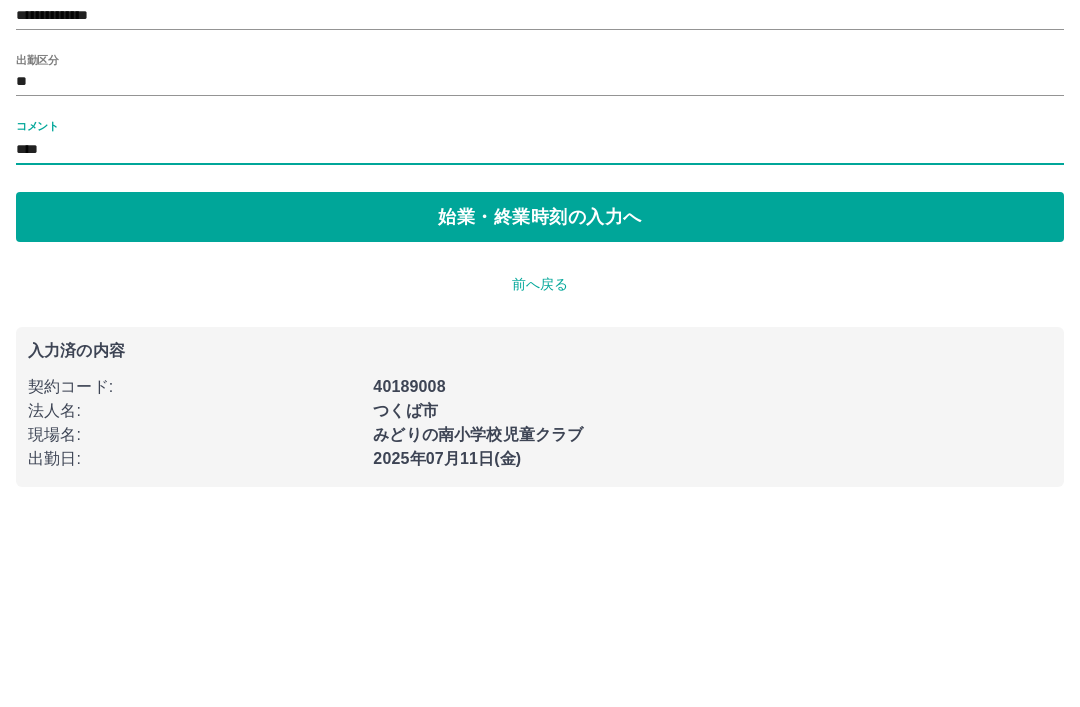 type on "****" 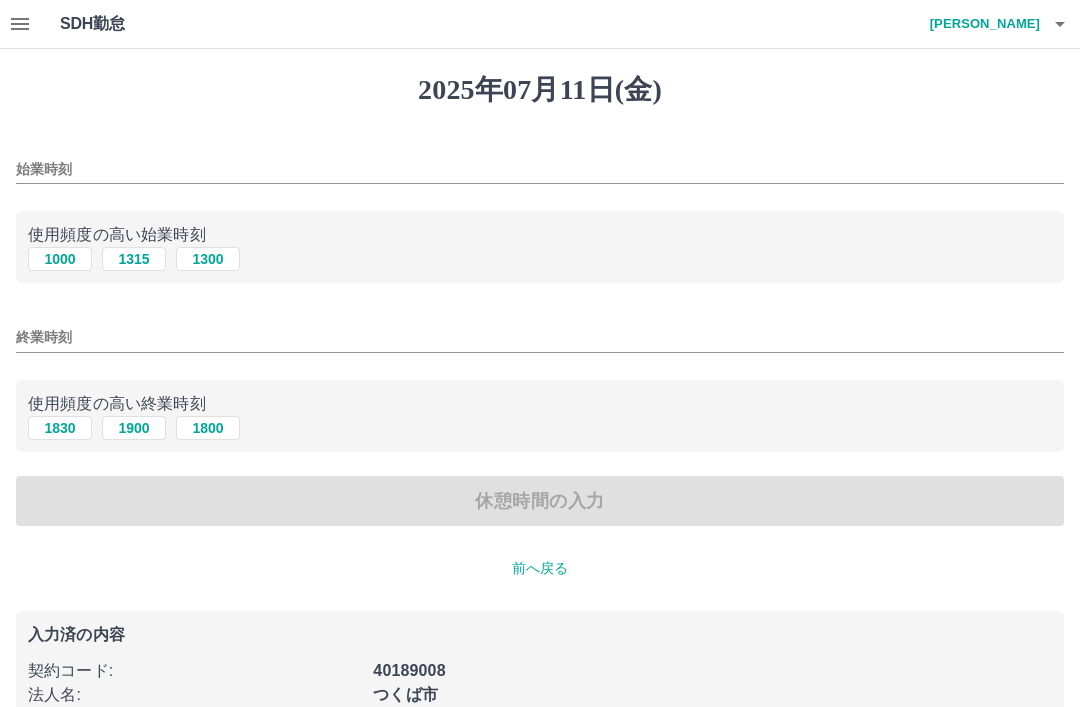 click on "1000" at bounding box center (60, 259) 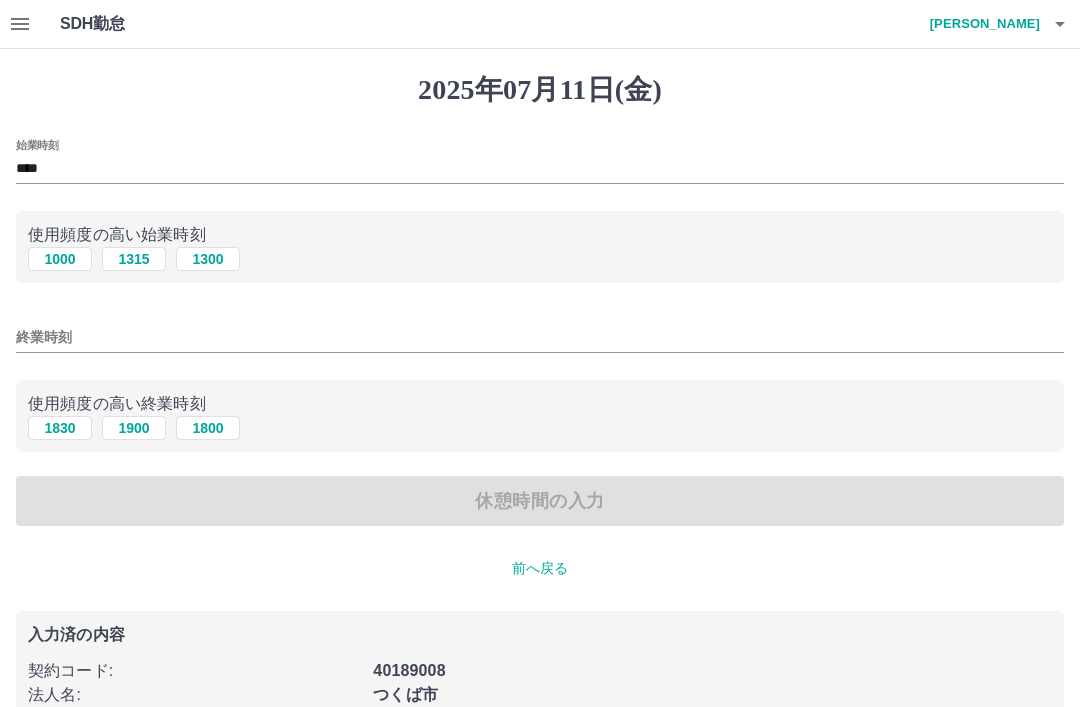 click on "1900" at bounding box center (134, 428) 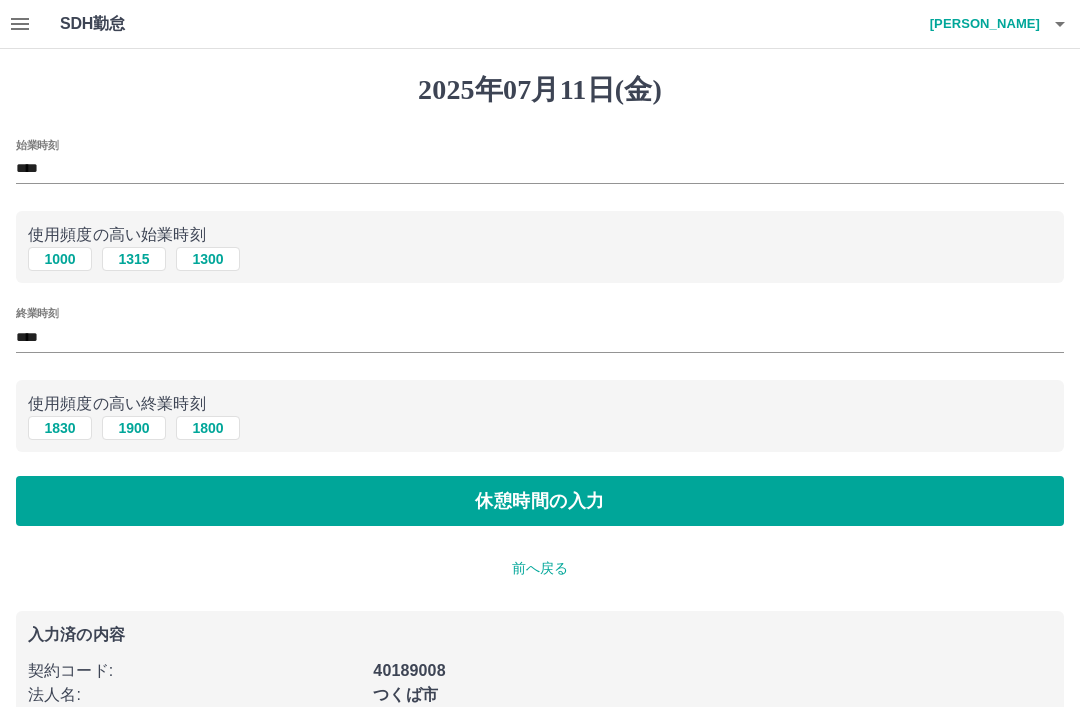 click on "休憩時間の入力" at bounding box center (540, 501) 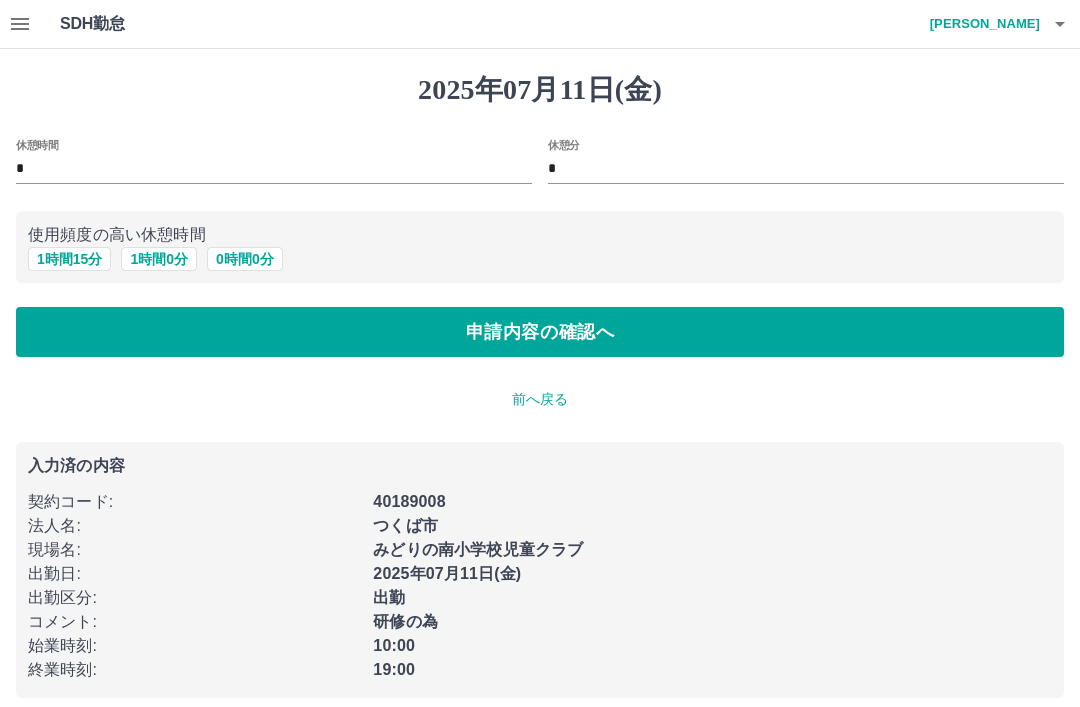 click on "1 時間 15 分" at bounding box center (69, 259) 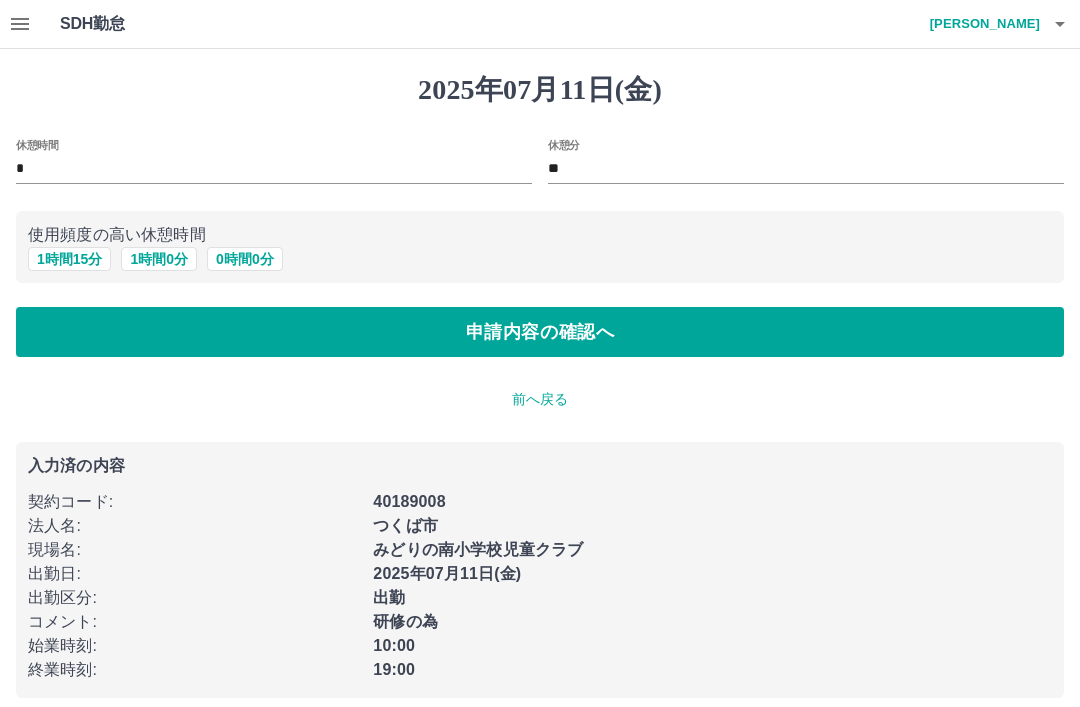 click on "申請内容の確認へ" at bounding box center [540, 332] 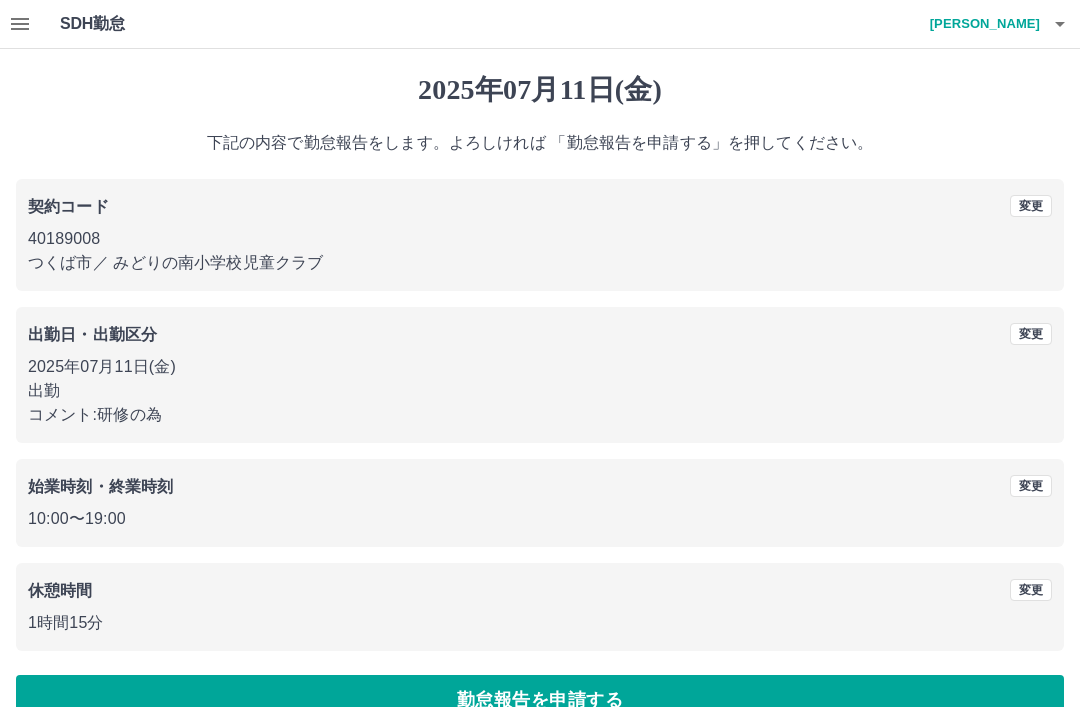 scroll, scrollTop: 41, scrollLeft: 0, axis: vertical 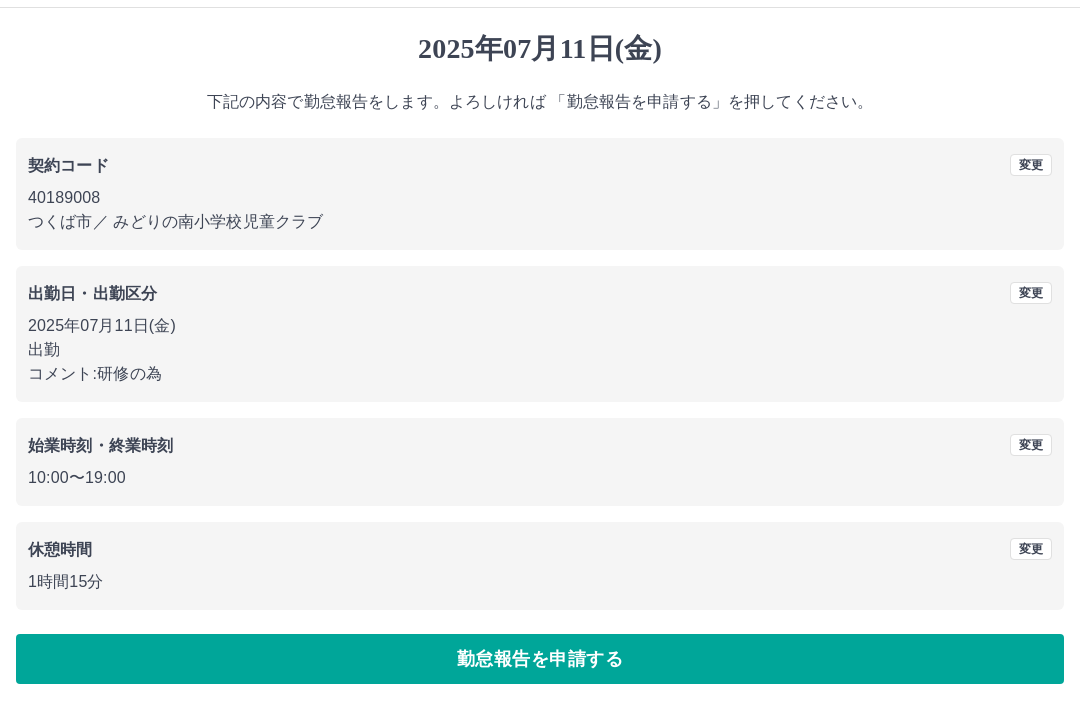 click on "勤怠報告を申請する" at bounding box center (540, 659) 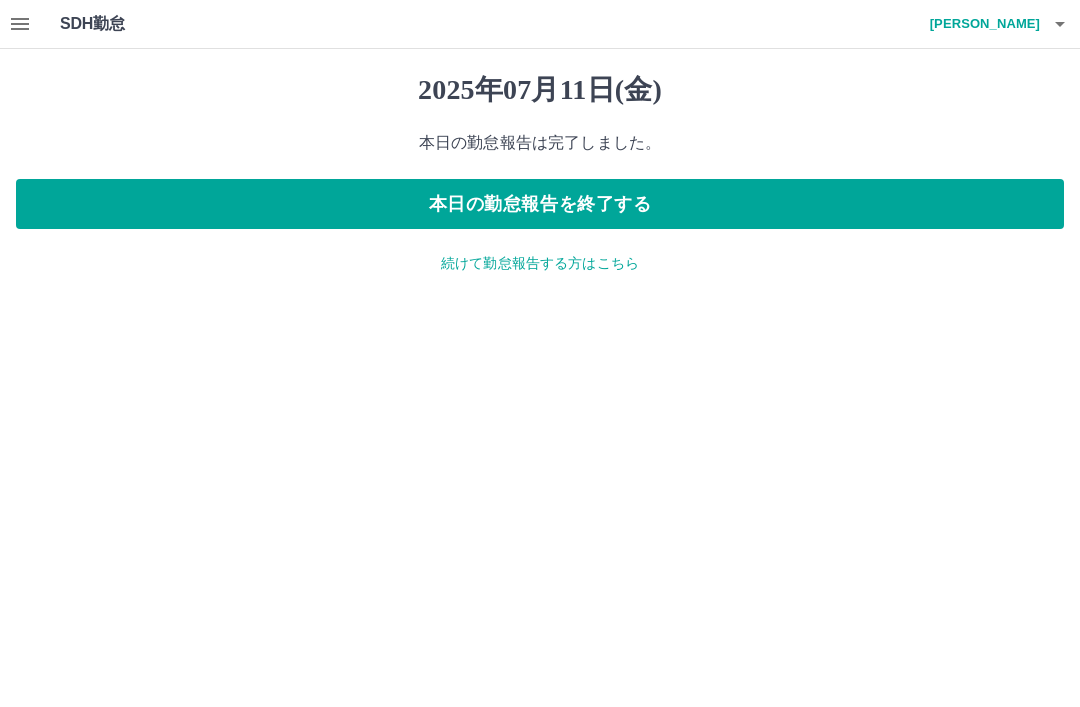 scroll, scrollTop: 0, scrollLeft: 0, axis: both 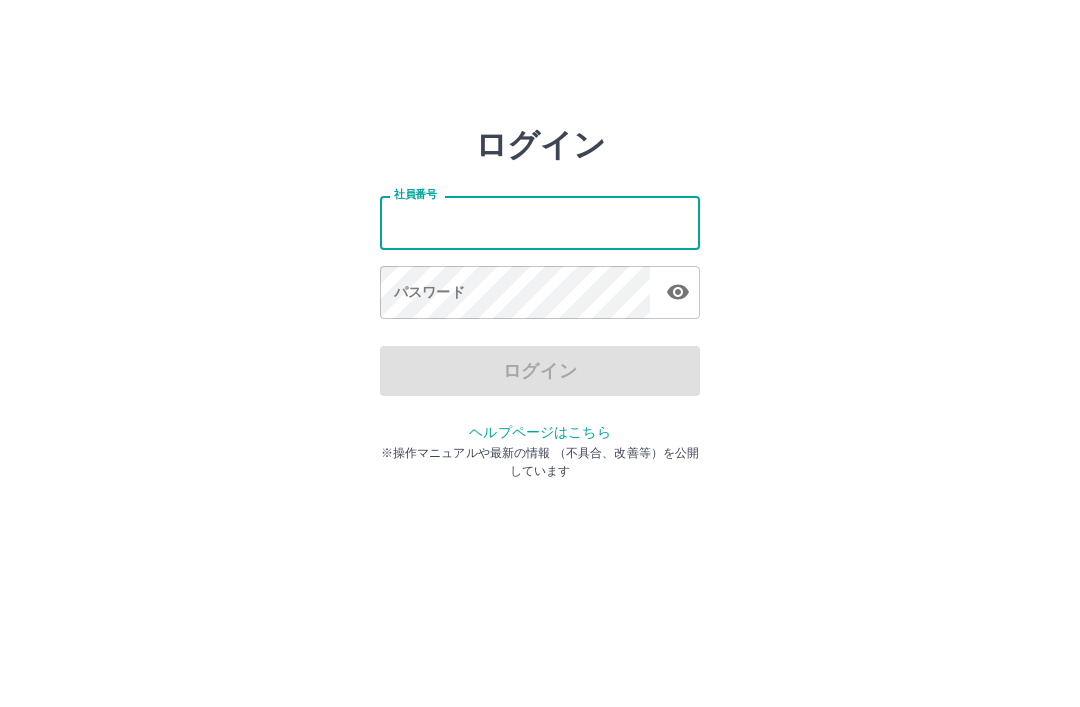 click on "ログイン 社員番号 社員番号 パスワード パスワード ログイン ヘルプページはこちら ※操作マニュアルや最新の情報 （不具合、改善等）を公開しています" at bounding box center (540, 286) 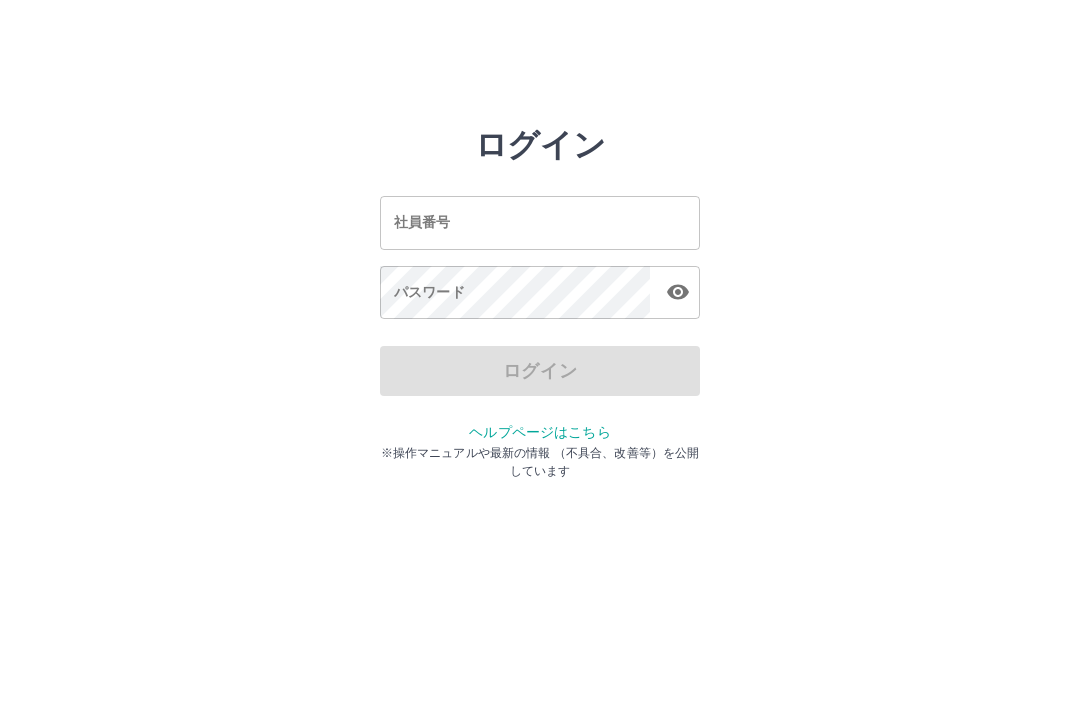 click on "社員番号" at bounding box center (540, 222) 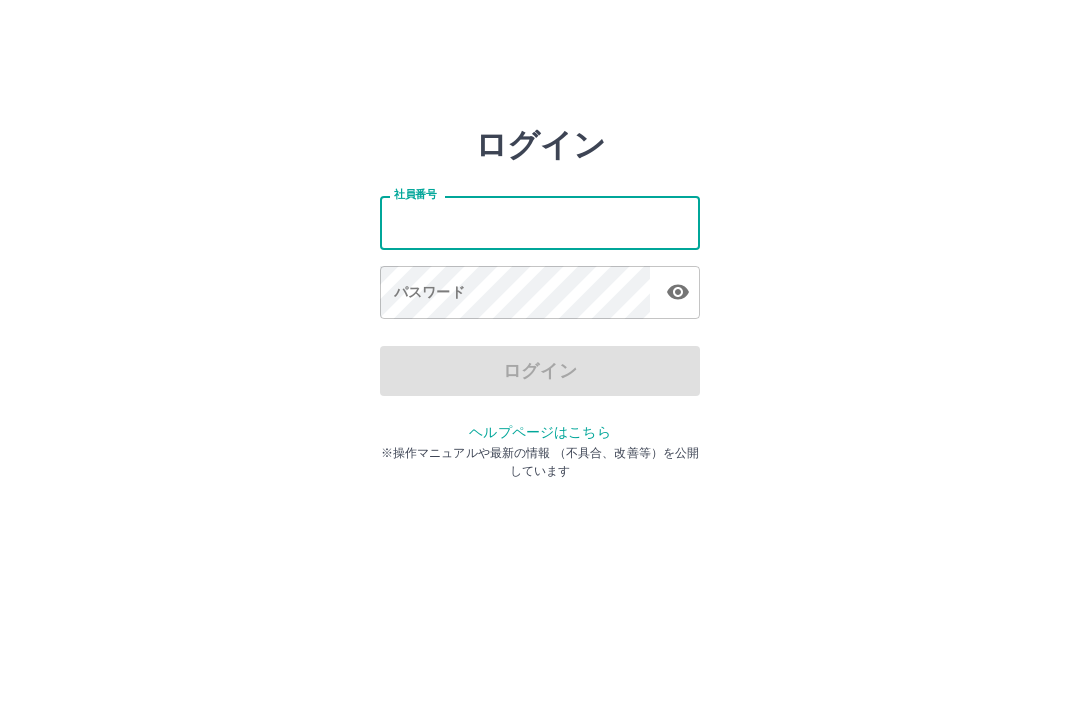 click on "社員番号" at bounding box center (540, 222) 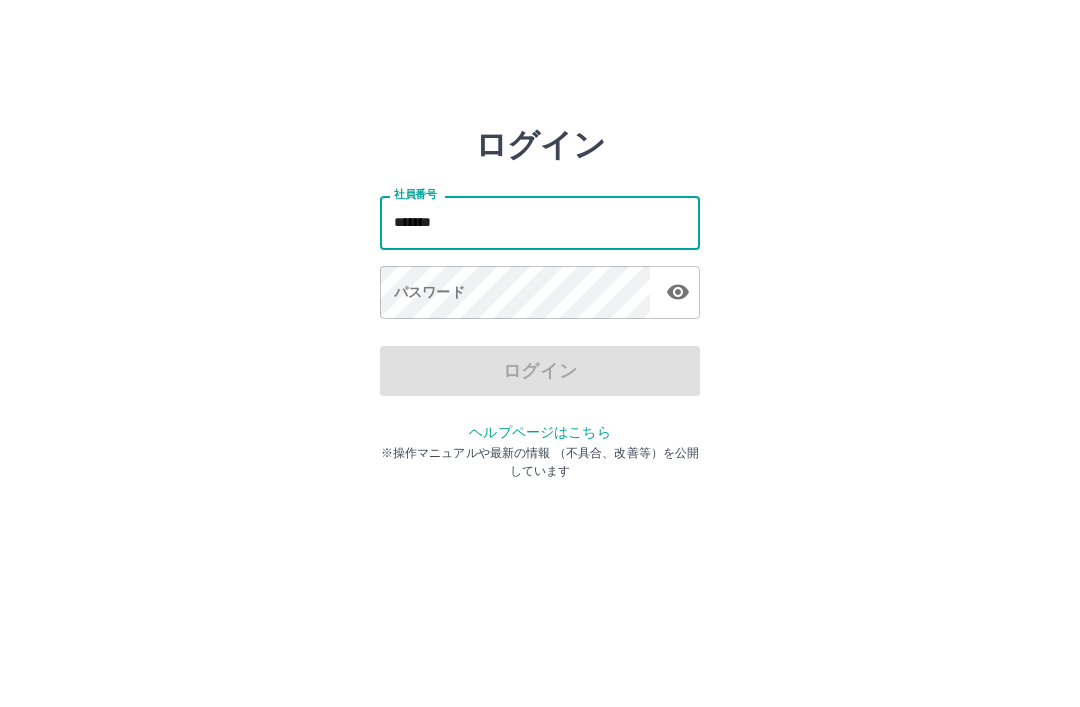 type on "*******" 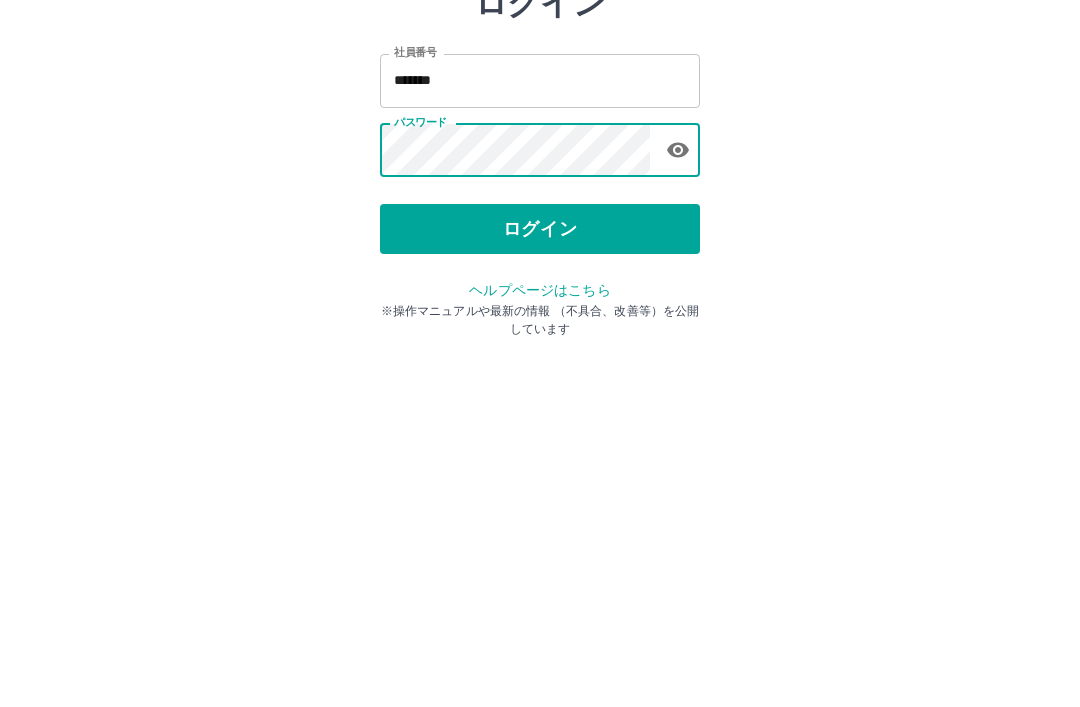 click on "ログイン" at bounding box center (540, 371) 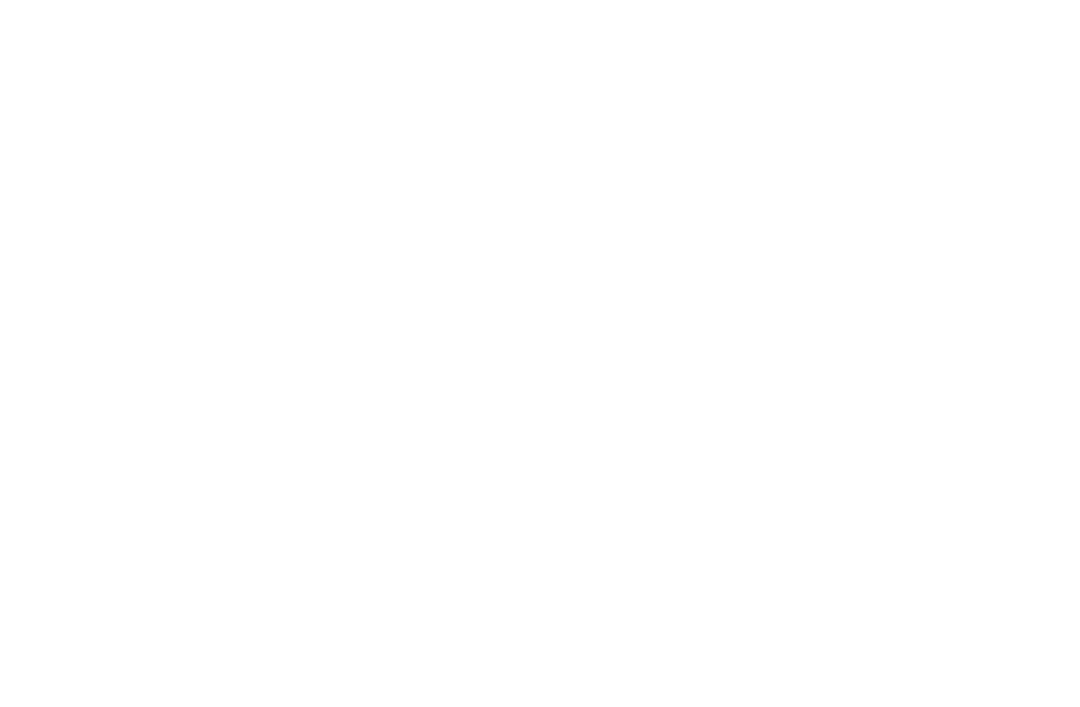 scroll, scrollTop: 0, scrollLeft: 0, axis: both 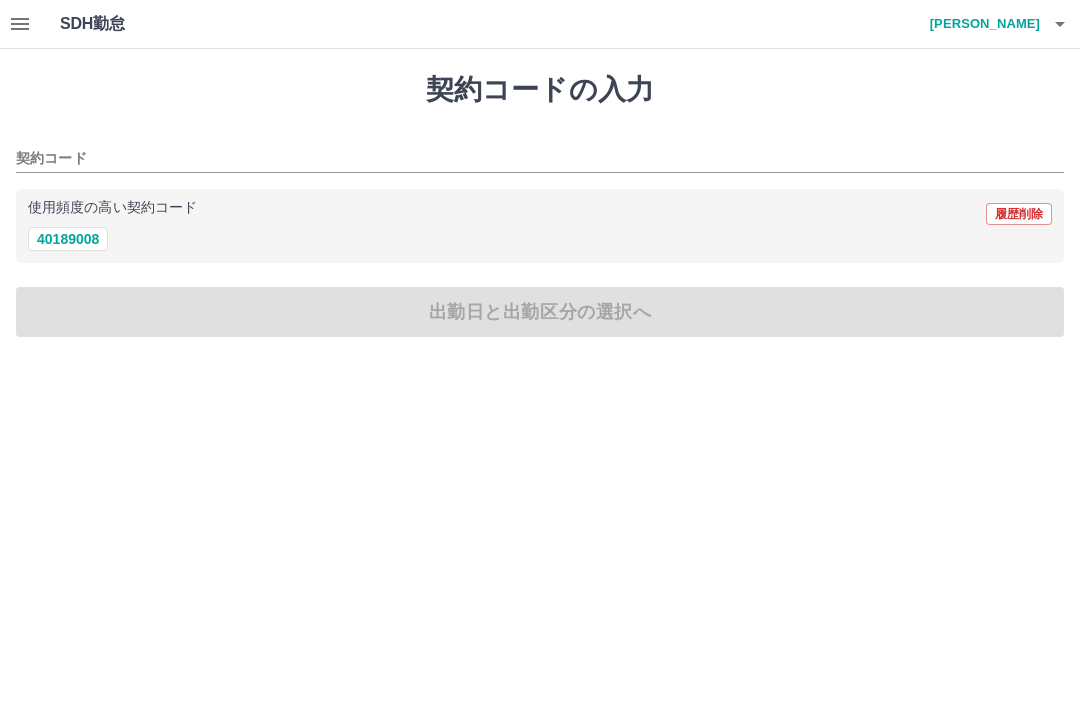 click on "40189008" at bounding box center (68, 239) 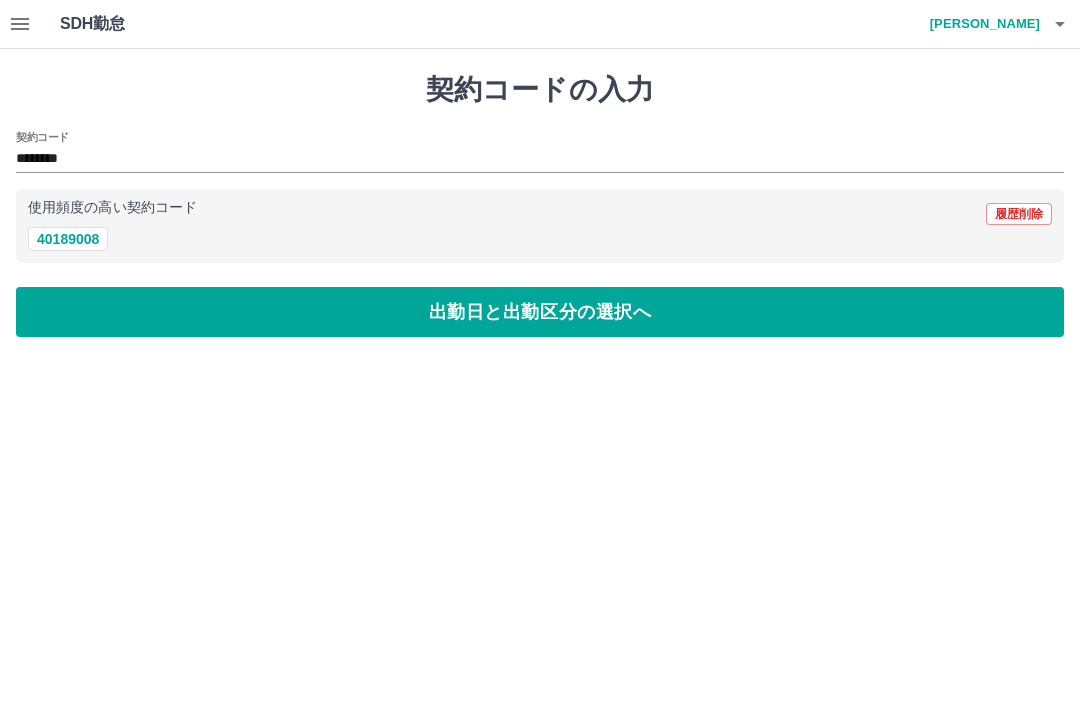 click on "出勤日と出勤区分の選択へ" at bounding box center (540, 312) 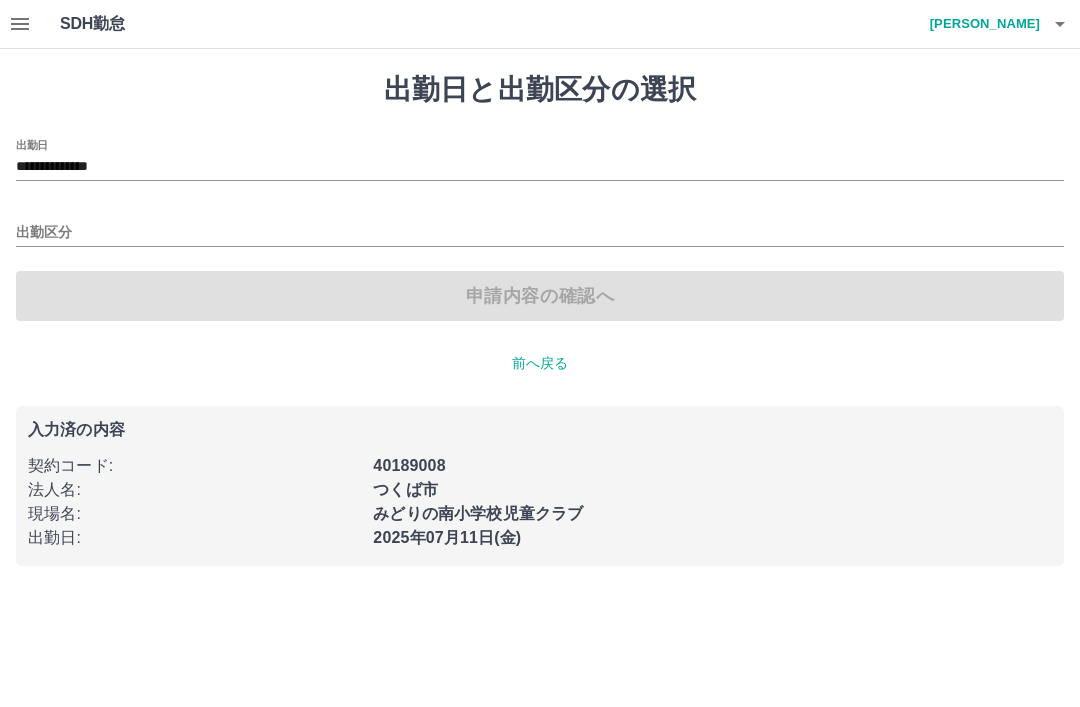 click on "出勤区分" at bounding box center (540, 233) 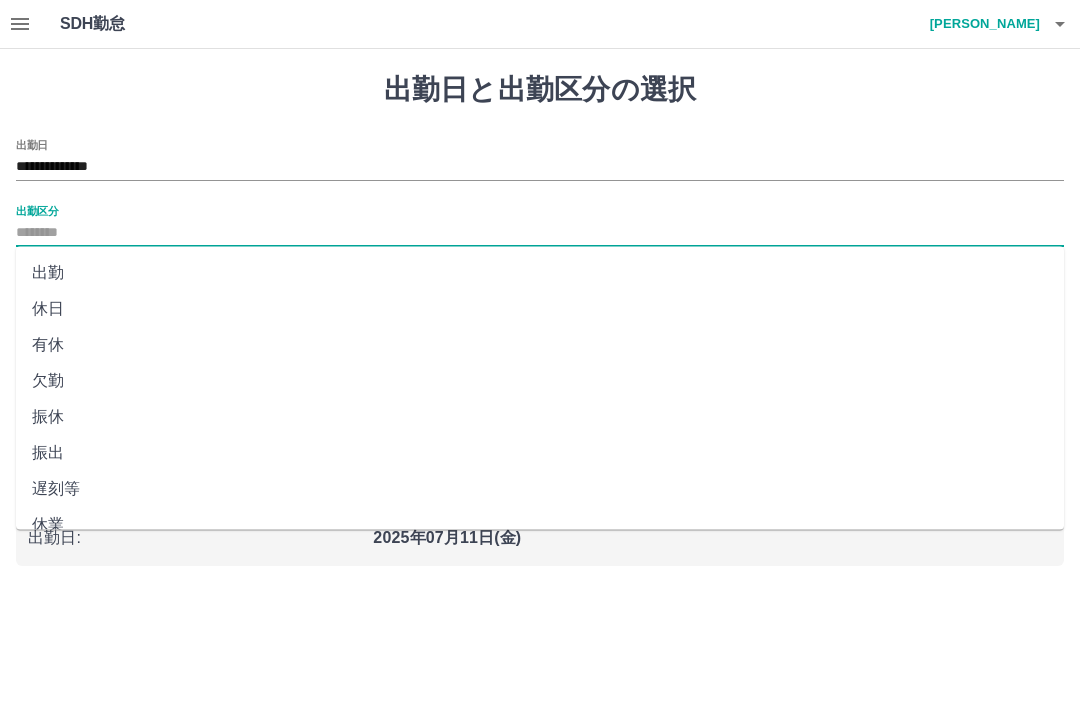 click on "出勤" at bounding box center [540, 273] 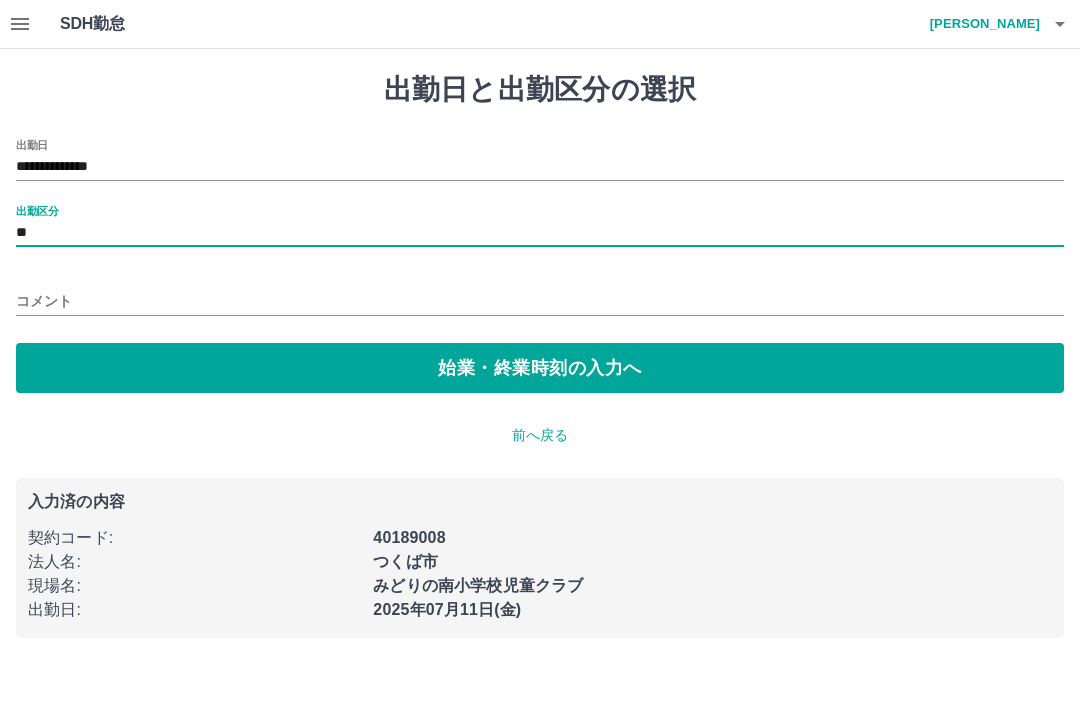 click on "コメント" at bounding box center (540, 301) 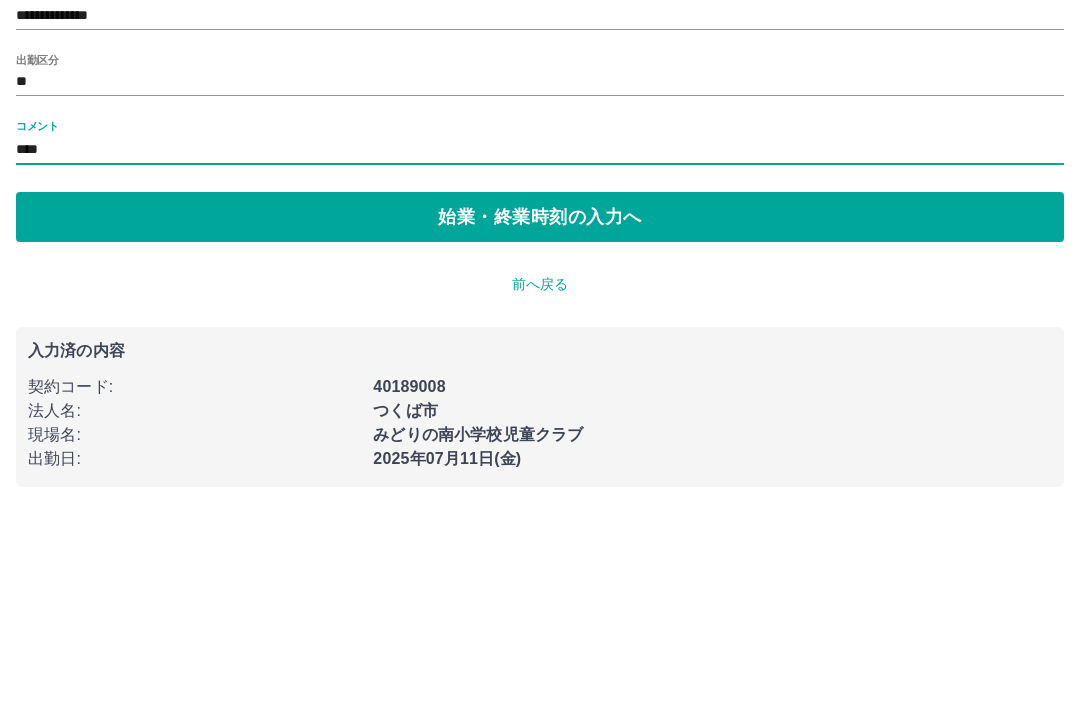 type on "****" 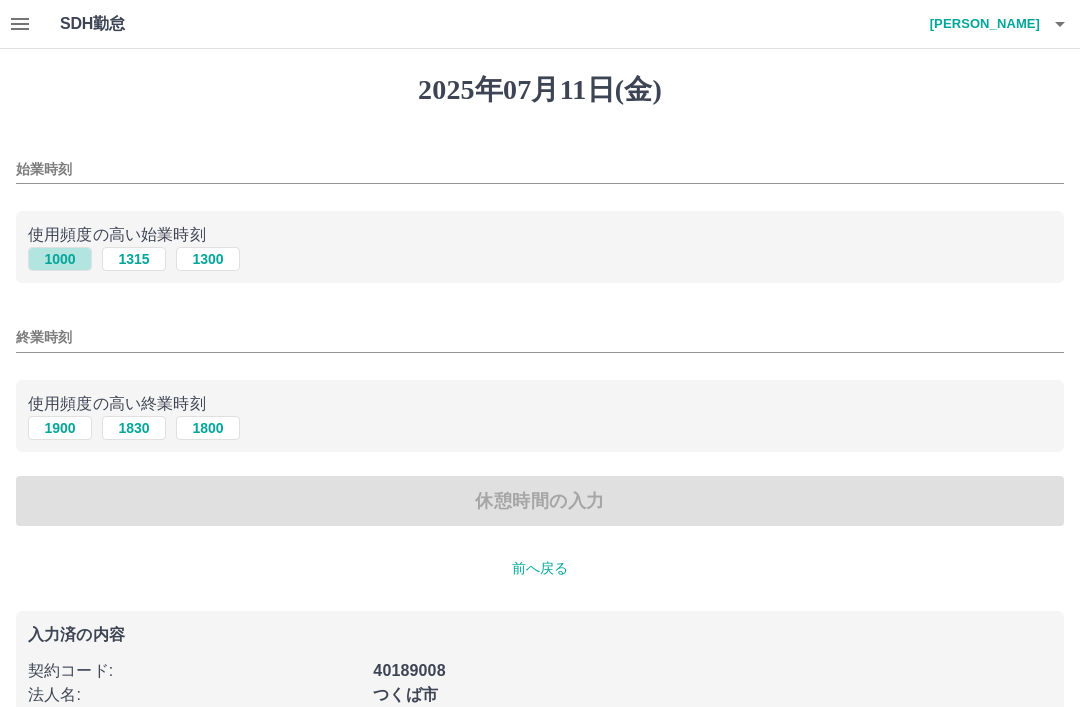 click on "1000" at bounding box center (60, 259) 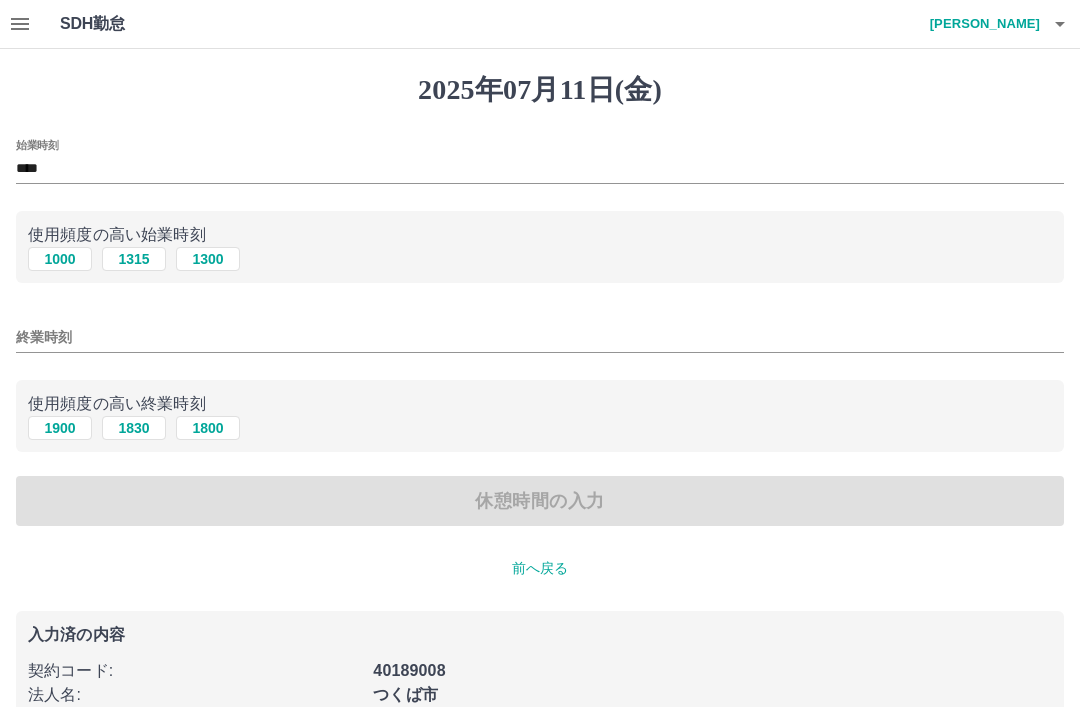 click on "1900" at bounding box center [60, 428] 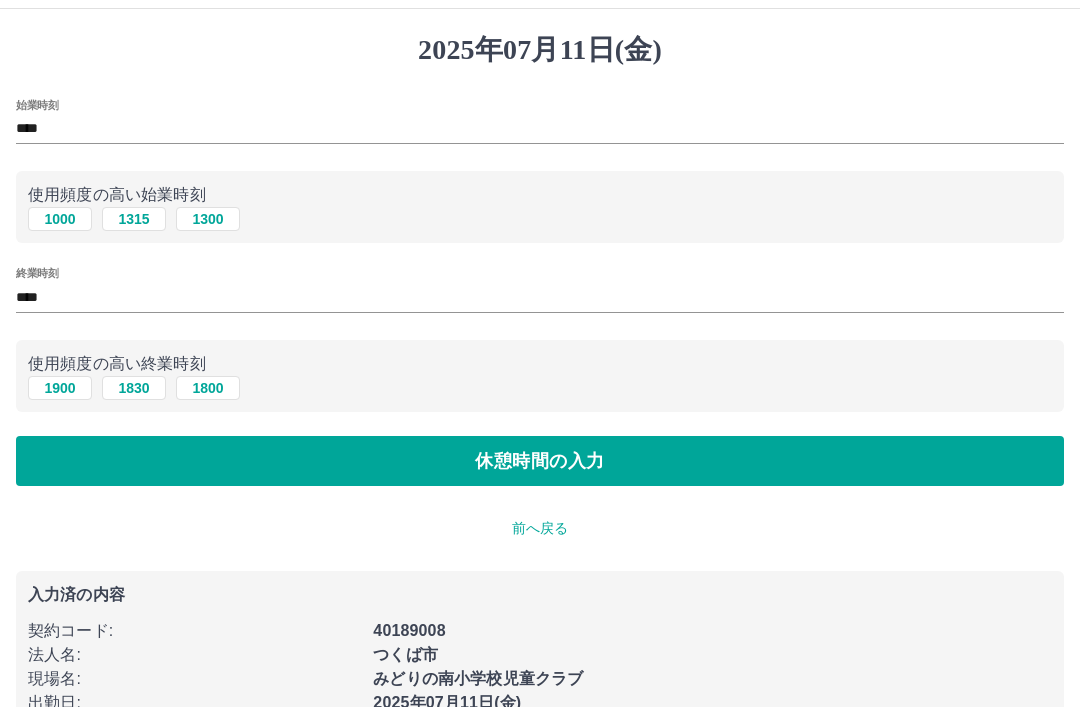 scroll, scrollTop: 74, scrollLeft: 0, axis: vertical 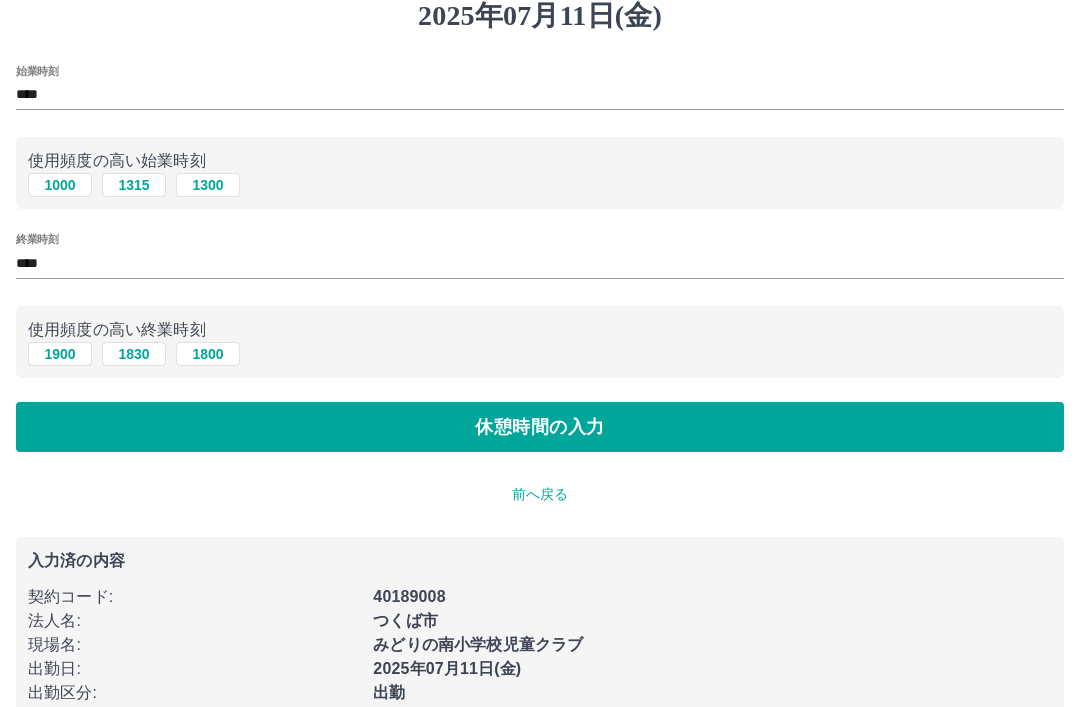 click on "休憩時間の入力" at bounding box center (540, 427) 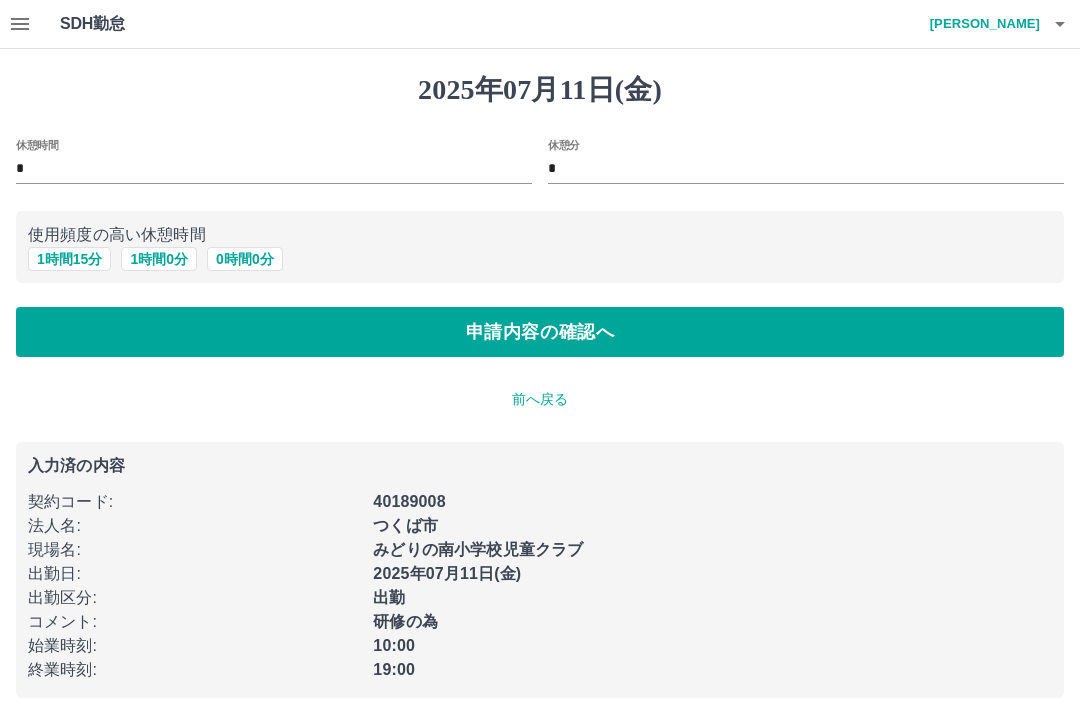 click on "1 時間 15 分" at bounding box center [69, 259] 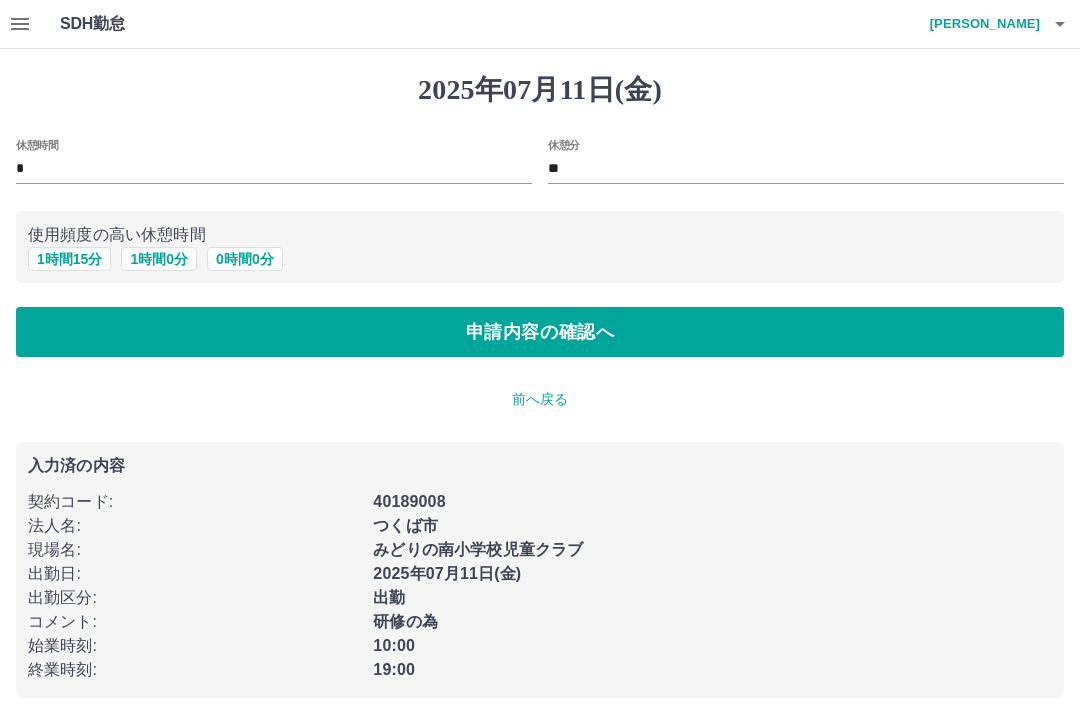 click on "申請内容の確認へ" at bounding box center [540, 332] 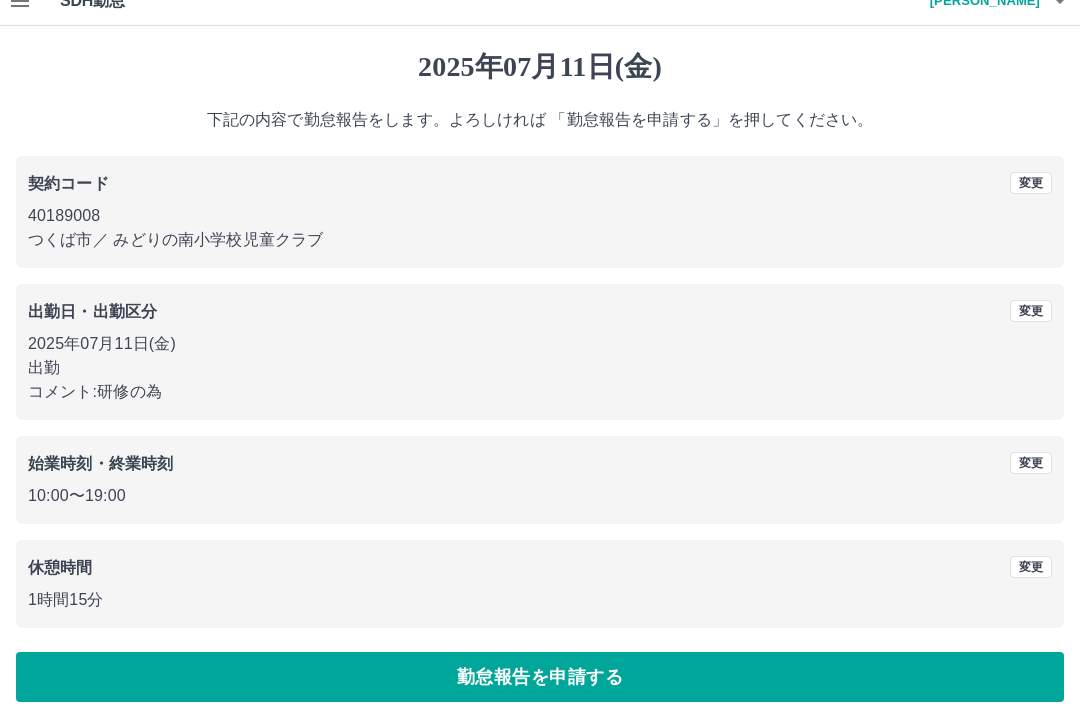 scroll, scrollTop: 41, scrollLeft: 0, axis: vertical 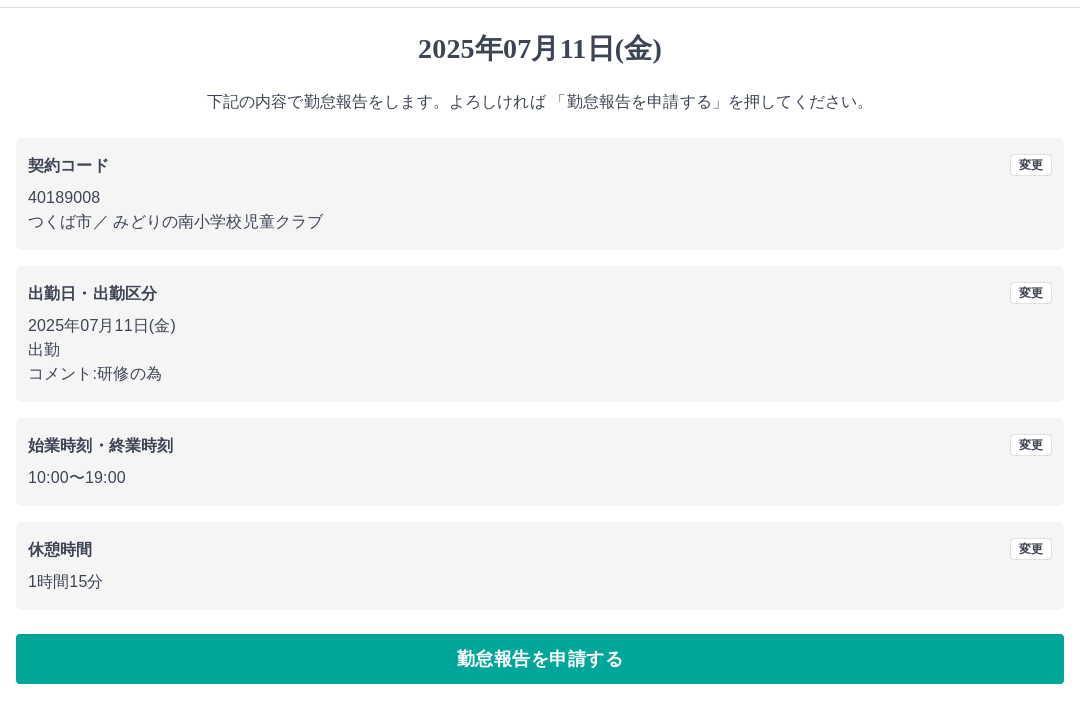 click on "勤怠報告を申請する" at bounding box center [540, 659] 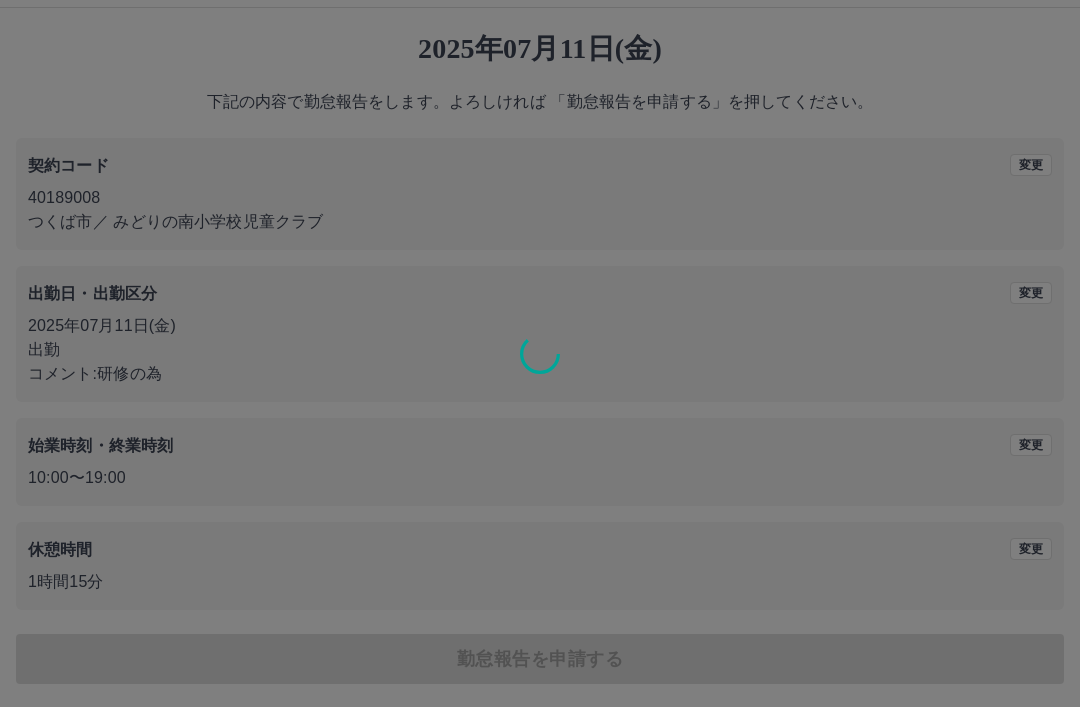 scroll, scrollTop: 0, scrollLeft: 0, axis: both 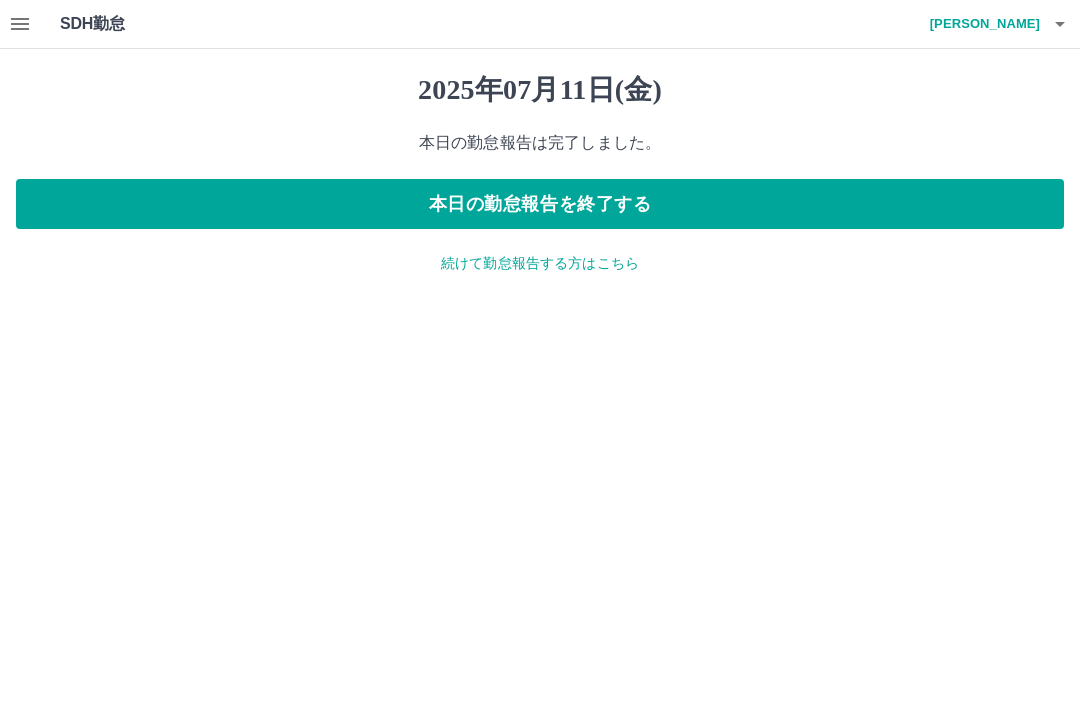 click on "本日の勤怠報告を終了する" at bounding box center (540, 204) 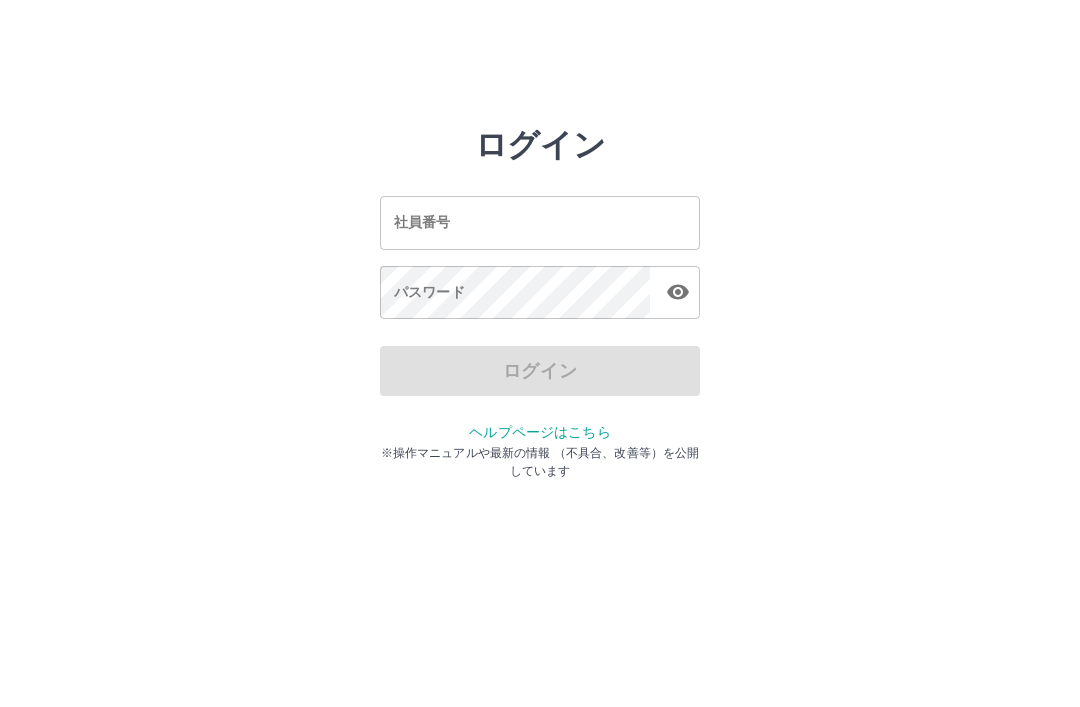 scroll, scrollTop: 0, scrollLeft: 0, axis: both 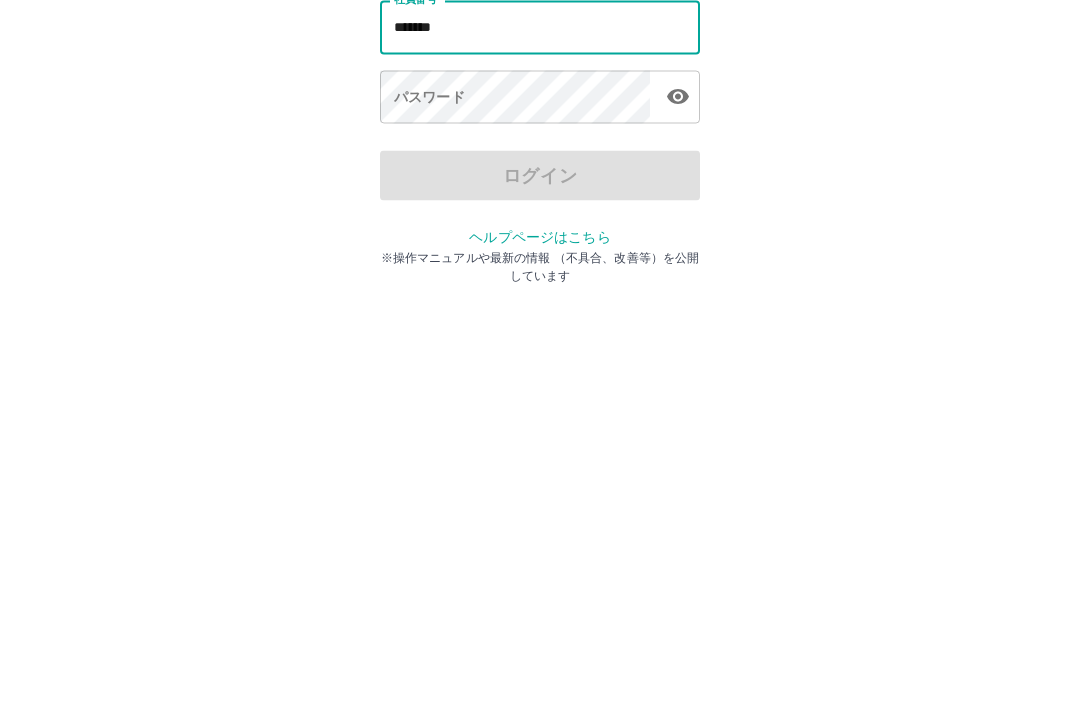 type on "*******" 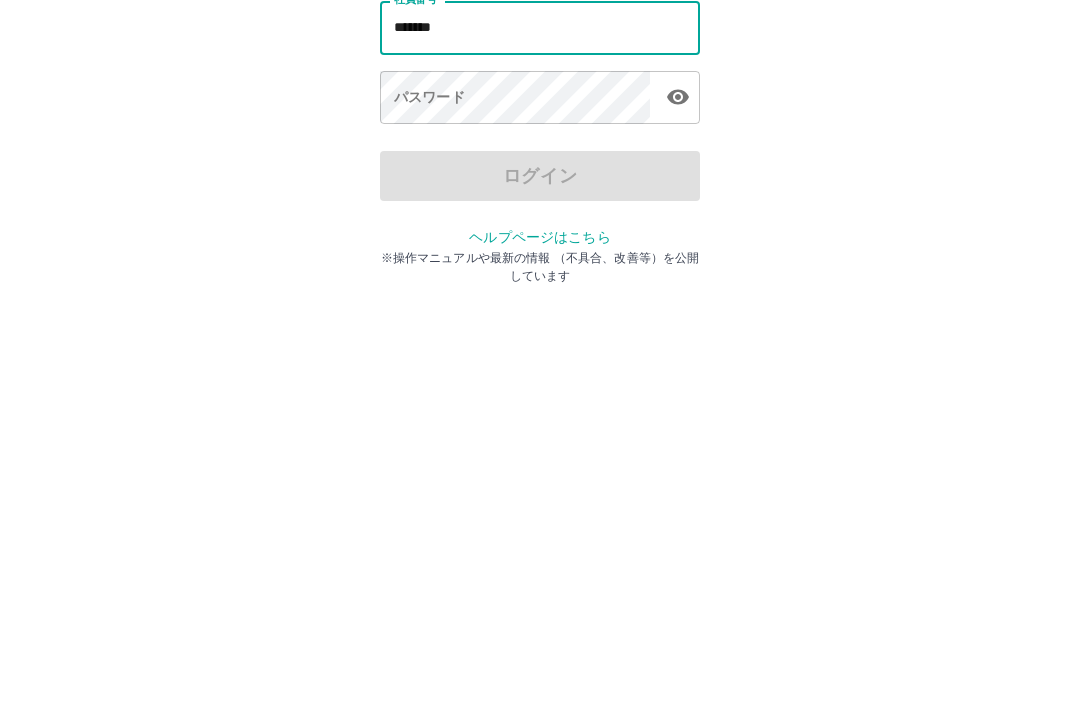 click on "パスワード パスワード" at bounding box center (540, 294) 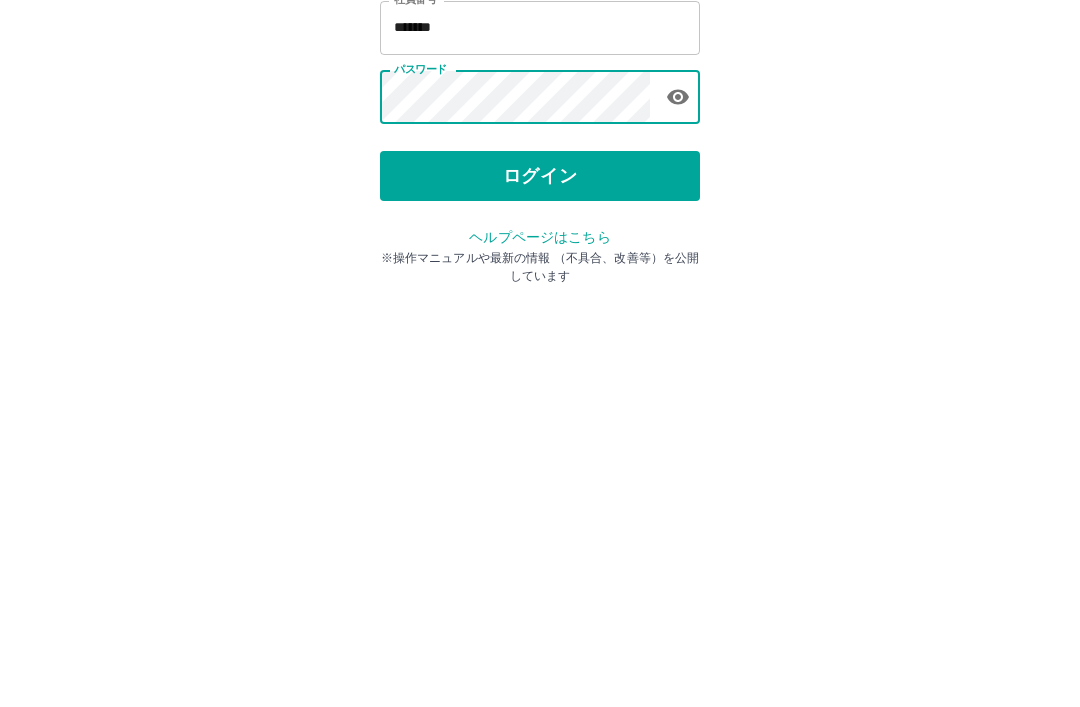 click on "ログイン" at bounding box center (540, 371) 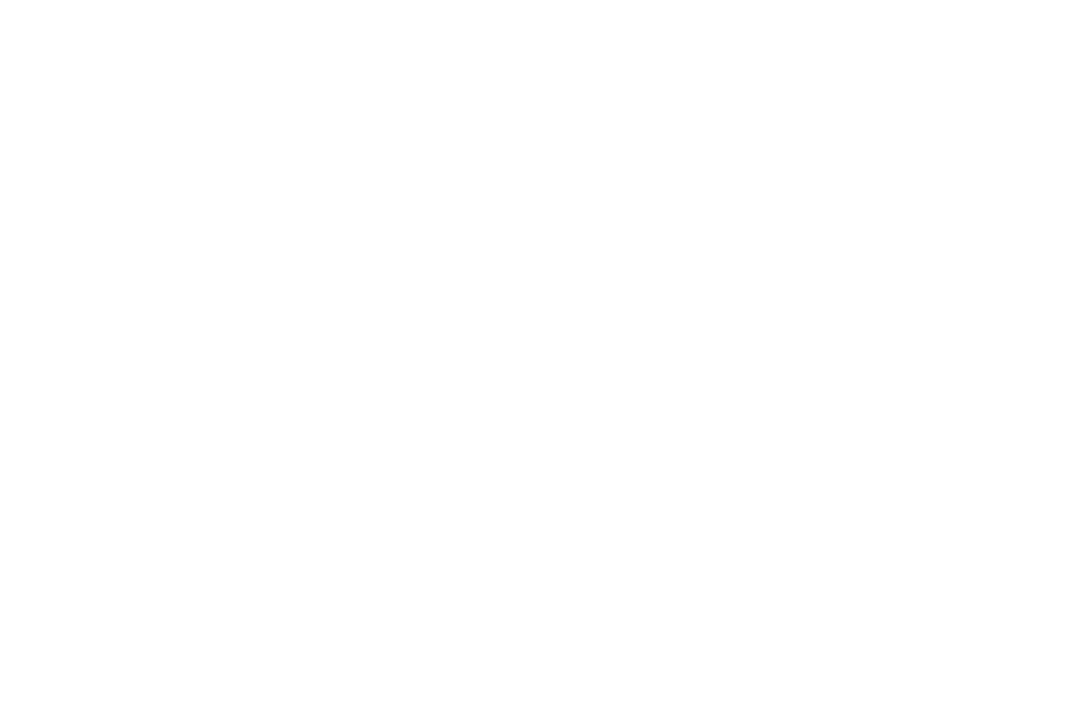 scroll, scrollTop: 0, scrollLeft: 0, axis: both 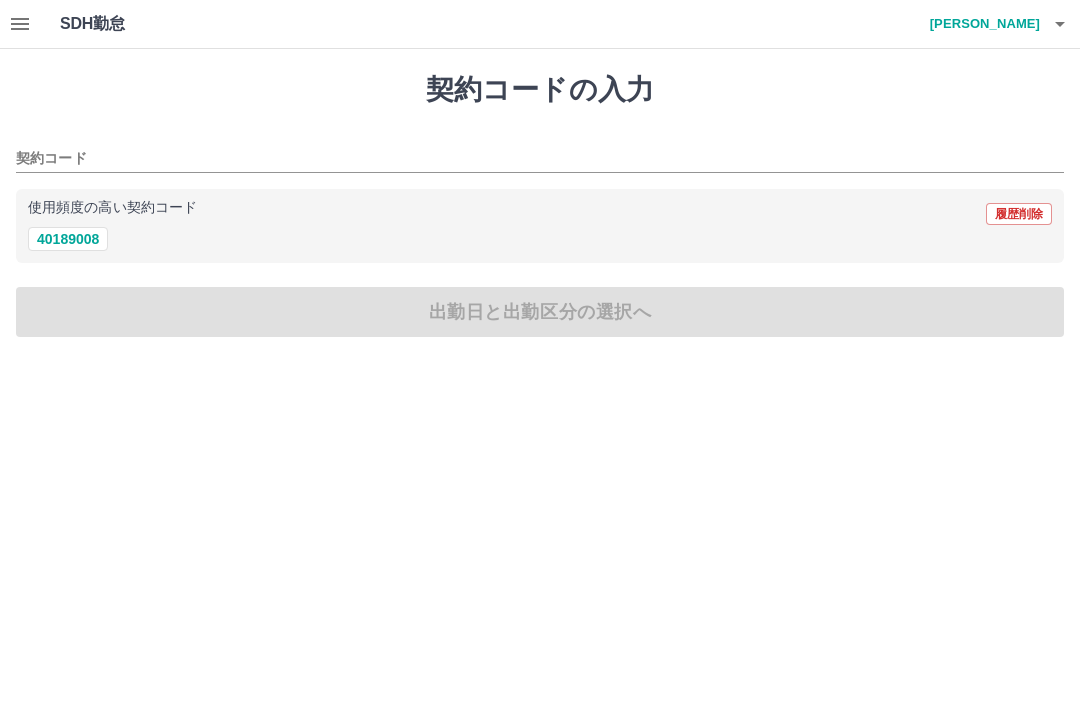 click on "40189008" at bounding box center [68, 239] 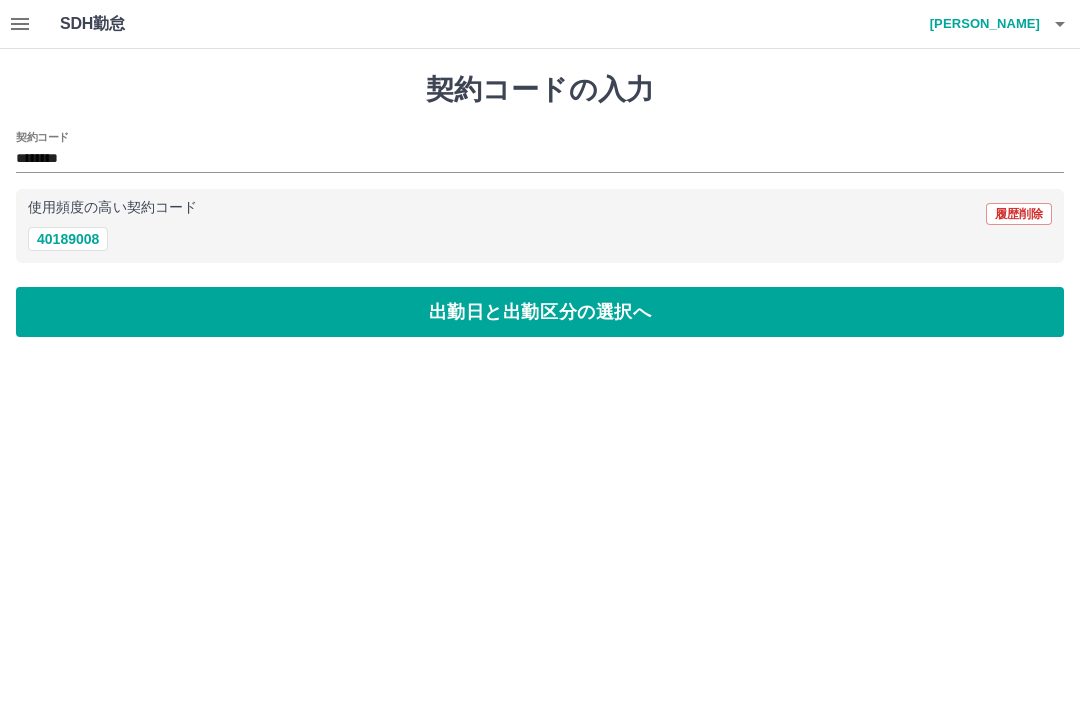 click on "出勤日と出勤区分の選択へ" at bounding box center (540, 312) 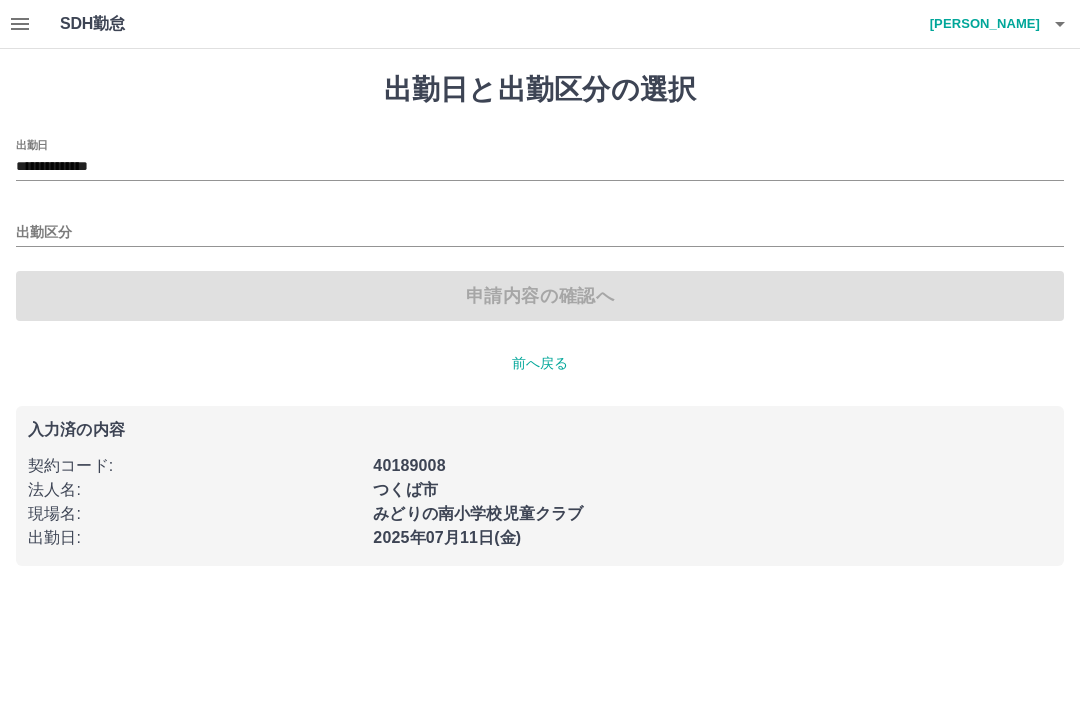 click on "出勤区分" at bounding box center [540, 233] 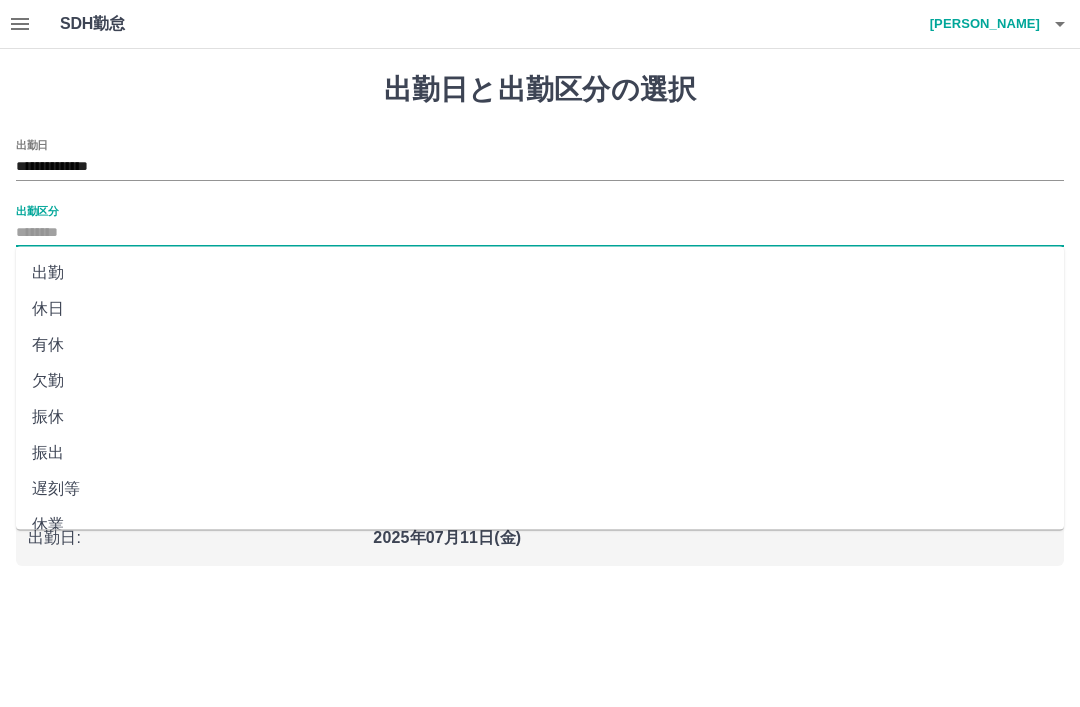 click on "出勤" at bounding box center [540, 273] 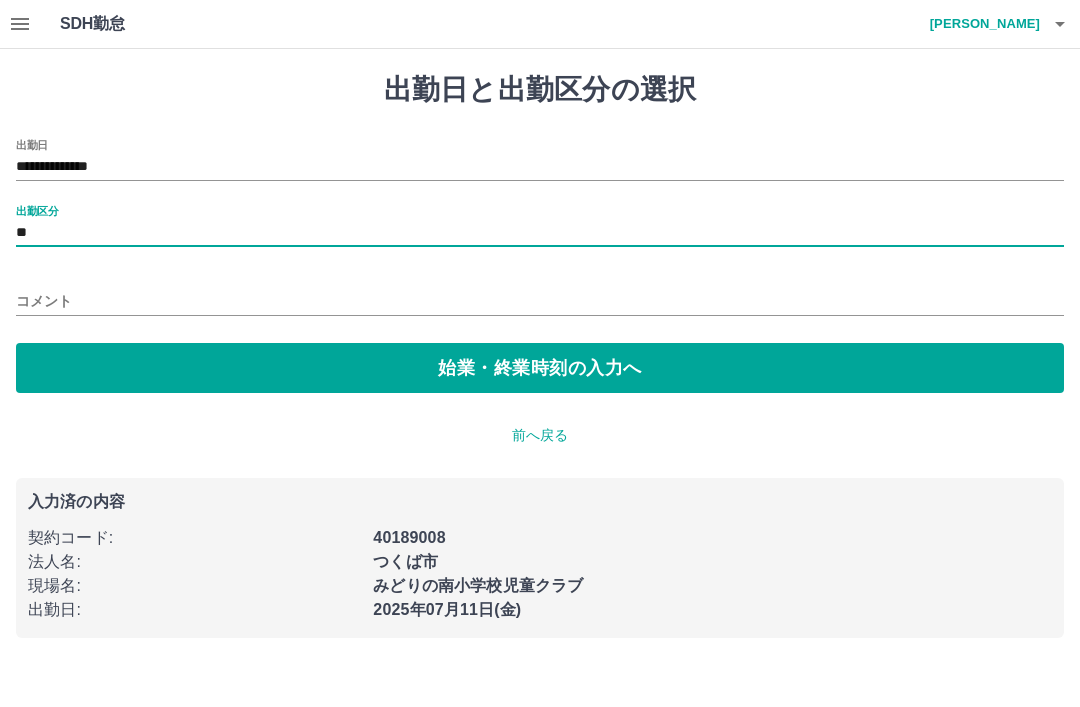 click on "コメント" at bounding box center (540, 301) 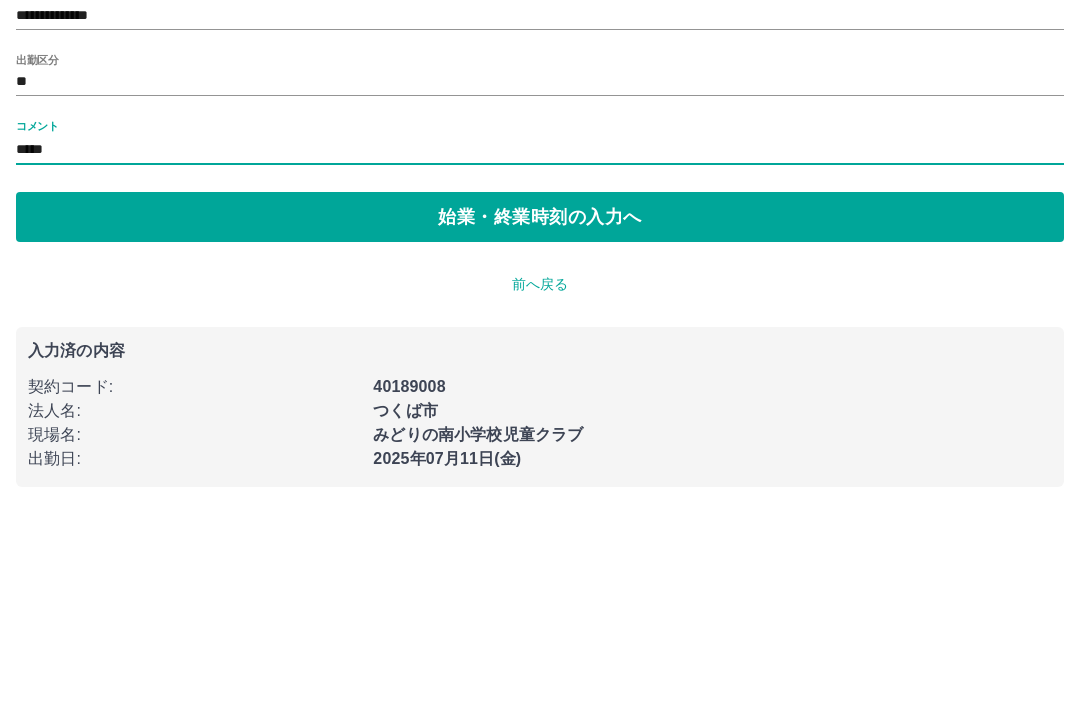 type on "*****" 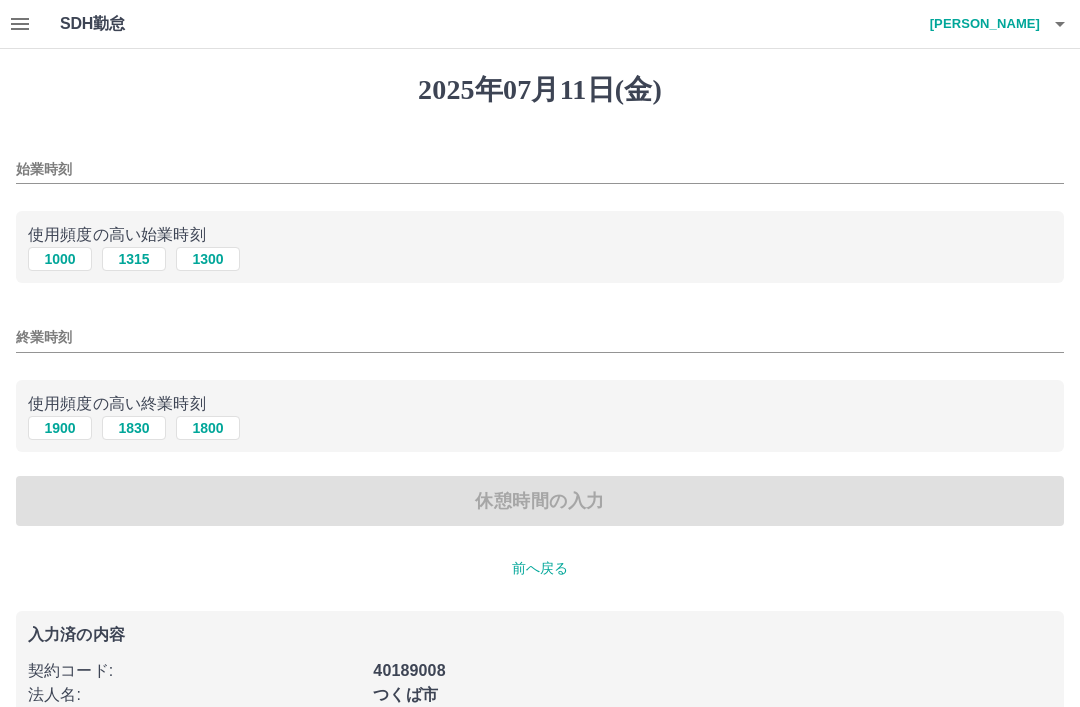 click on "1000" at bounding box center (60, 259) 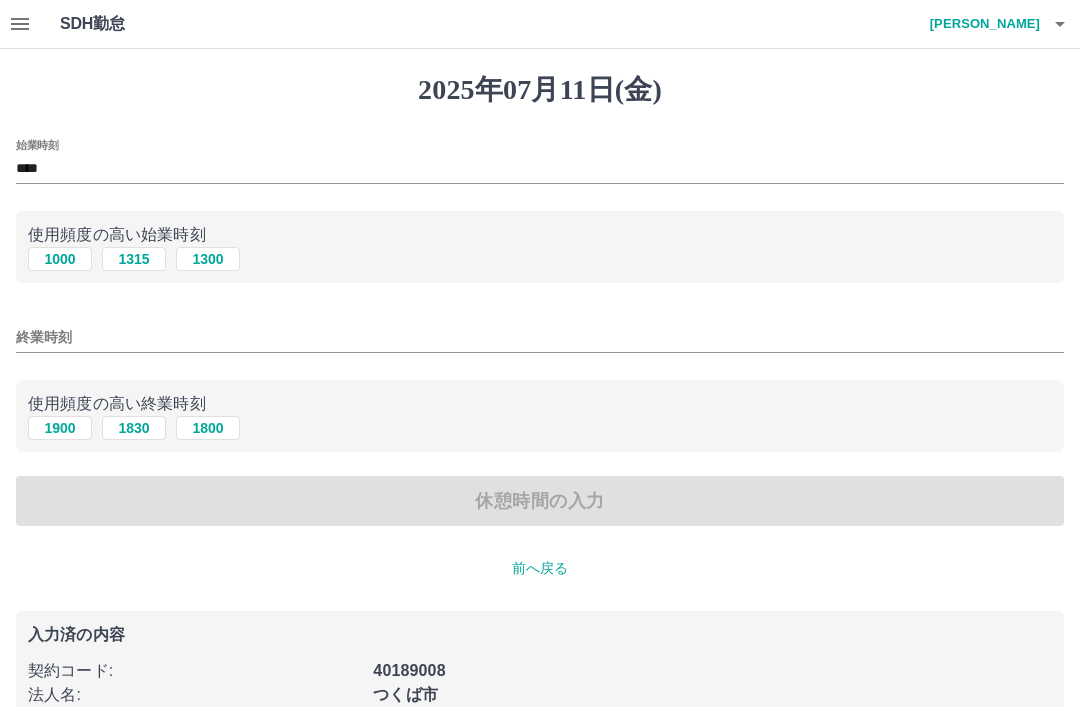 click on "1800" at bounding box center [208, 428] 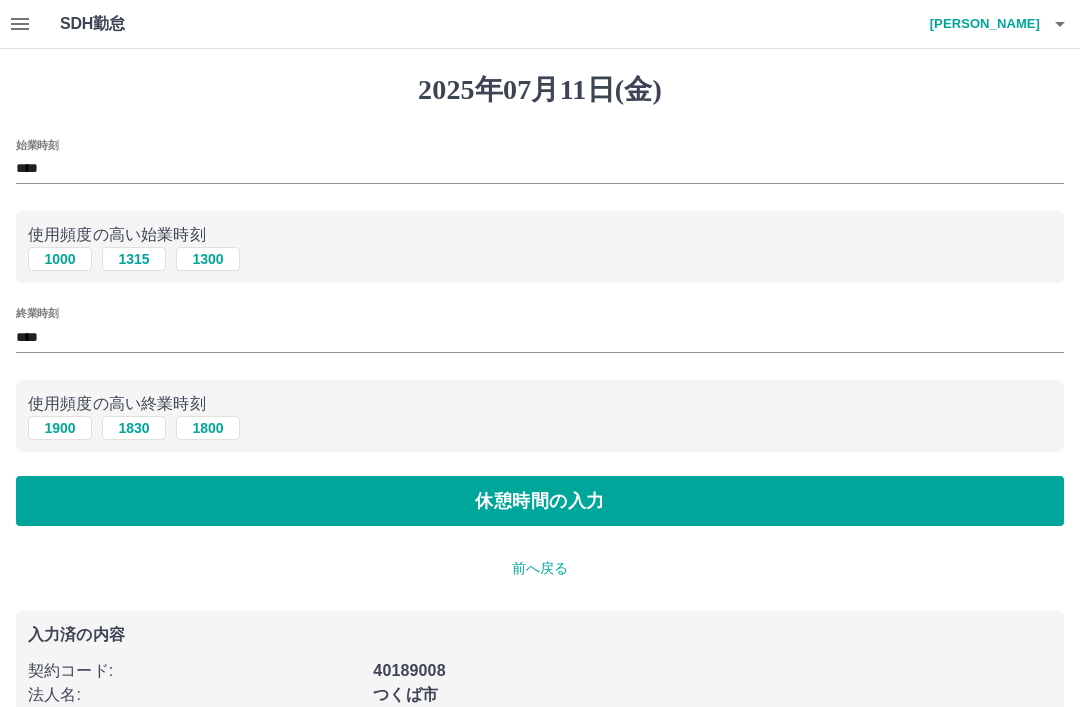 click on "休憩時間の入力" at bounding box center [540, 501] 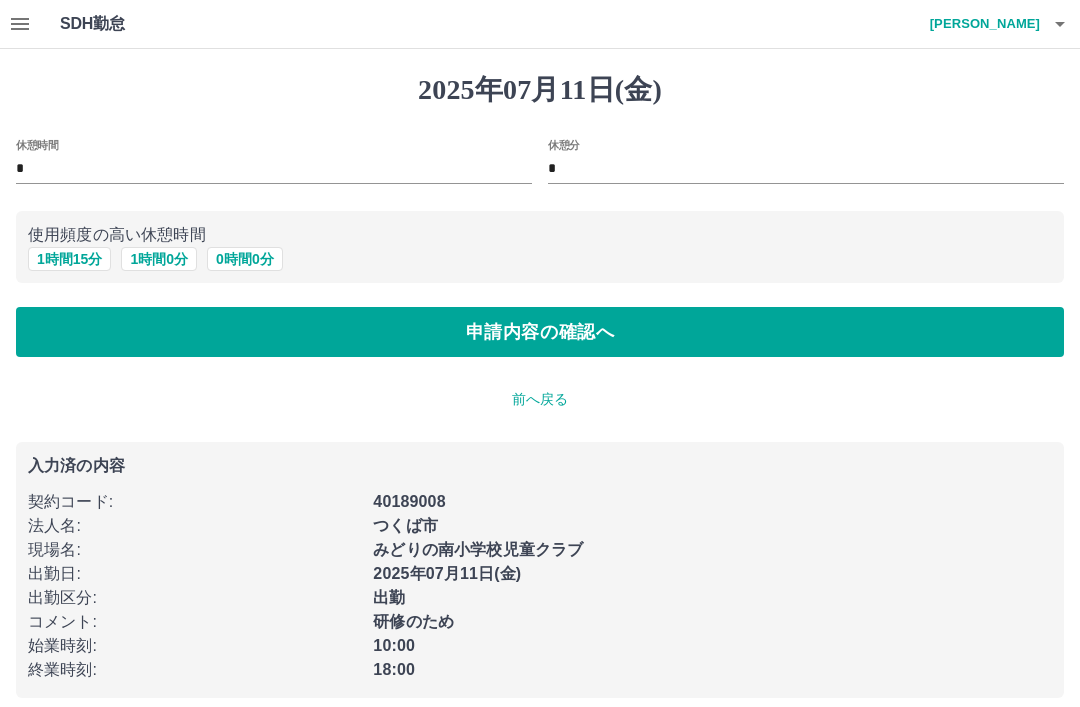 click on "1 時間 15 分" at bounding box center (69, 259) 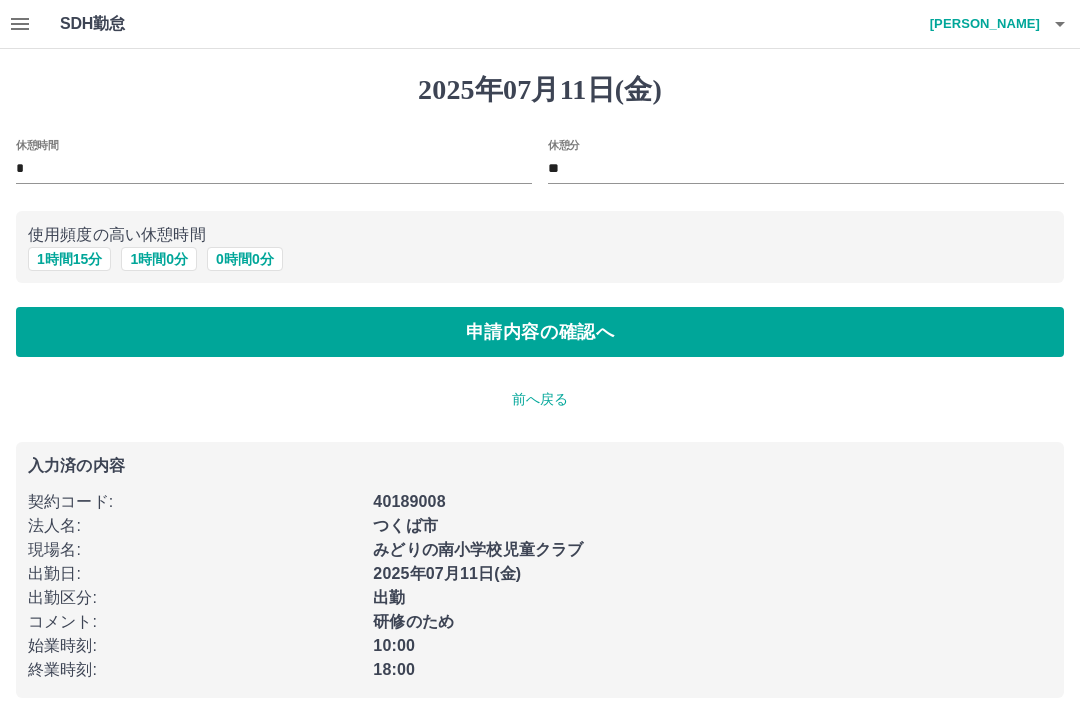 click on "1 時間 15 分" at bounding box center (69, 259) 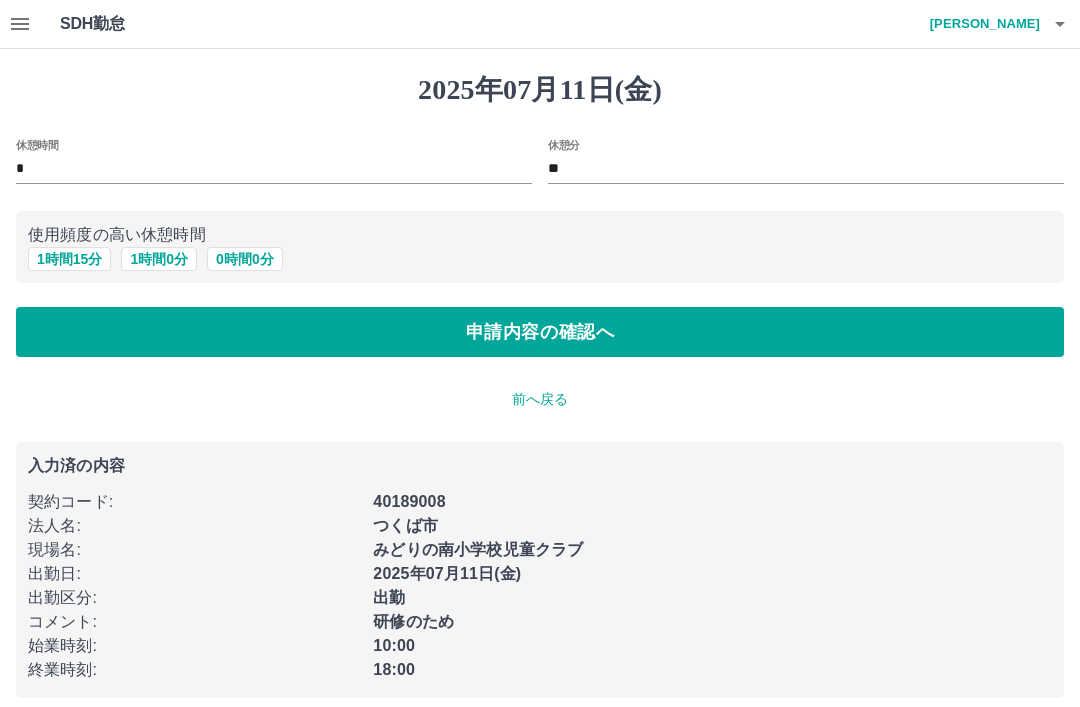 click on "使用頻度の高い休憩時間" at bounding box center [540, 235] 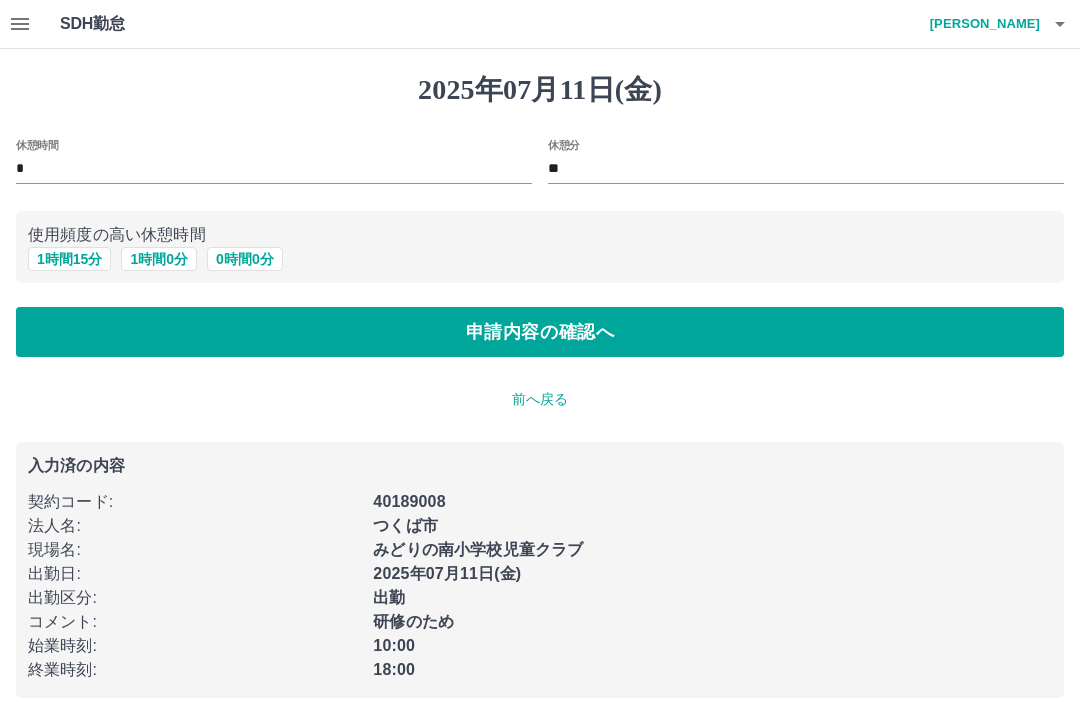 click on "休憩時間 * 休憩分 ** 使用頻度の高い休憩時間 1 時間 15 分 1 時間 0 分 0 時間 0 分 申請内容の確認へ" at bounding box center (540, 248) 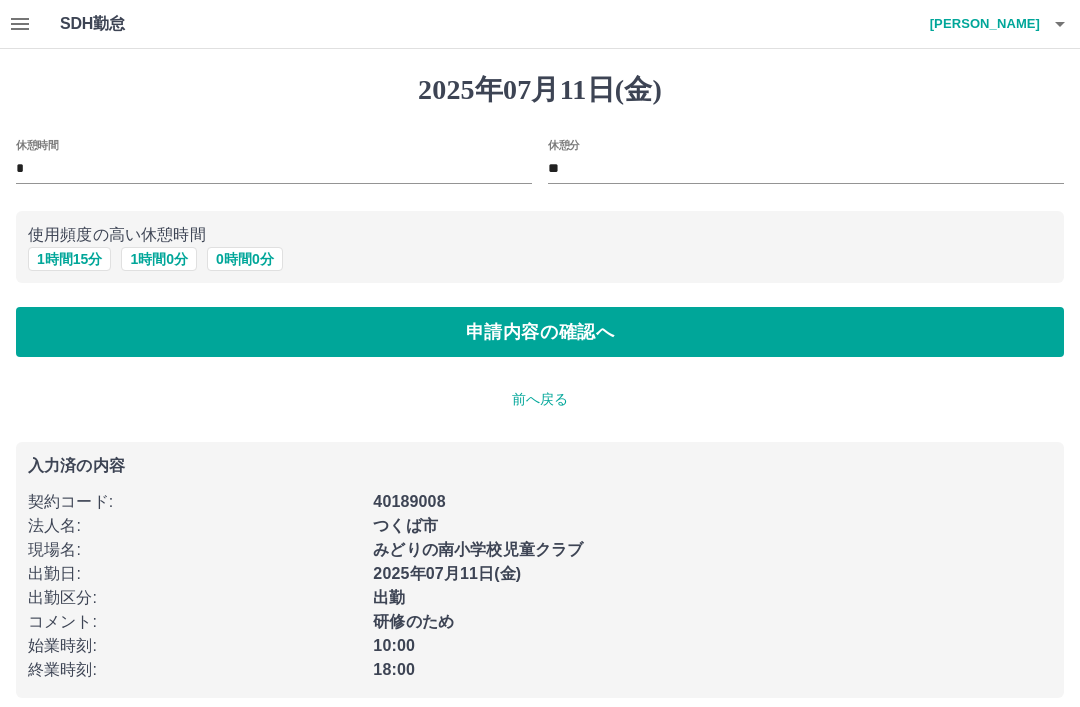 click on "1 時間 15 分" at bounding box center [69, 259] 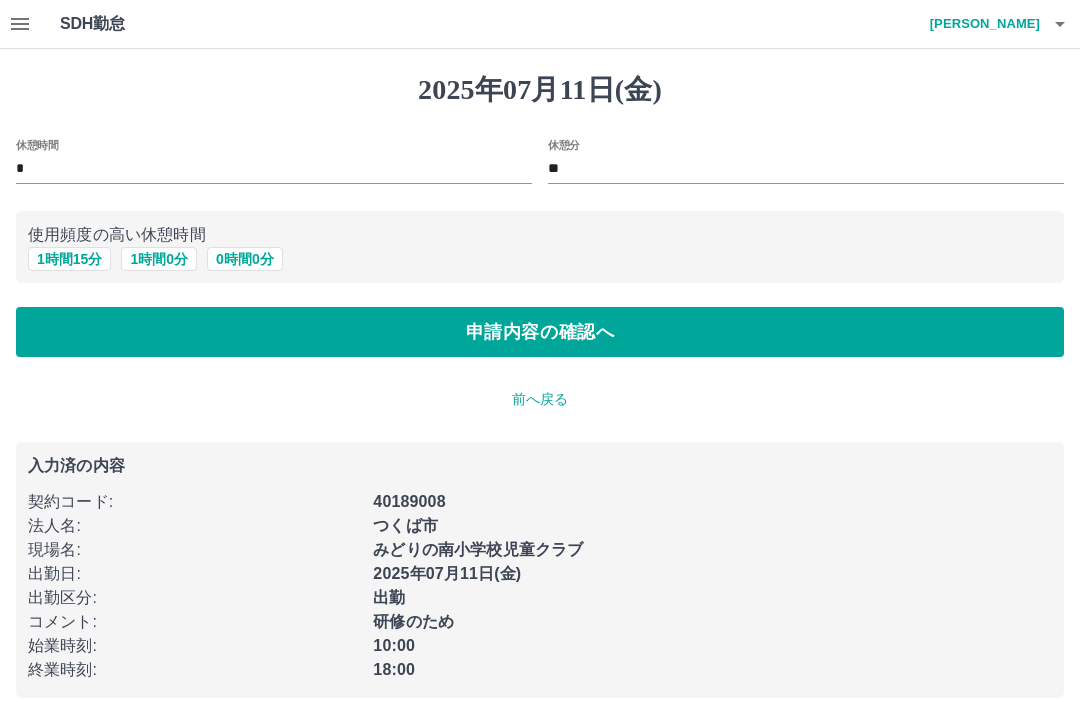 click on "1 時間 15 分" at bounding box center (69, 259) 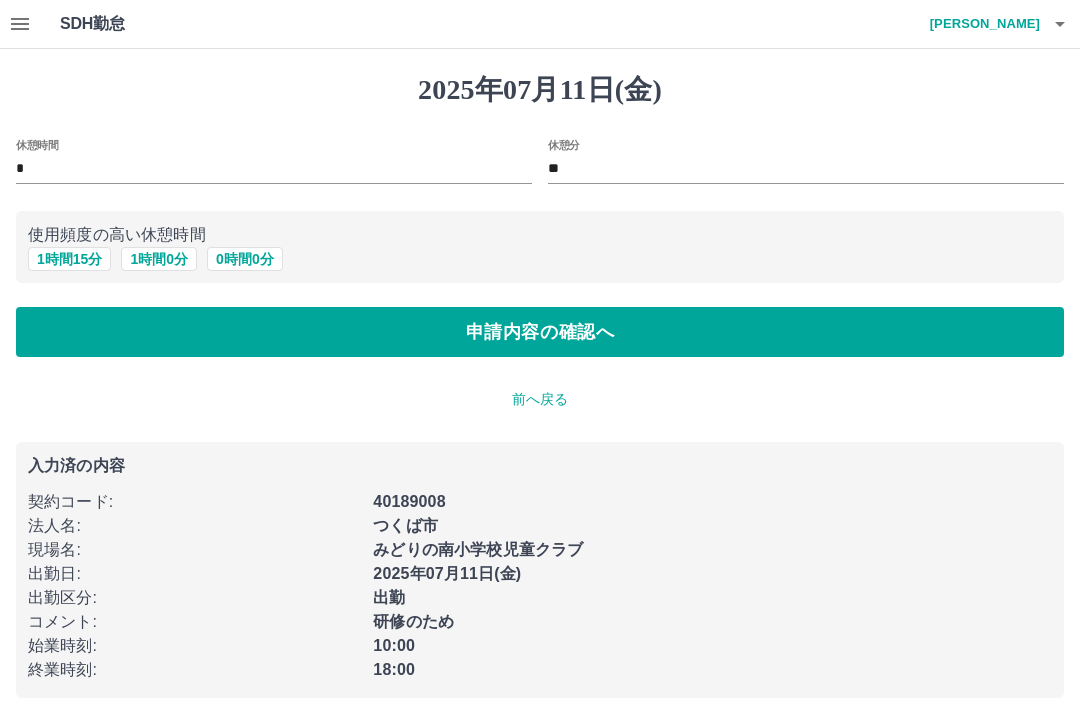click on "1 時間 15 分" at bounding box center (69, 259) 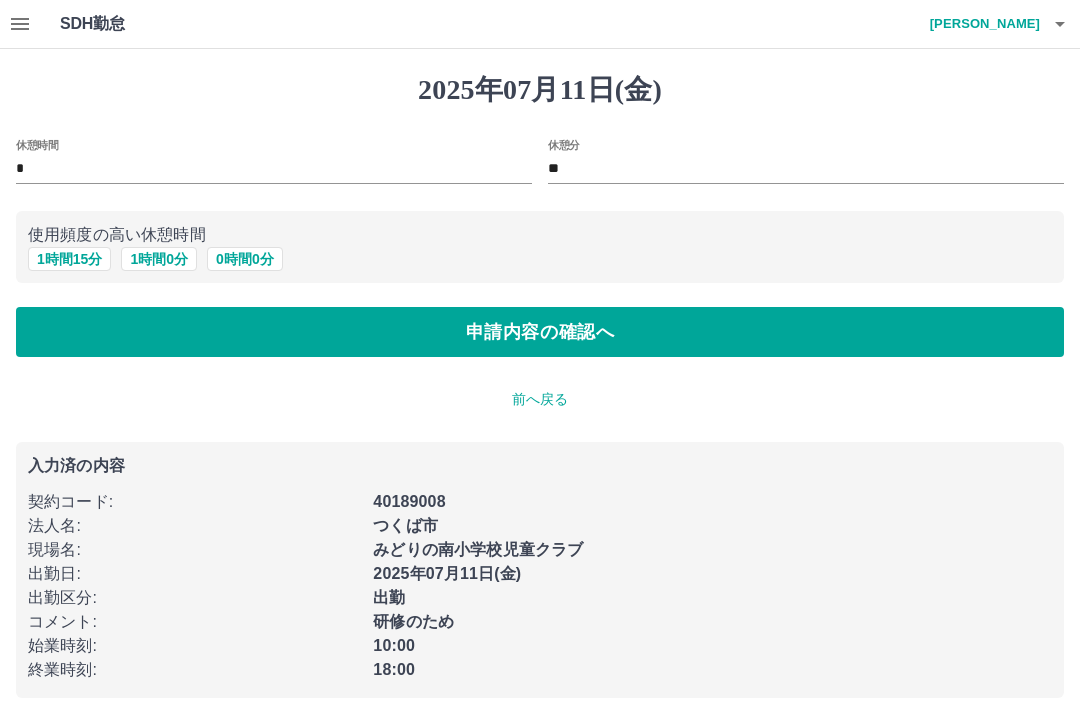 click on "1 時間 15 分" at bounding box center (69, 259) 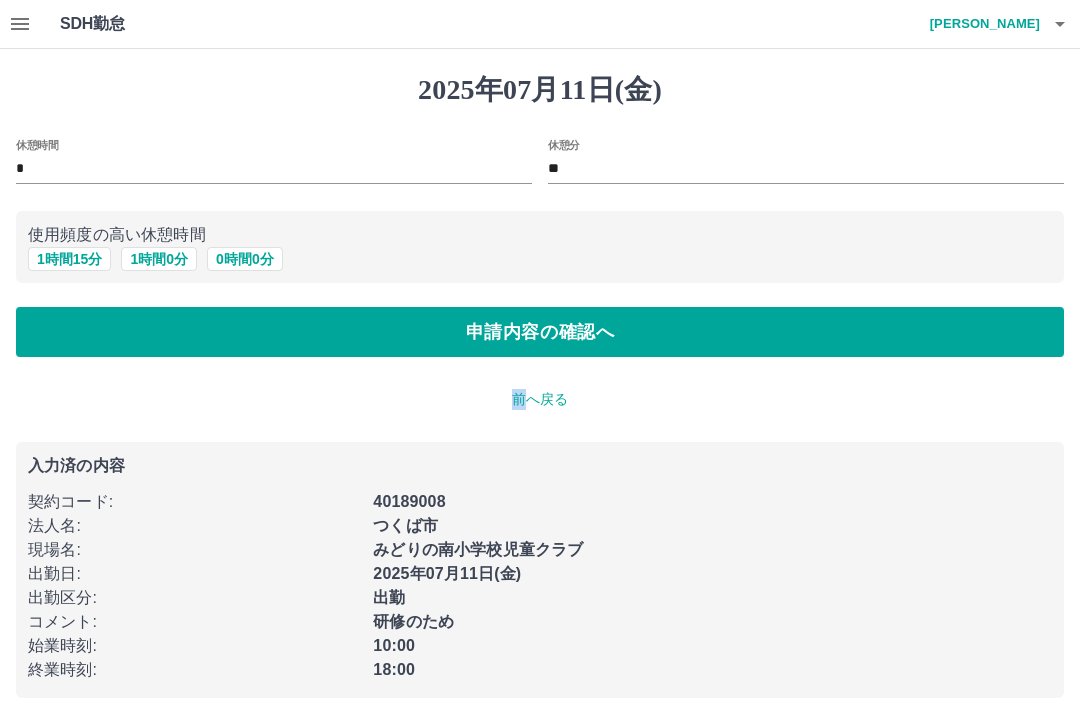 click on "申請内容の確認へ" at bounding box center [540, 332] 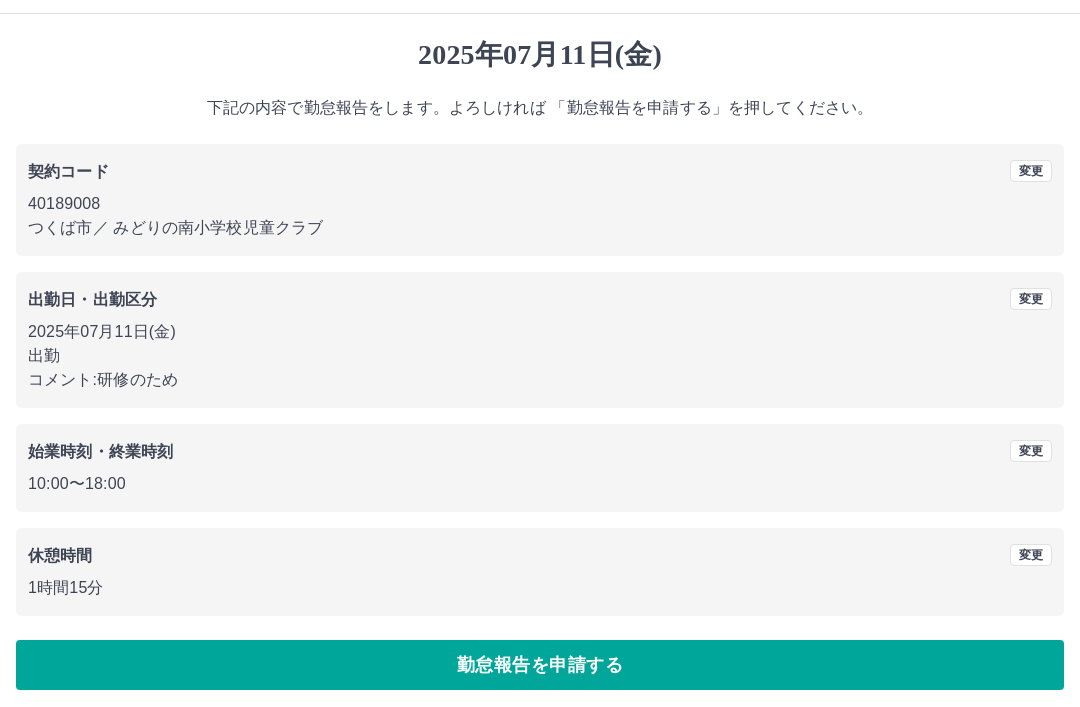 scroll, scrollTop: 41, scrollLeft: 0, axis: vertical 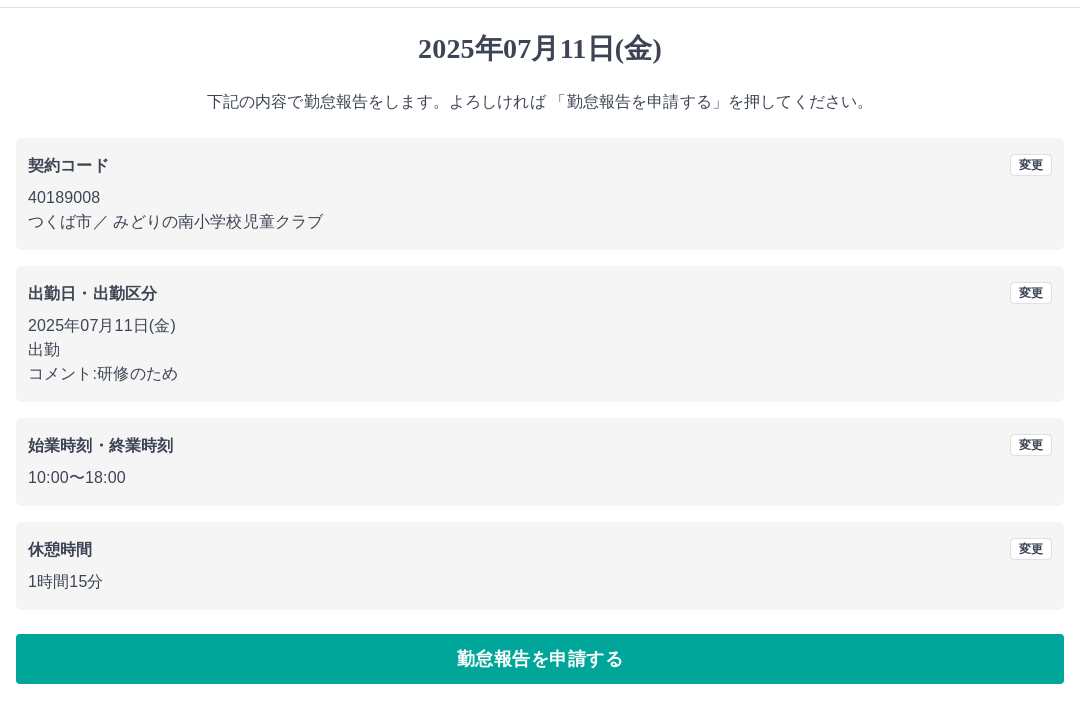 click on "勤怠報告を申請する" at bounding box center [540, 659] 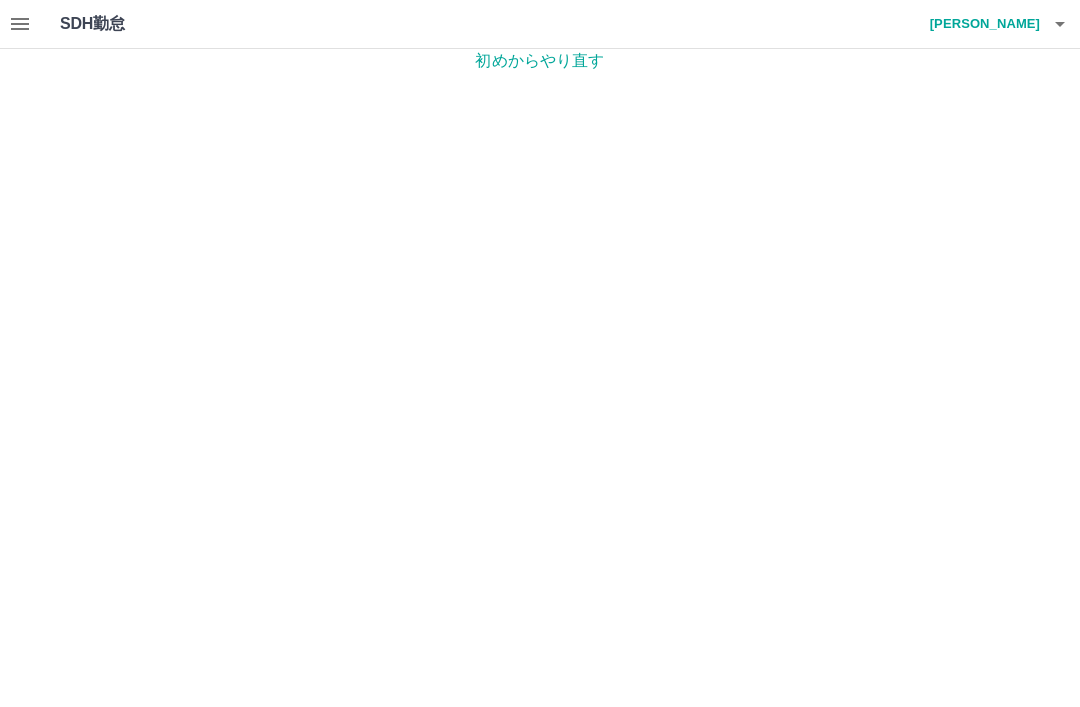 scroll, scrollTop: 0, scrollLeft: 0, axis: both 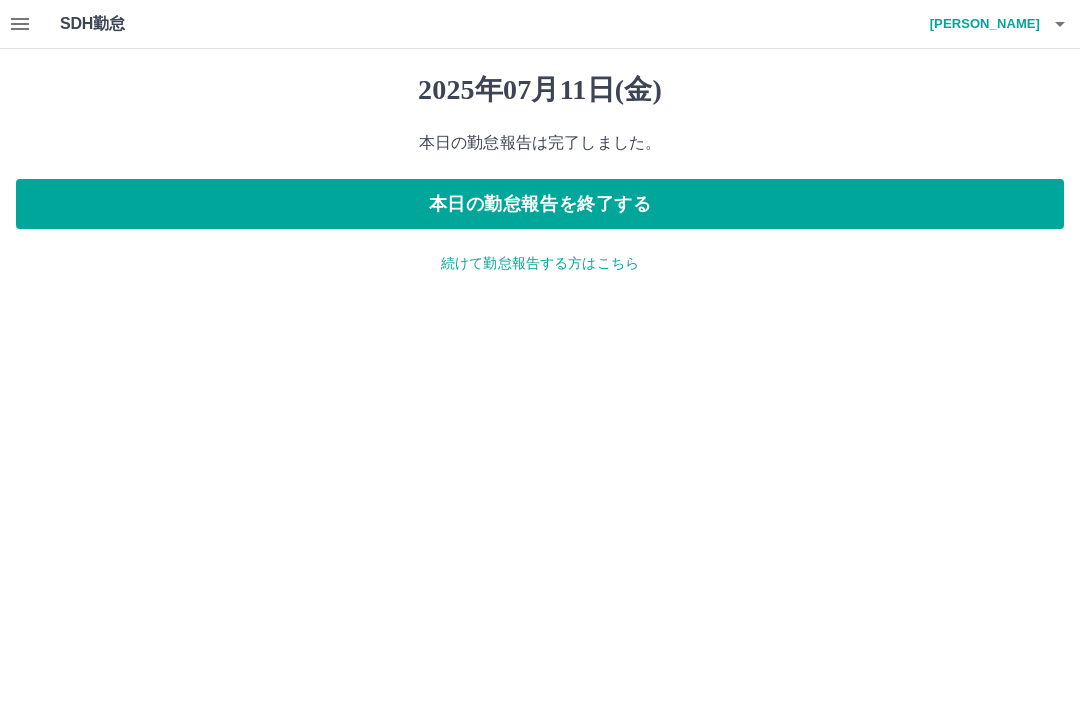 click on "本日の勤怠報告を終了する" at bounding box center (540, 204) 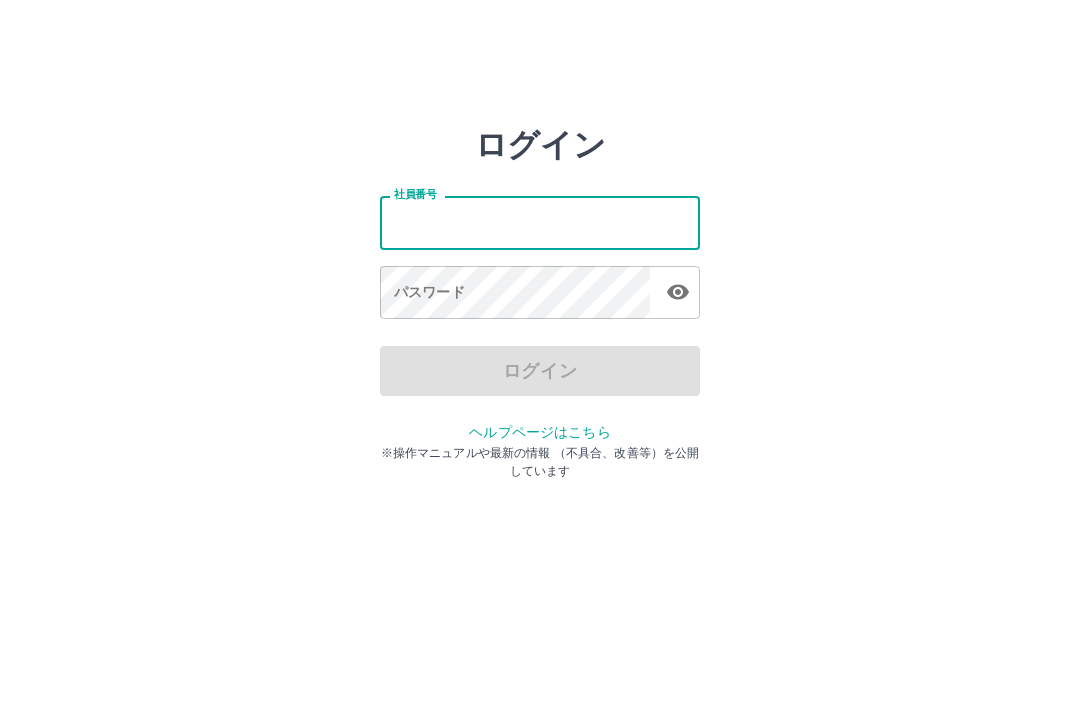 scroll, scrollTop: 0, scrollLeft: 0, axis: both 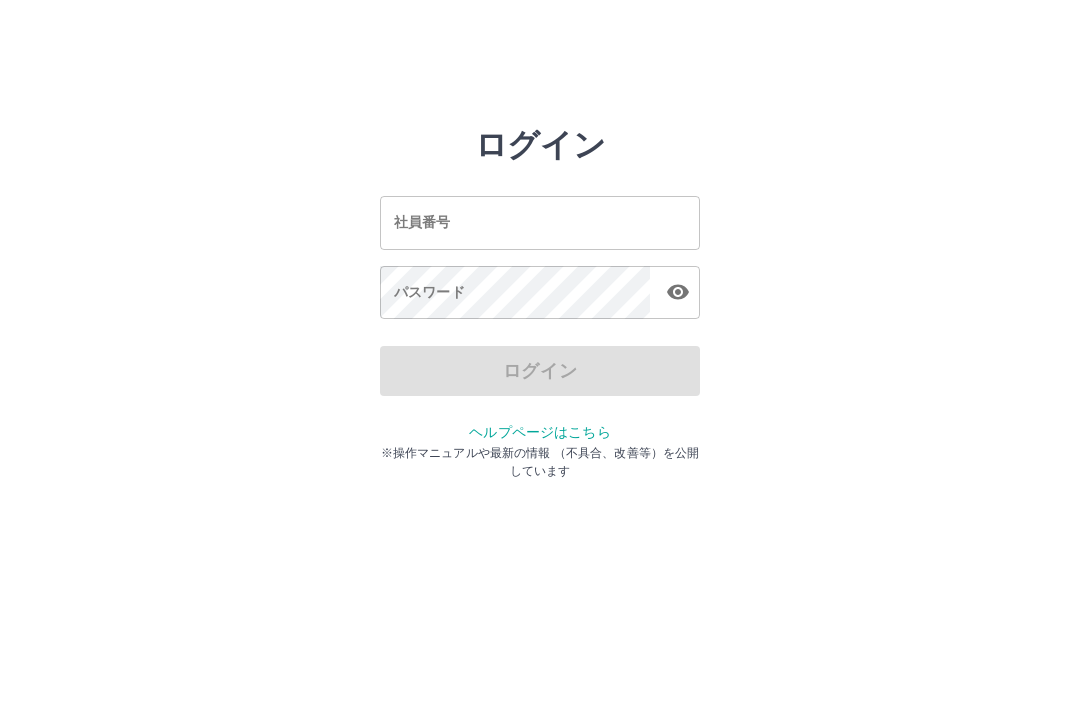 click on "社員番号" at bounding box center (540, 222) 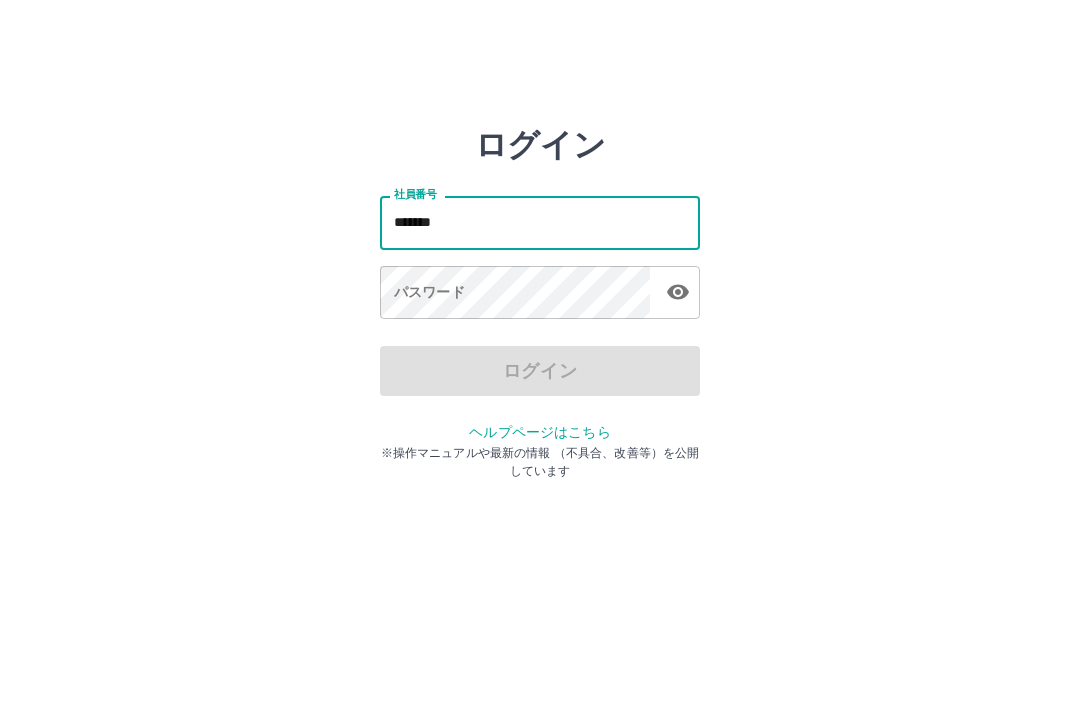 type on "*******" 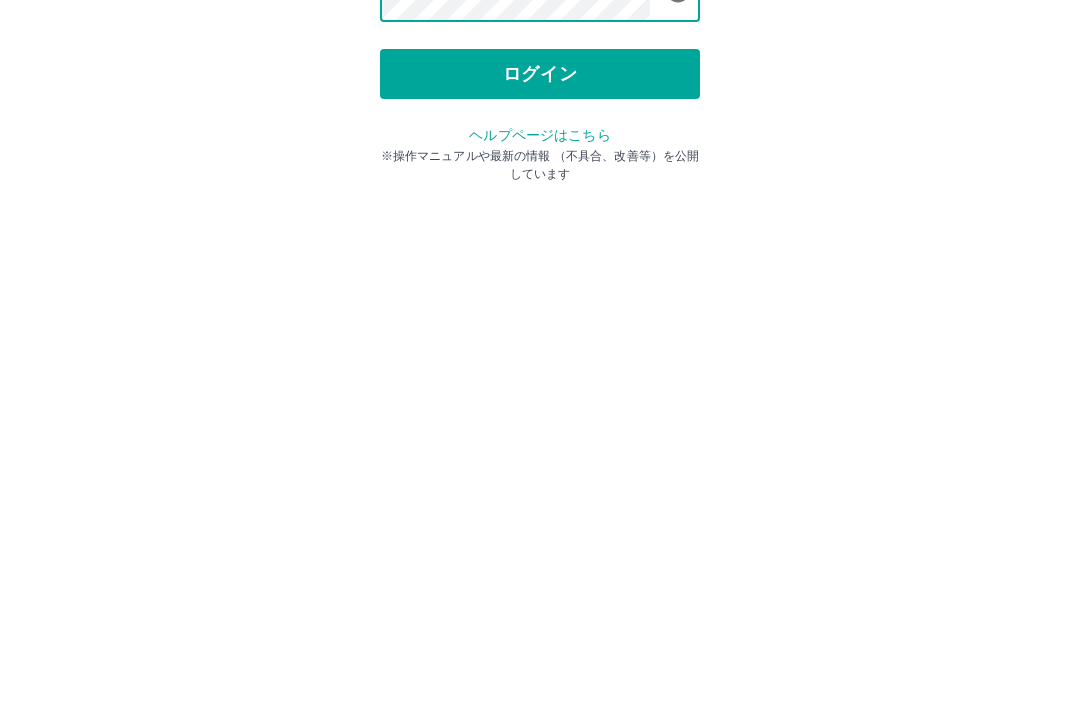 click on "ログイン" at bounding box center [540, 371] 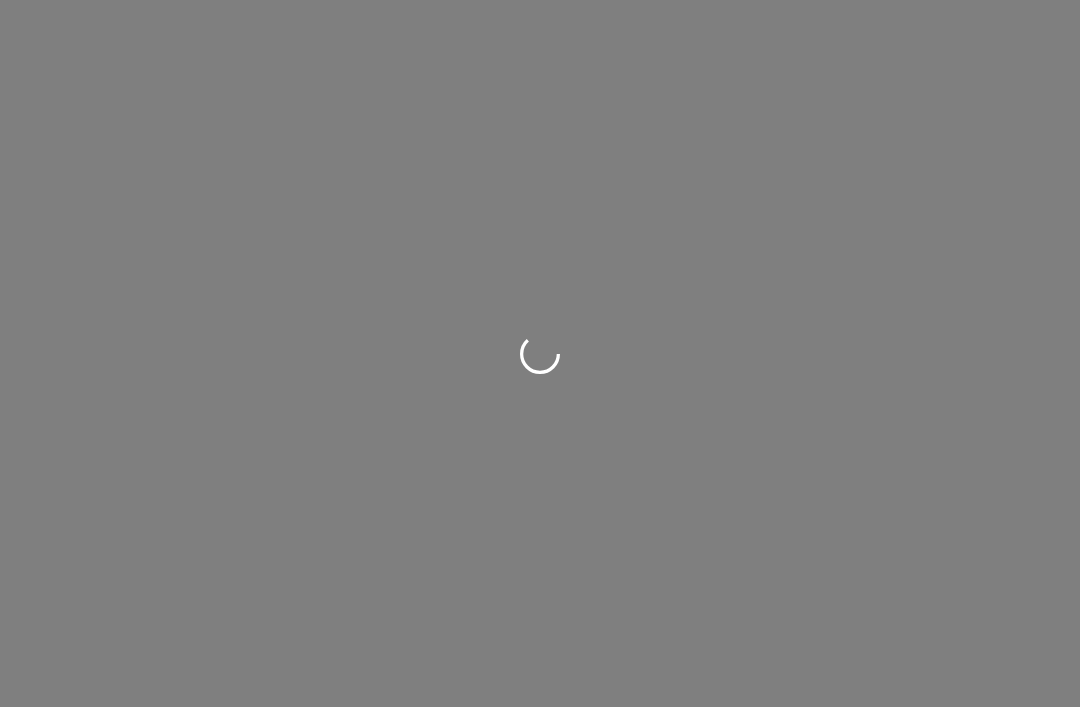 scroll, scrollTop: 0, scrollLeft: 0, axis: both 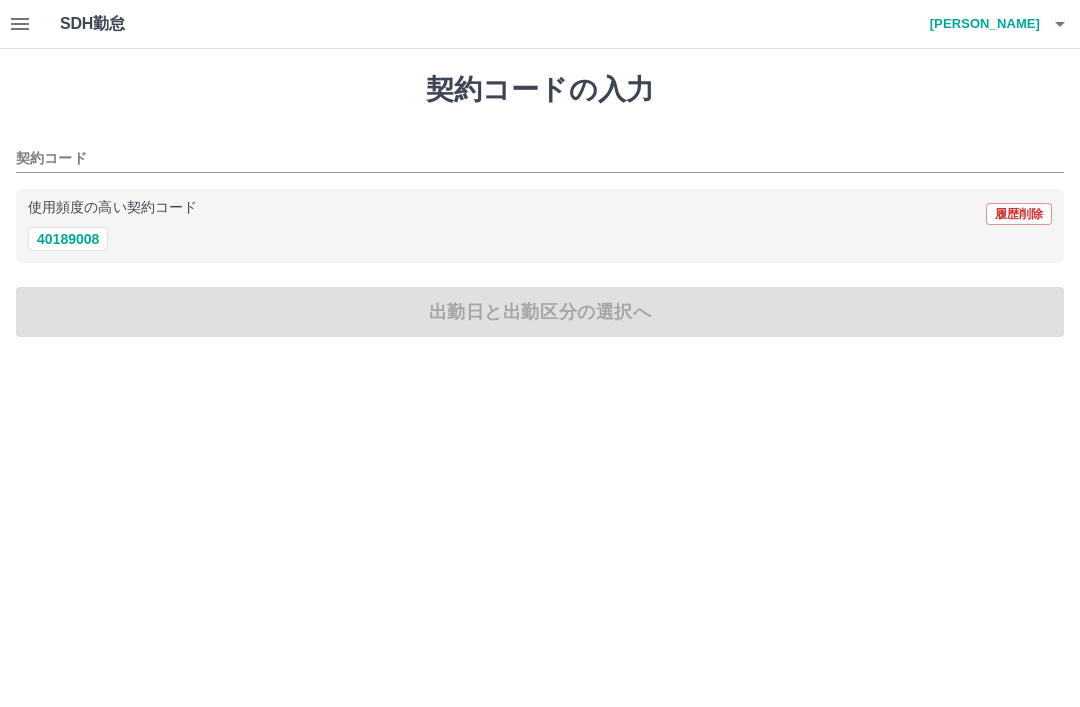 click on "40189008" at bounding box center [68, 239] 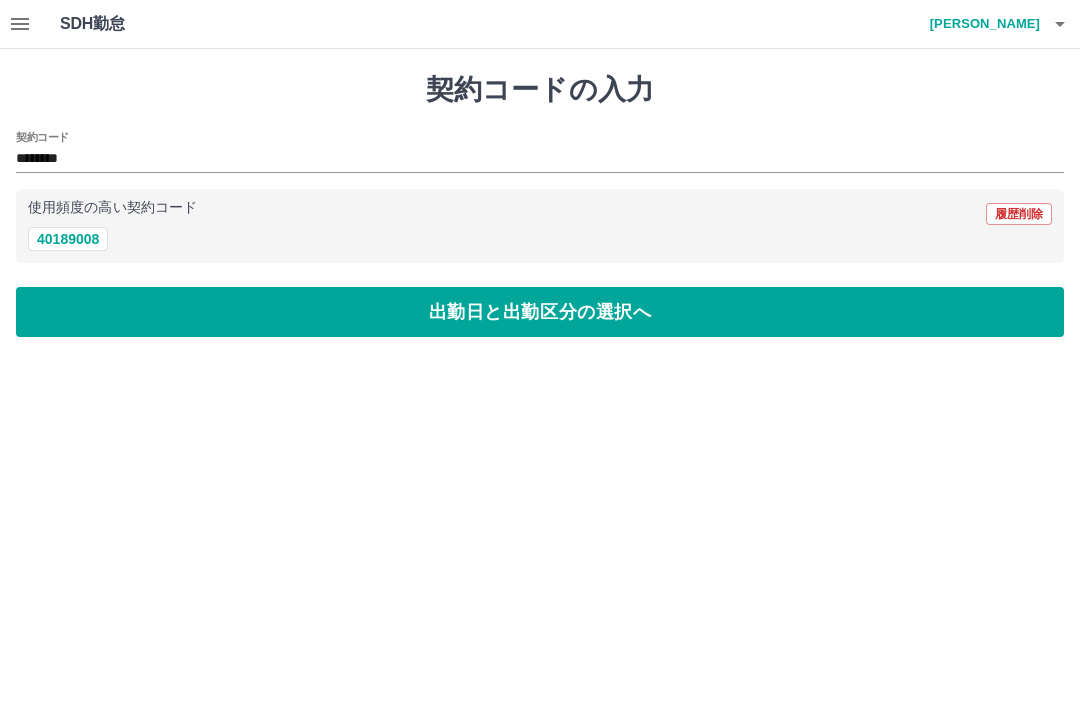 click on "出勤日と出勤区分の選択へ" at bounding box center (540, 312) 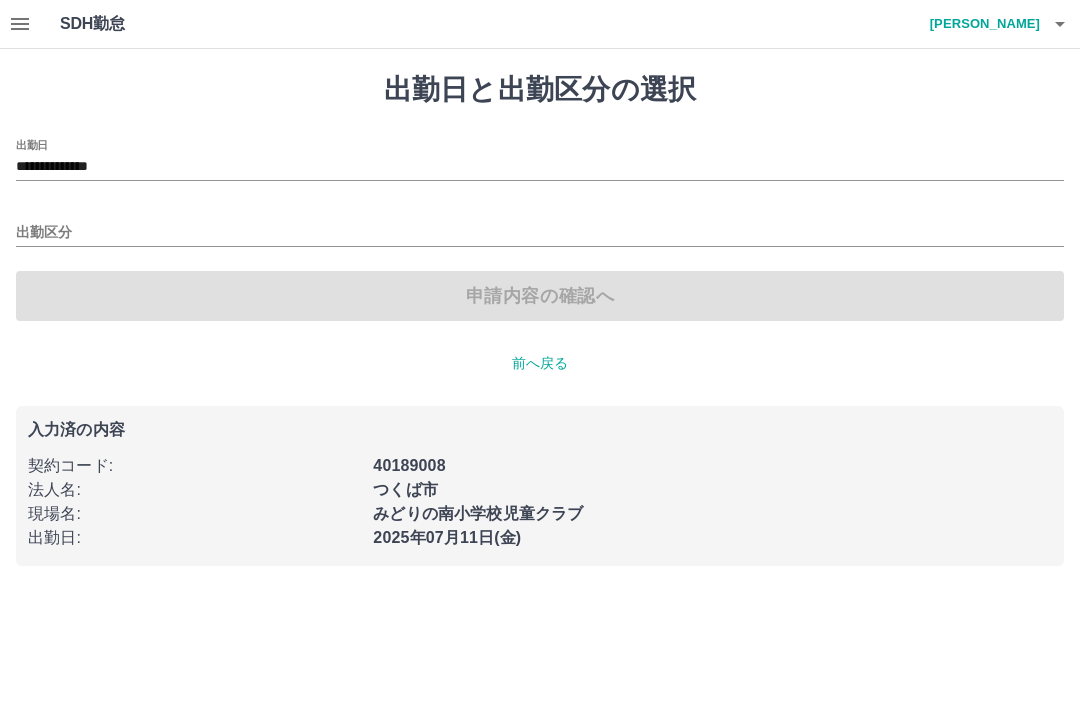 click on "出勤区分" at bounding box center [540, 233] 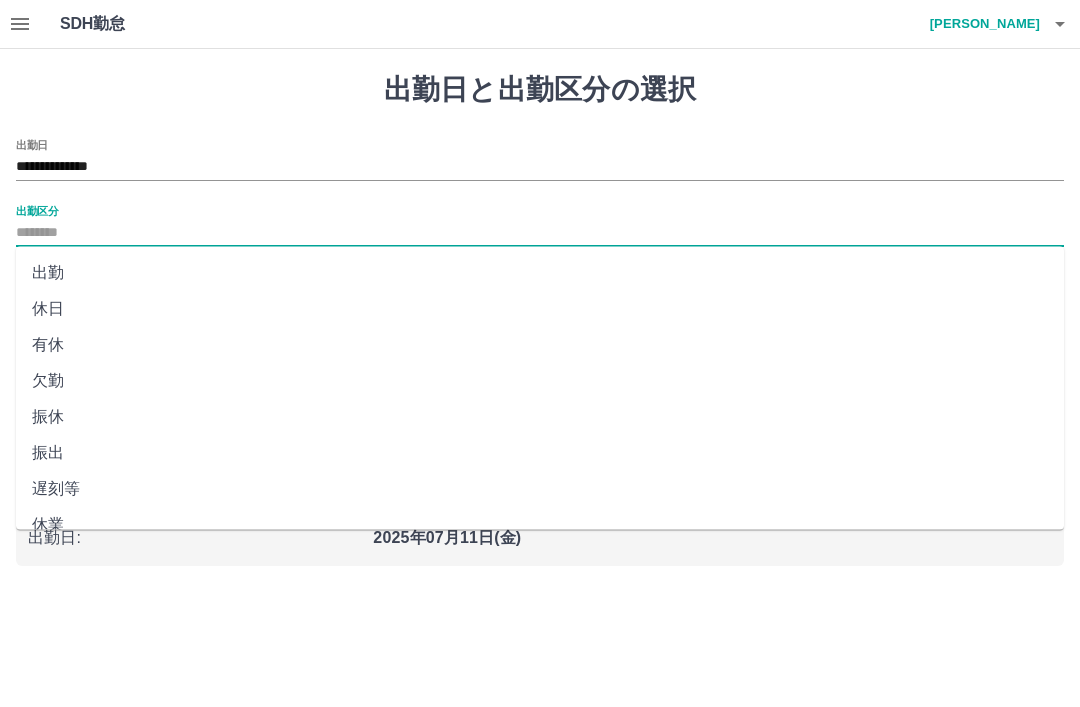 click on "出勤" at bounding box center [540, 273] 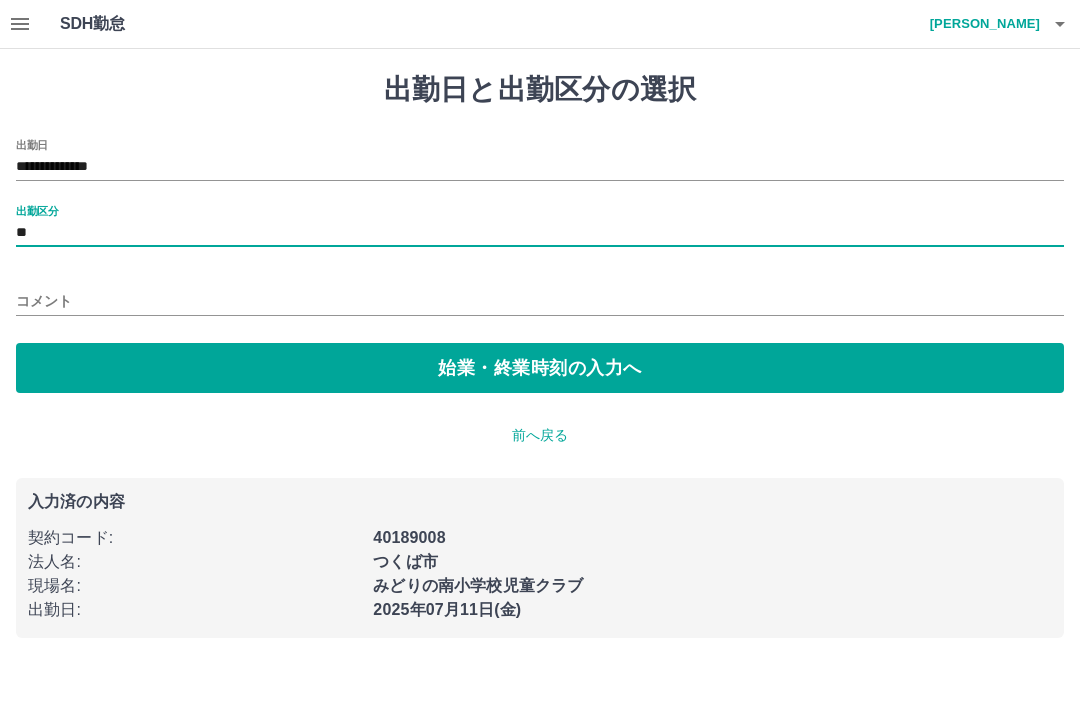 click on "始業・終業時刻の入力へ" at bounding box center (540, 368) 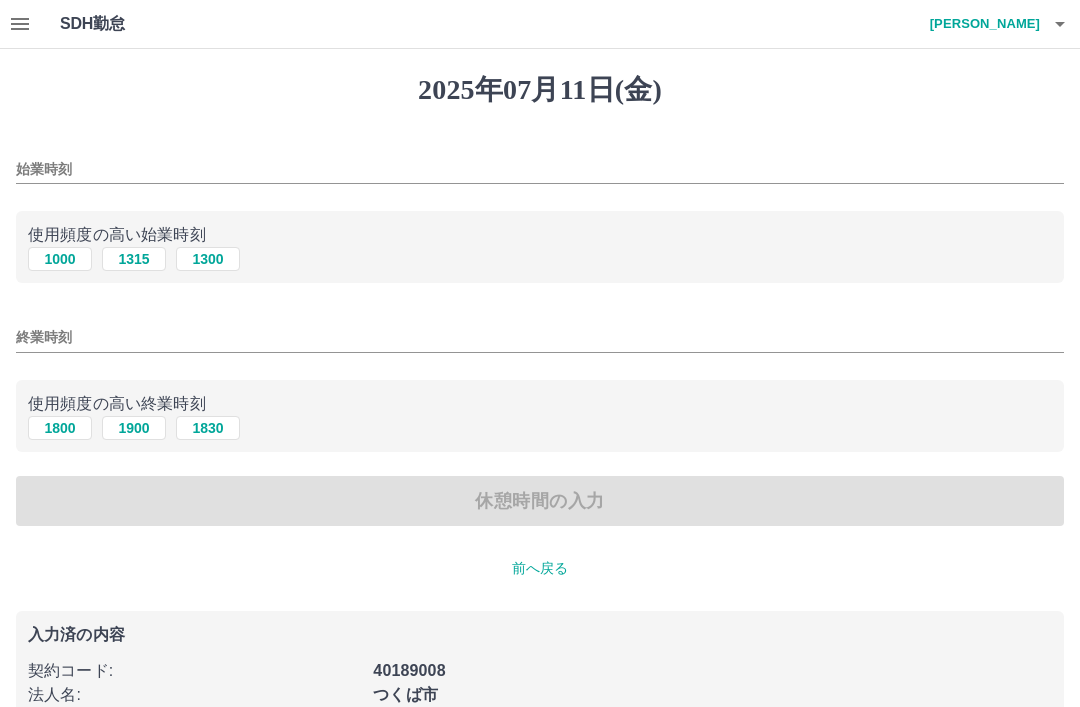 click on "1315" at bounding box center [134, 259] 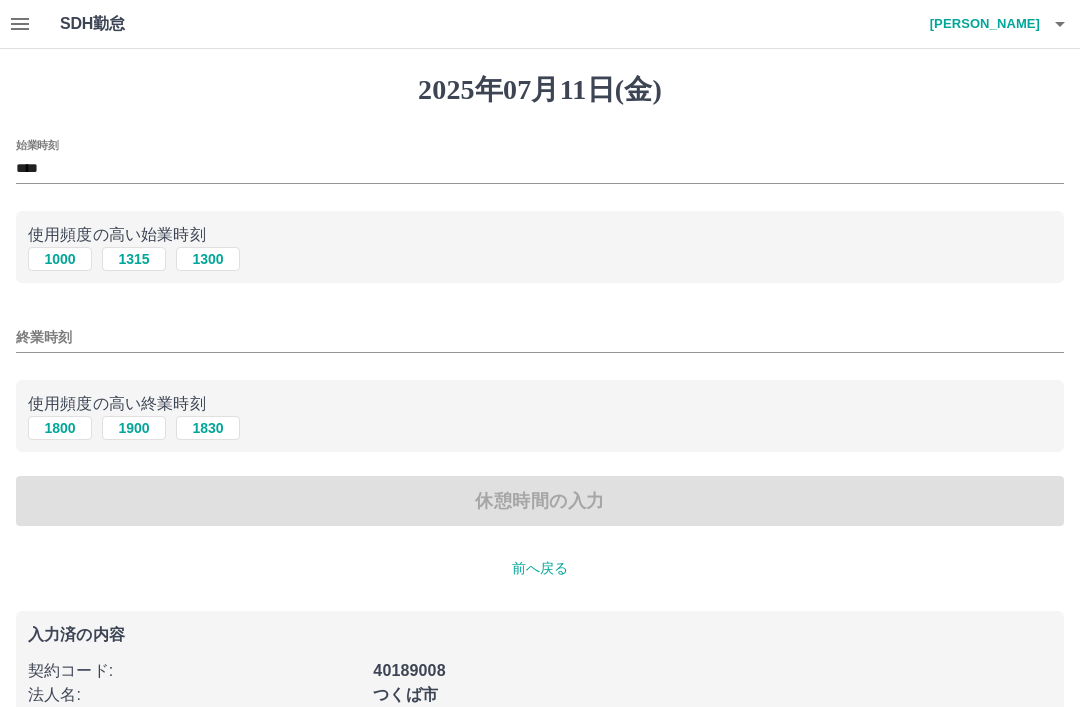 click on "1900" at bounding box center (134, 428) 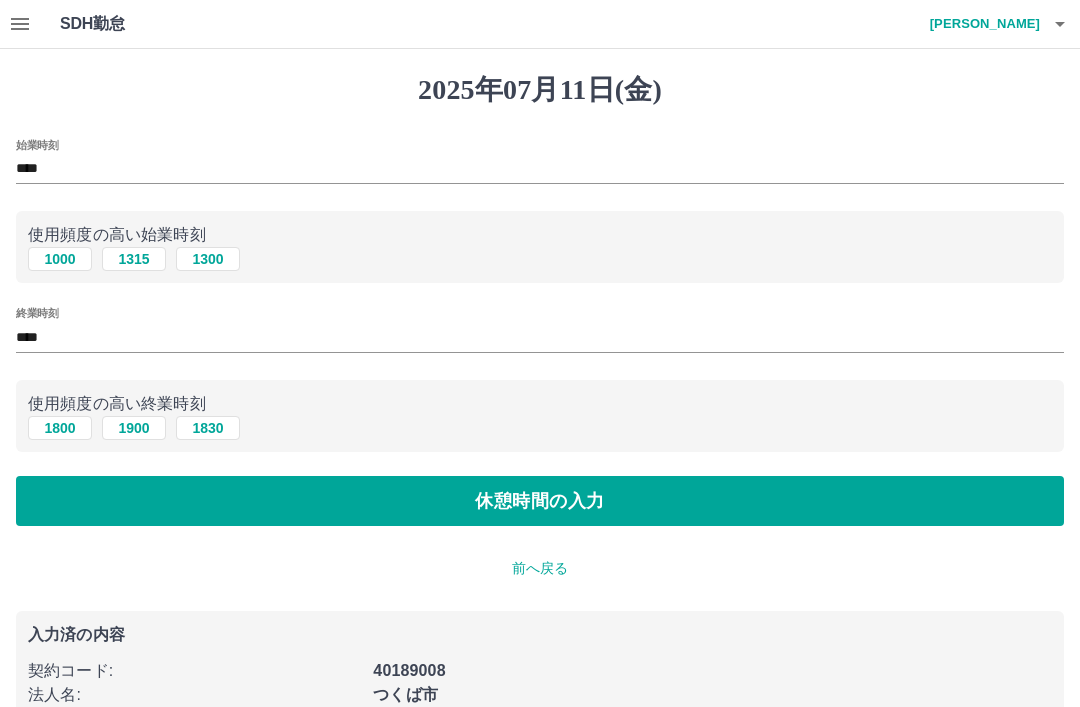 click on "休憩時間の入力" at bounding box center (540, 501) 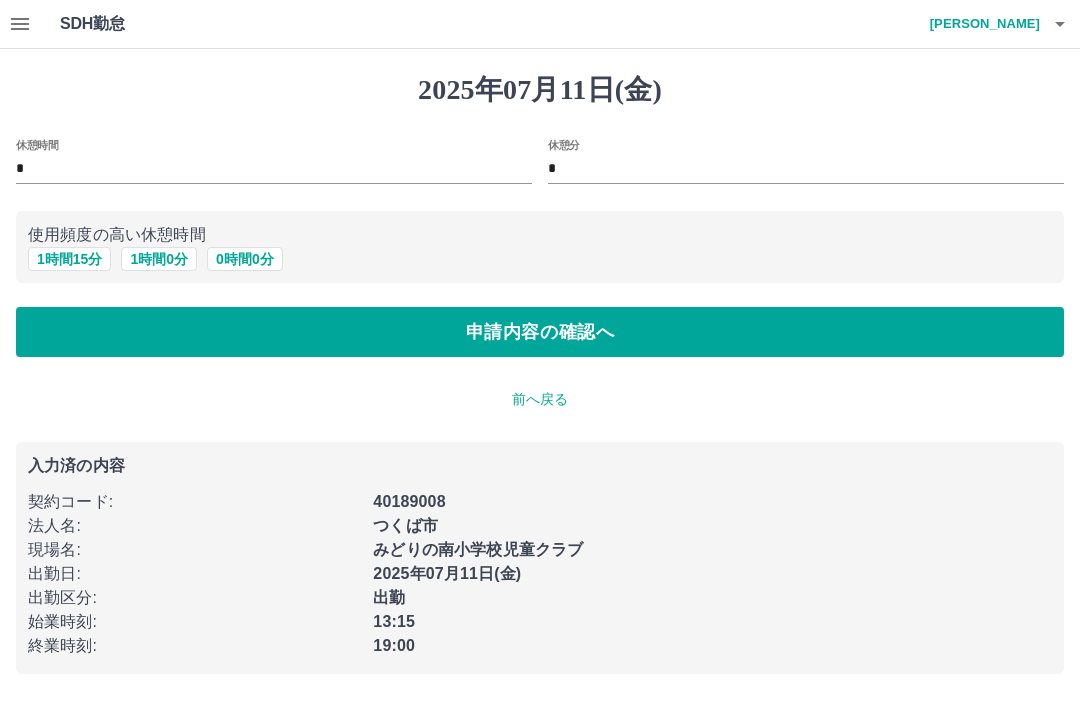click on "1 時間 0 分" at bounding box center [159, 259] 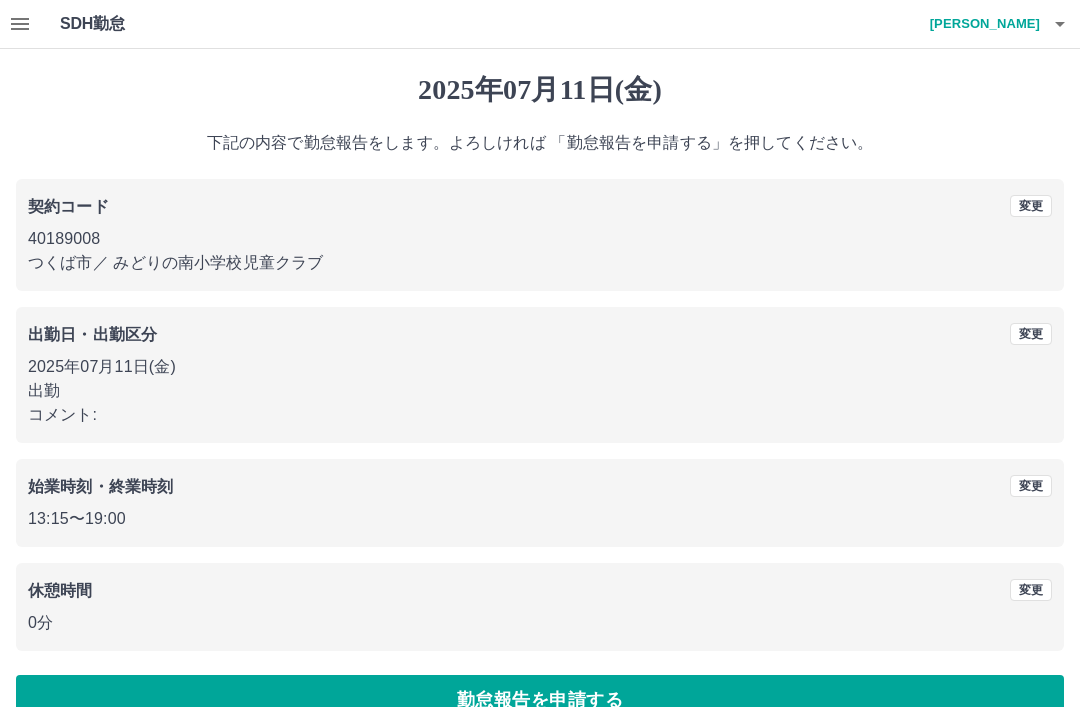 click on "2025年07月11日(金) 下記の内容で勤怠報告をします。よろしければ 「勤怠報告を申請する」を押してください。 契約コード 変更 40189008 つくば市  ／   みどりの南小学校児童クラブ 出勤日・出勤区分 変更 2025年07月11日(金) 出勤 コメント:  始業時刻・終業時刻 変更 13:15 〜 19:00 休憩時間 変更 0分 勤怠報告を申請する" at bounding box center [540, 399] 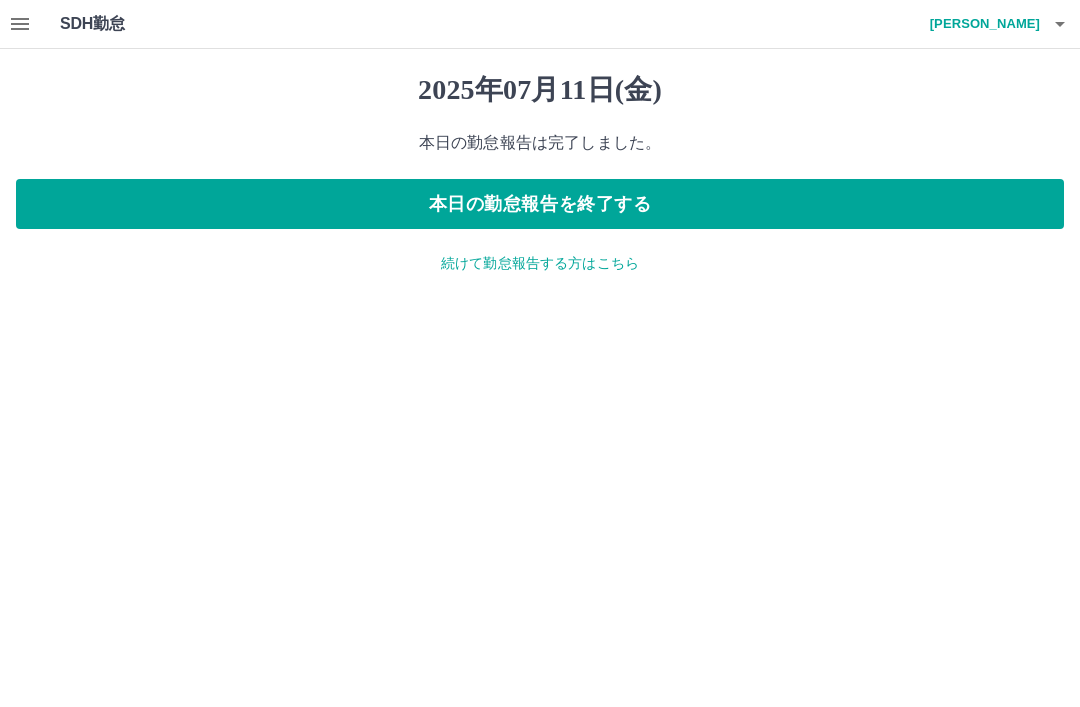 click on "本日の勤怠報告を終了する" at bounding box center [540, 204] 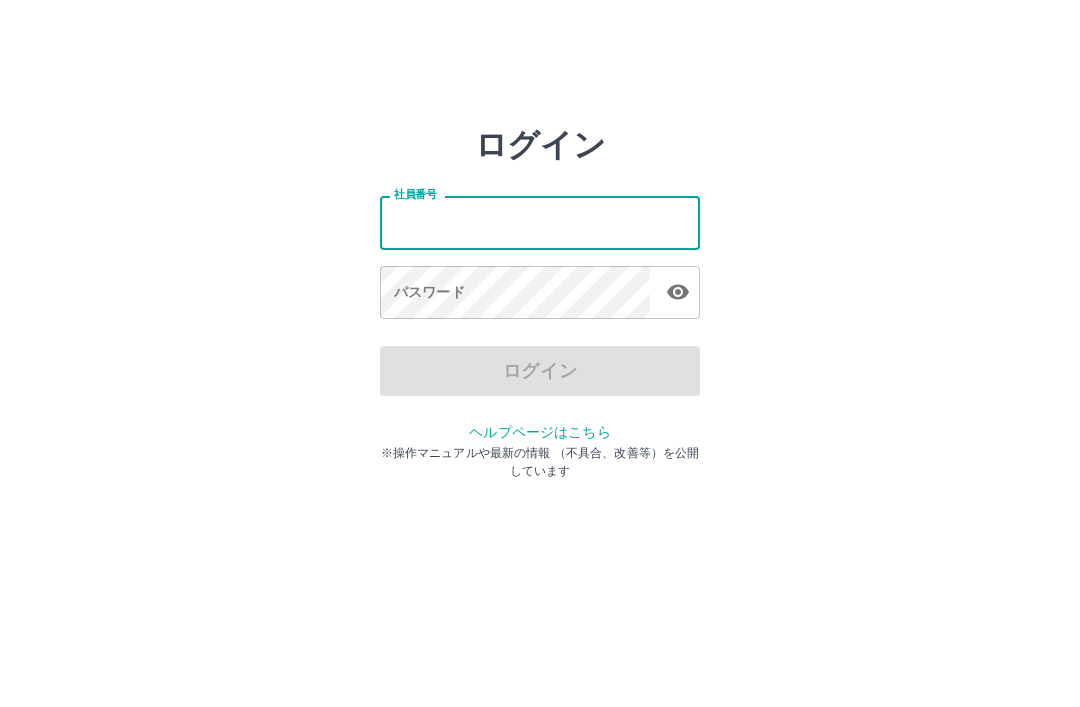 scroll, scrollTop: 0, scrollLeft: 0, axis: both 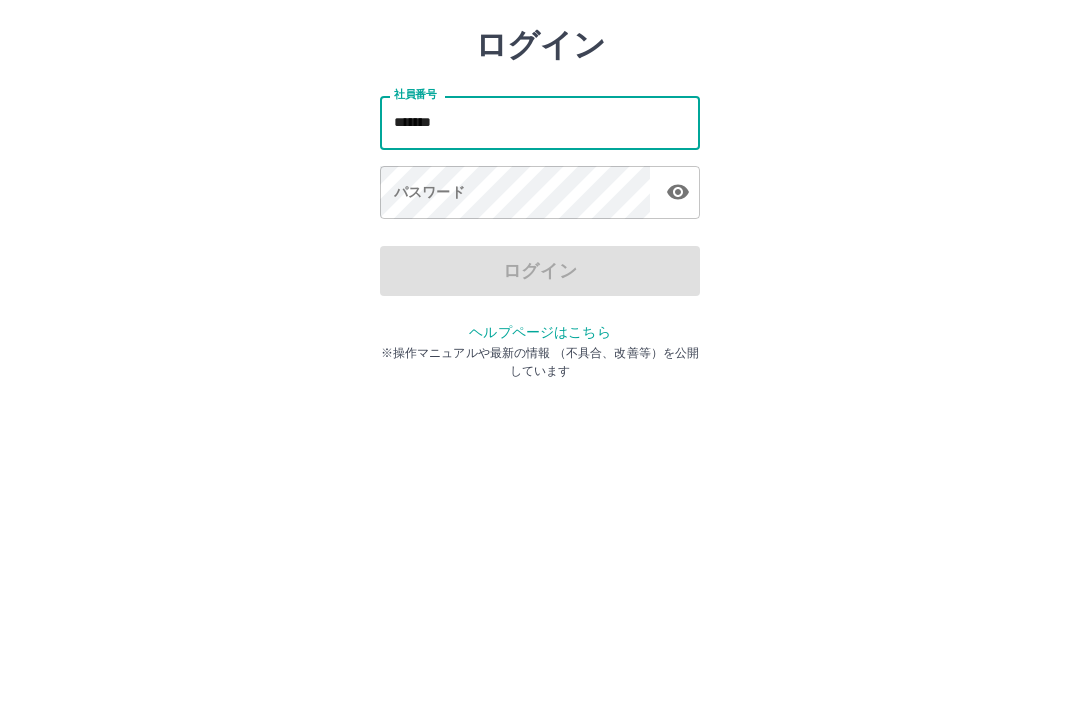 type on "*******" 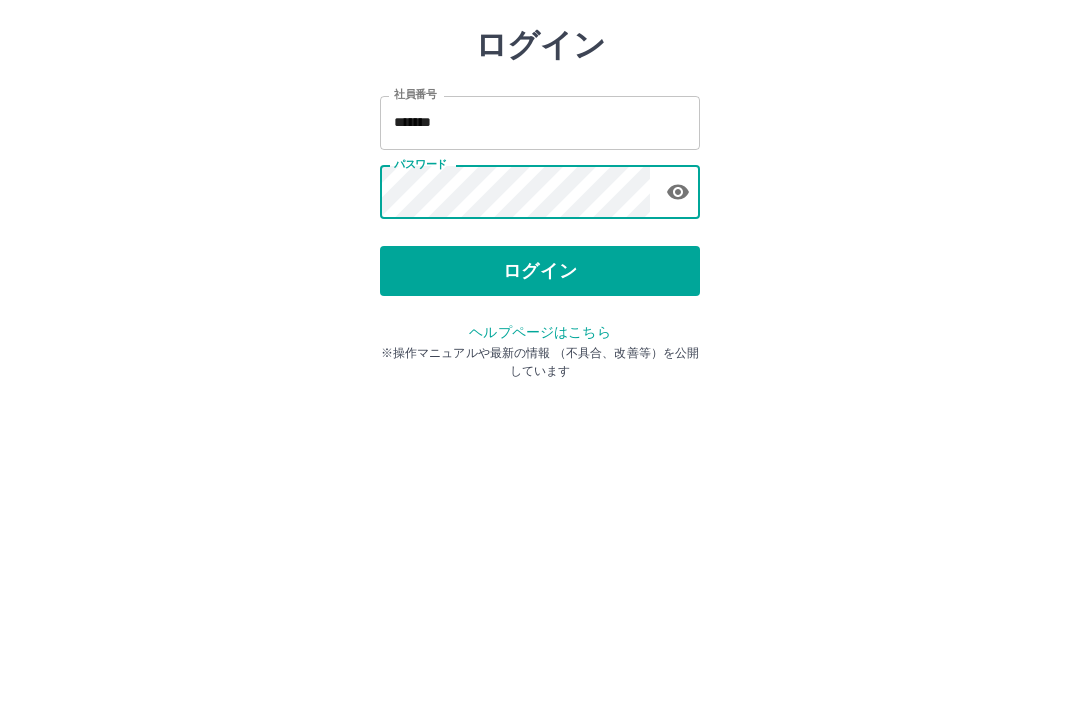 click on "ログイン" at bounding box center (540, 371) 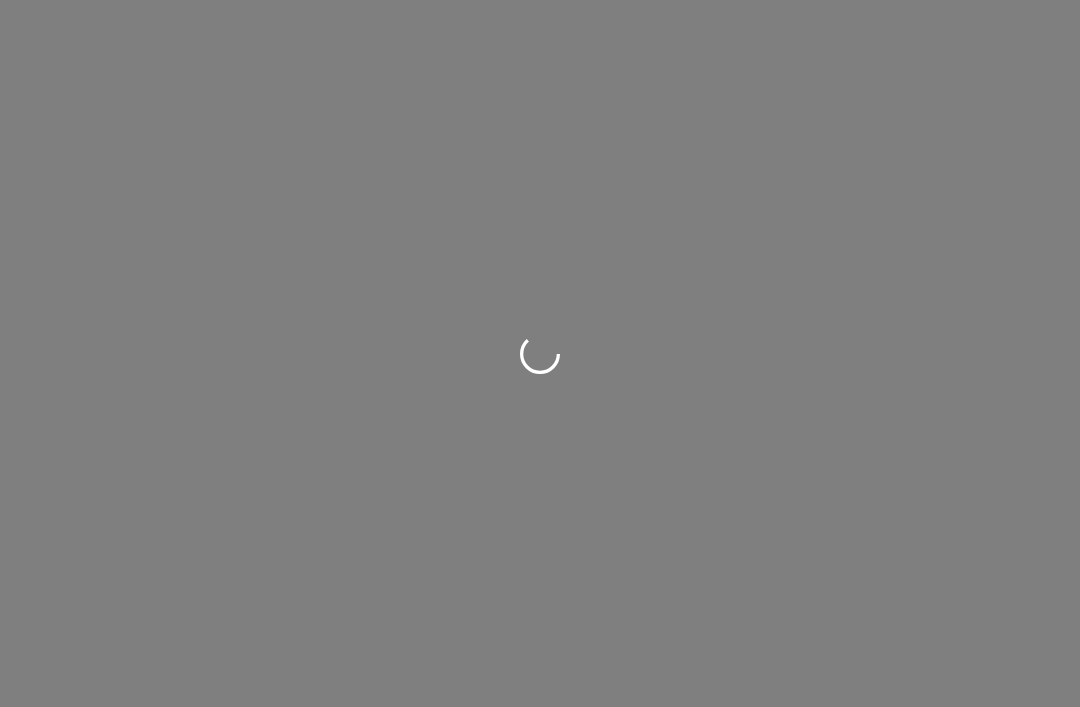 scroll, scrollTop: 0, scrollLeft: 0, axis: both 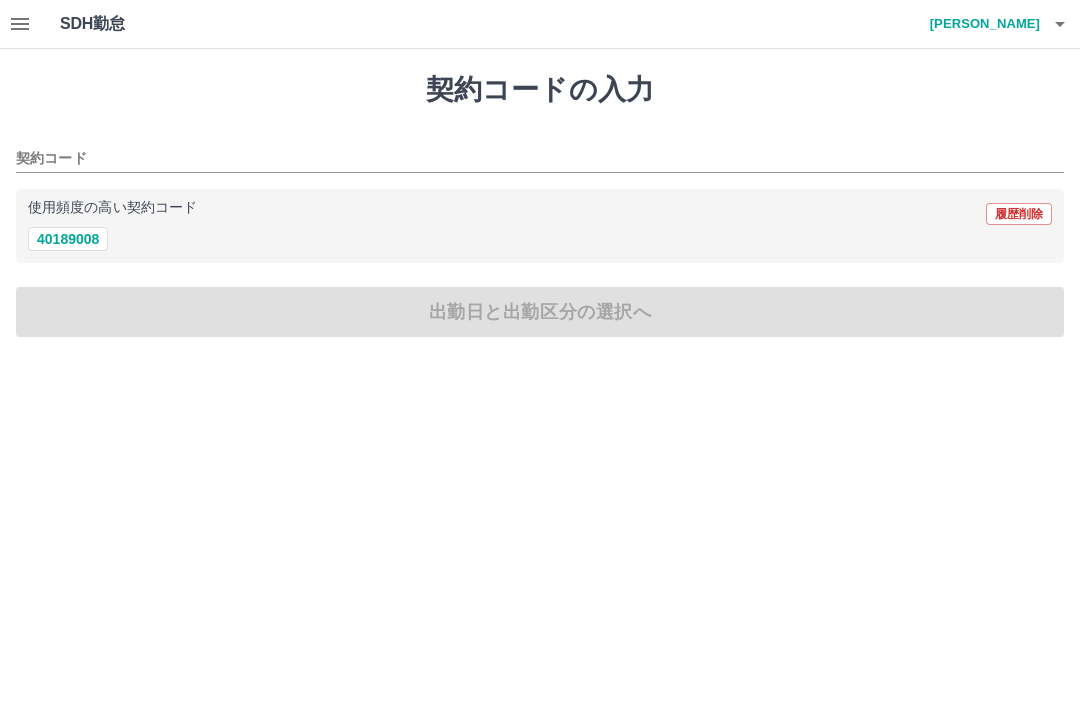 click on "40189008" at bounding box center (68, 239) 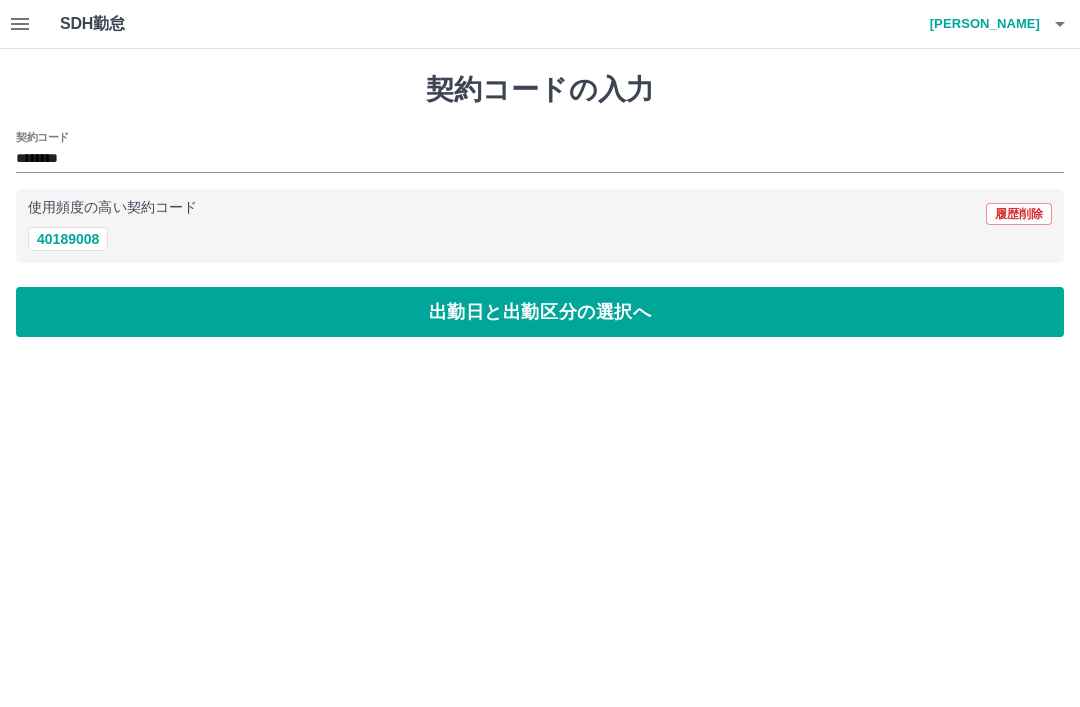 click on "出勤日と出勤区分の選択へ" at bounding box center [540, 312] 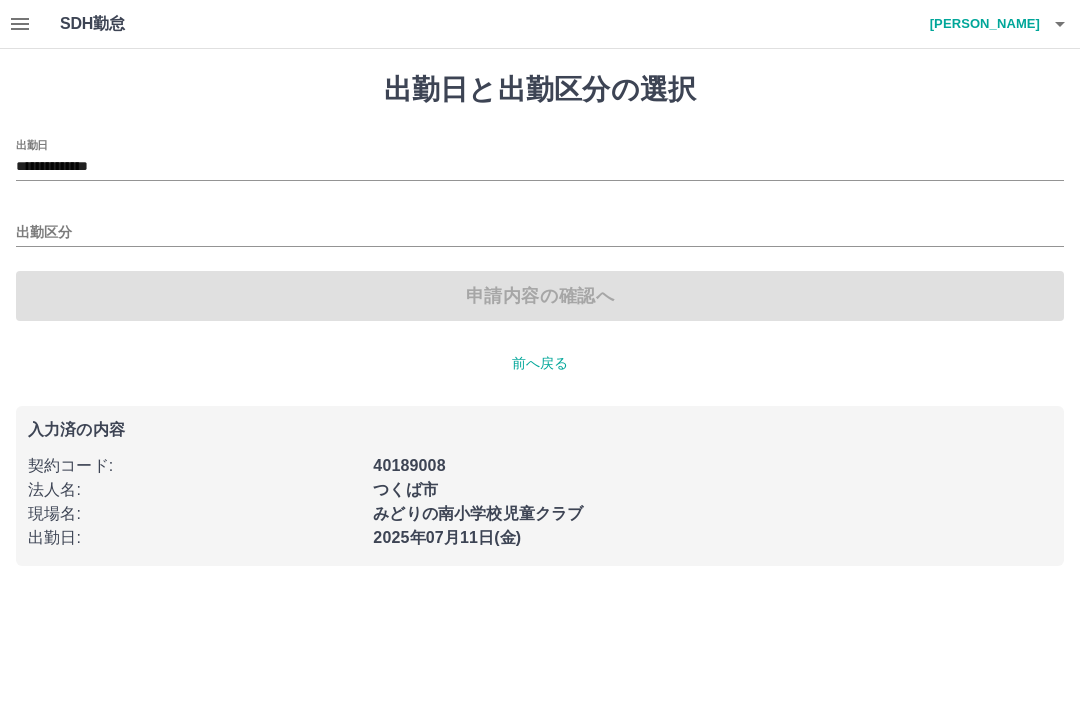 click on "出勤区分" at bounding box center (540, 233) 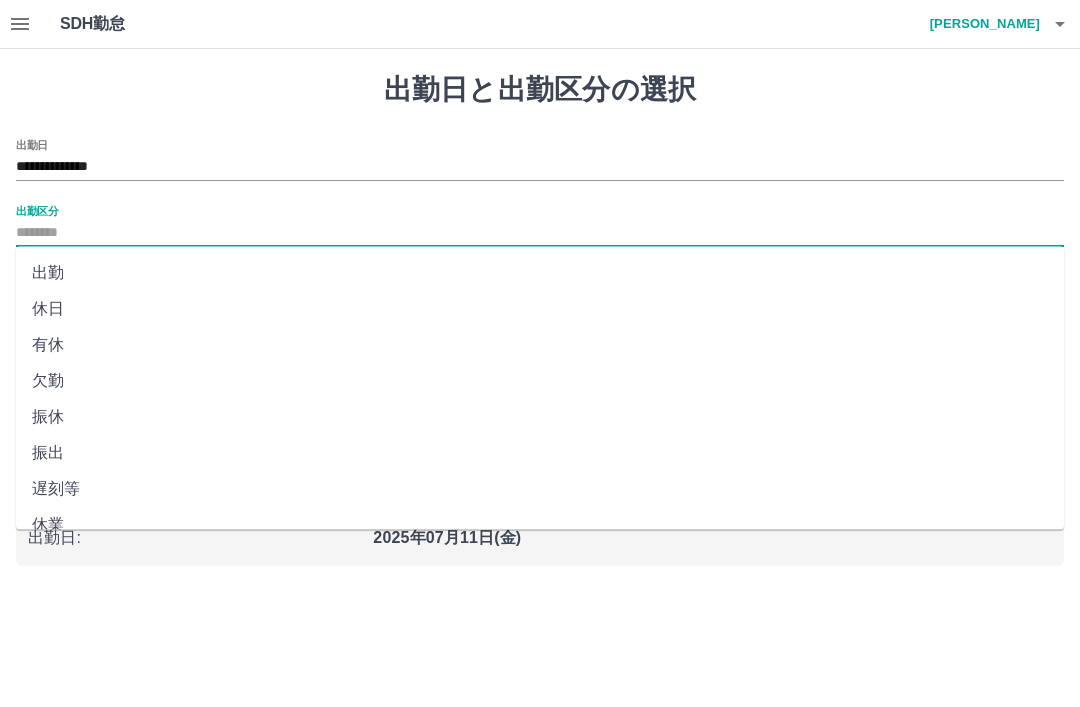 click on "出勤" at bounding box center (540, 273) 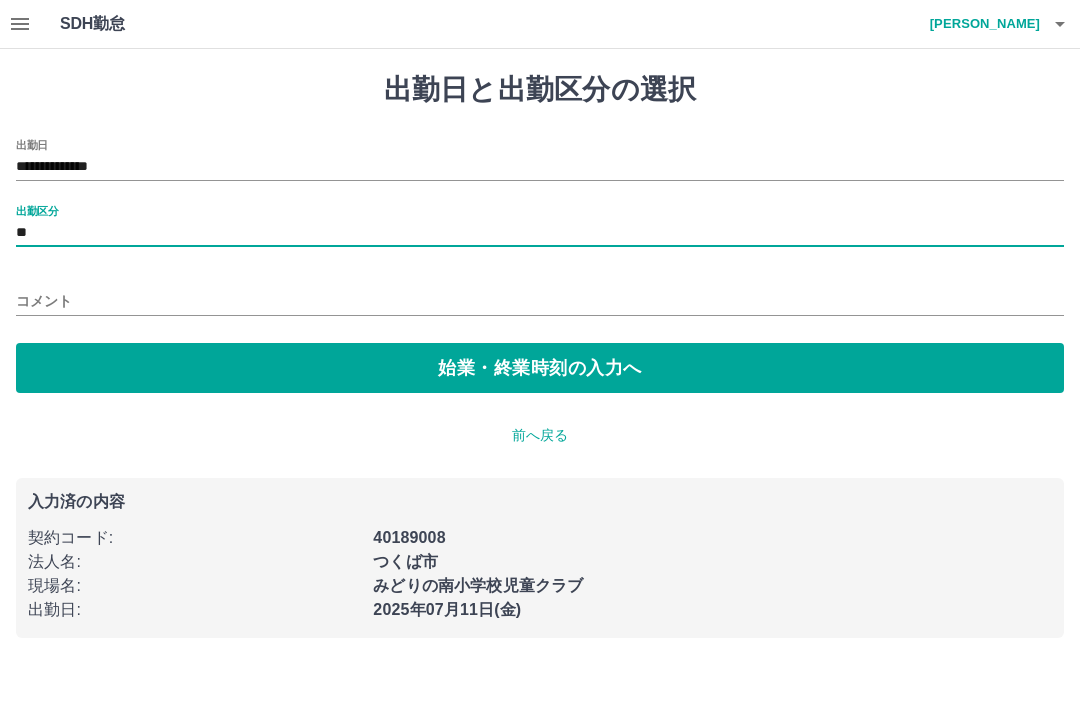 click on "始業・終業時刻の入力へ" at bounding box center (540, 368) 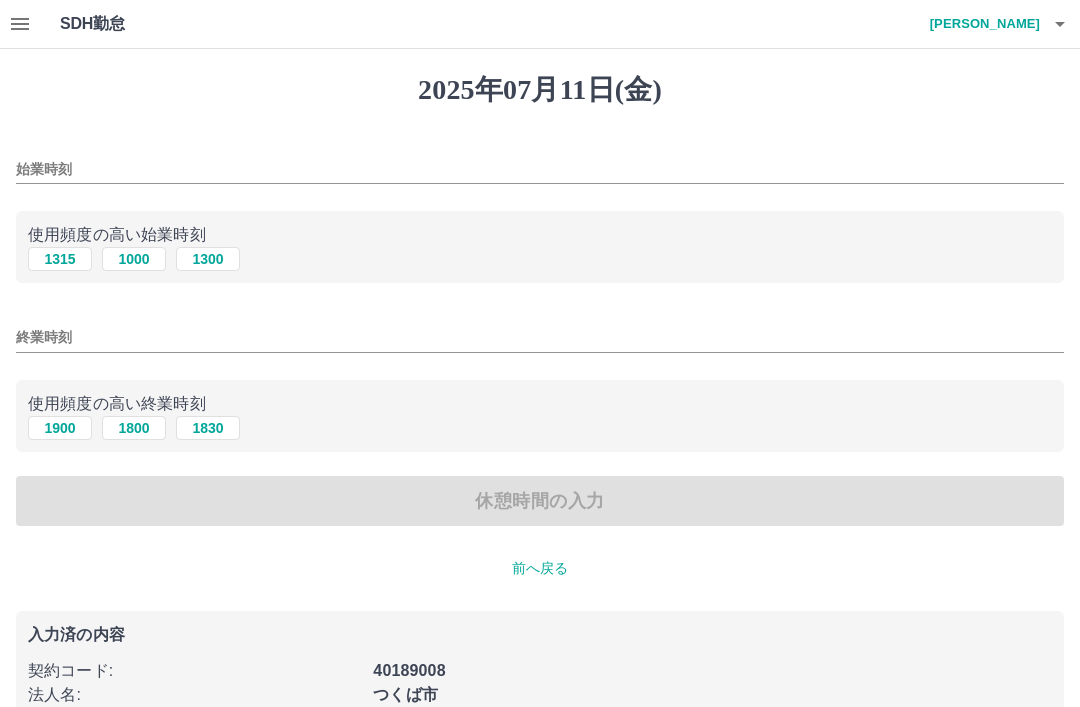 click on "1315" at bounding box center (60, 259) 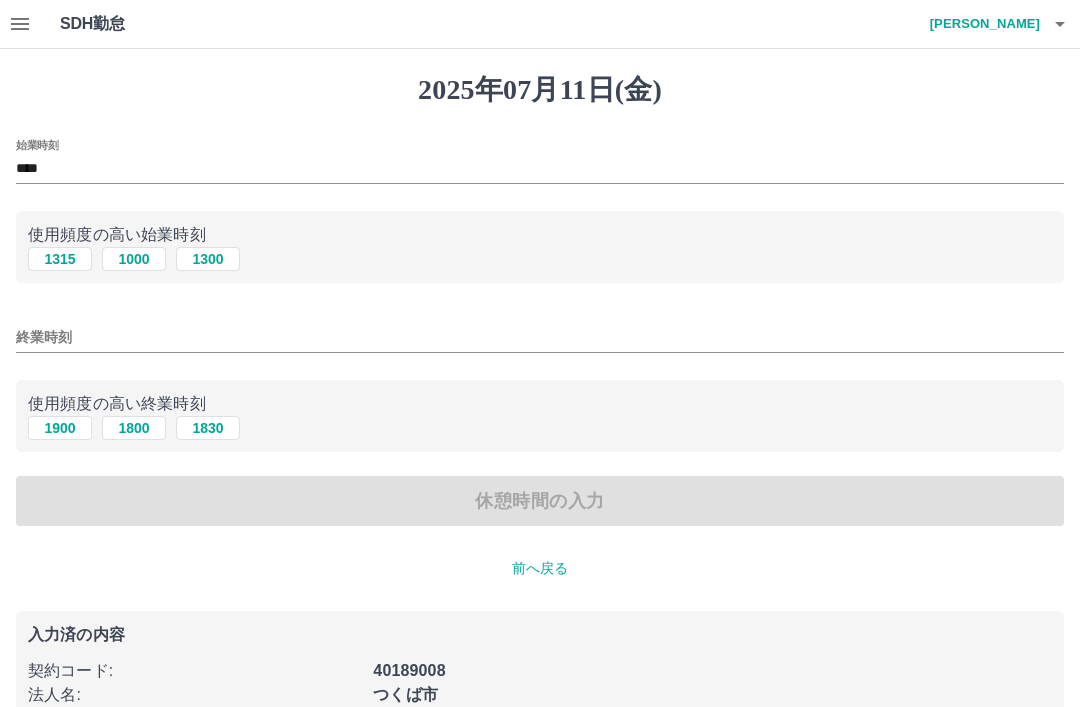 click on "1900" at bounding box center [60, 428] 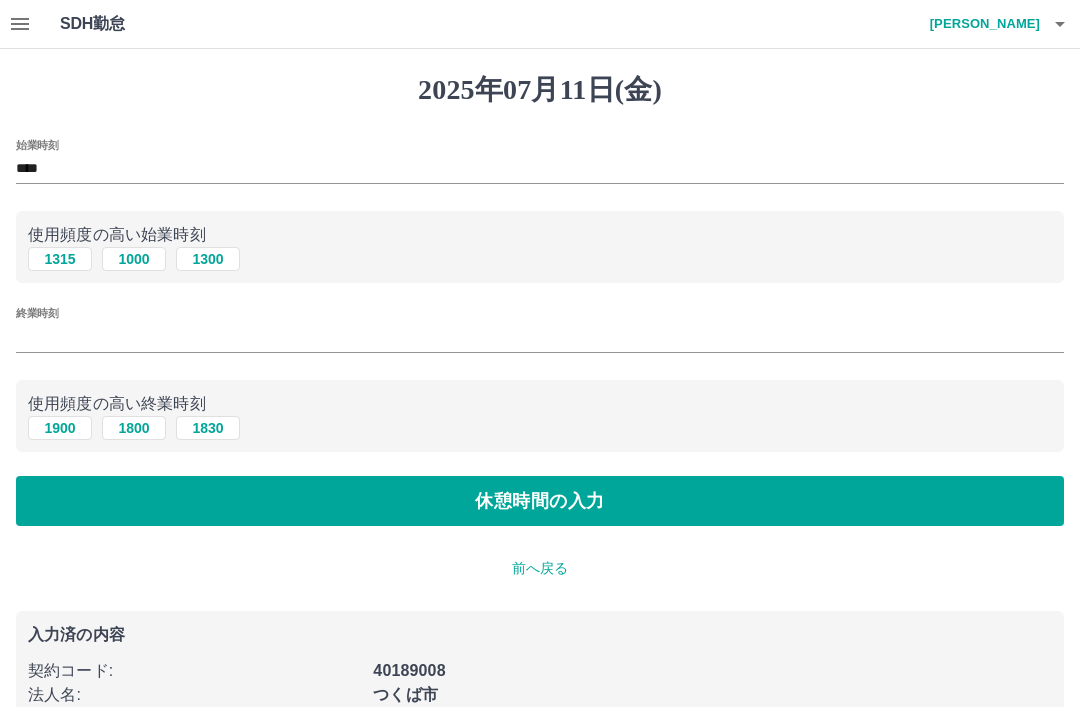 type on "****" 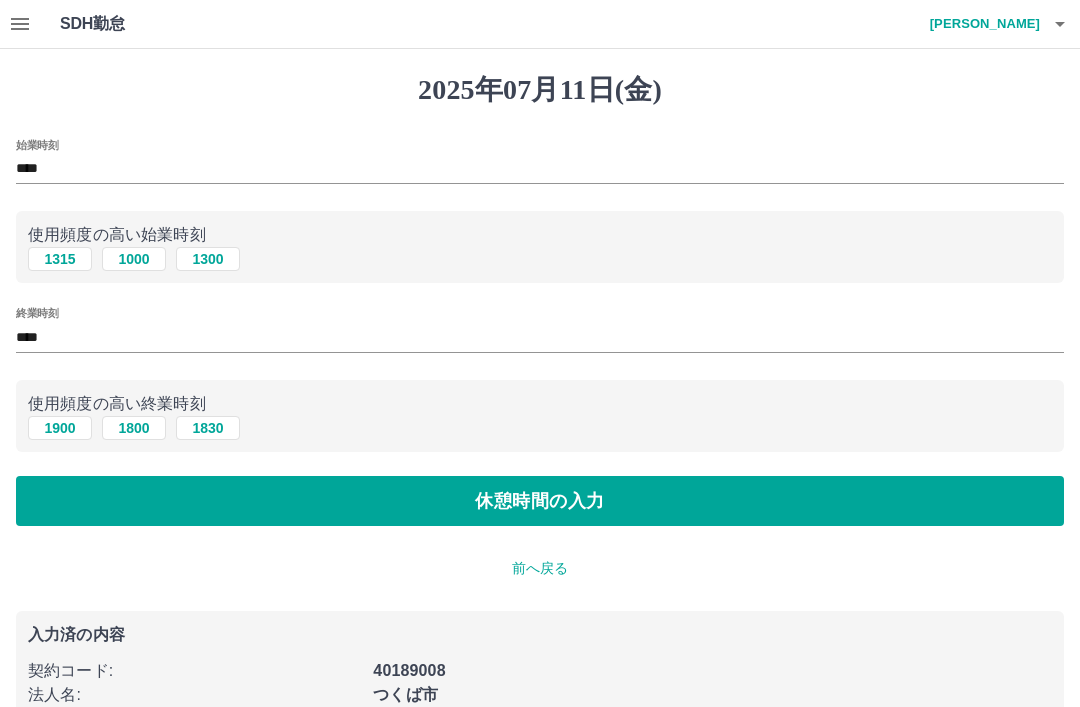 click on "休憩時間の入力" at bounding box center (540, 501) 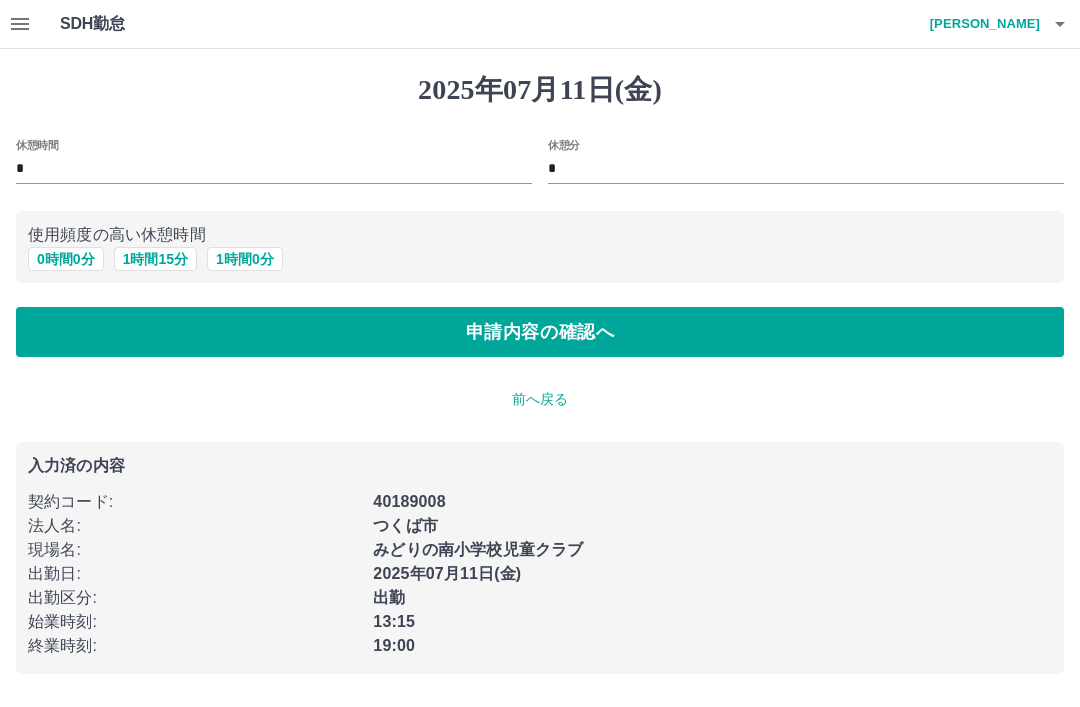 click on "申請内容の確認へ" at bounding box center (540, 332) 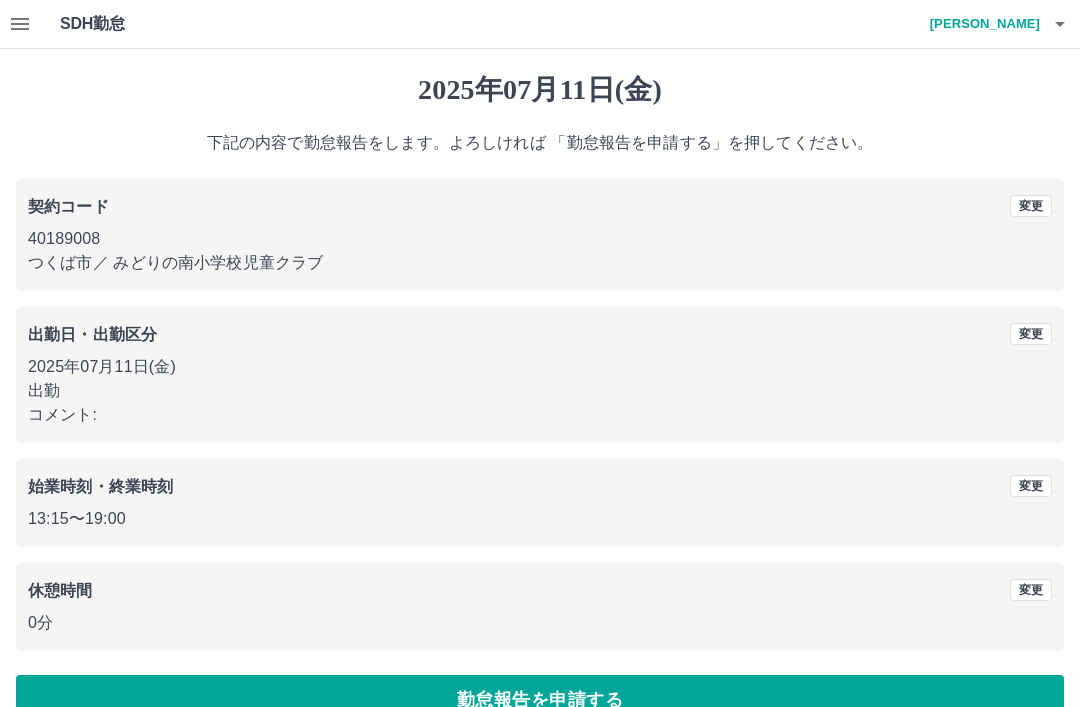 scroll, scrollTop: 41, scrollLeft: 0, axis: vertical 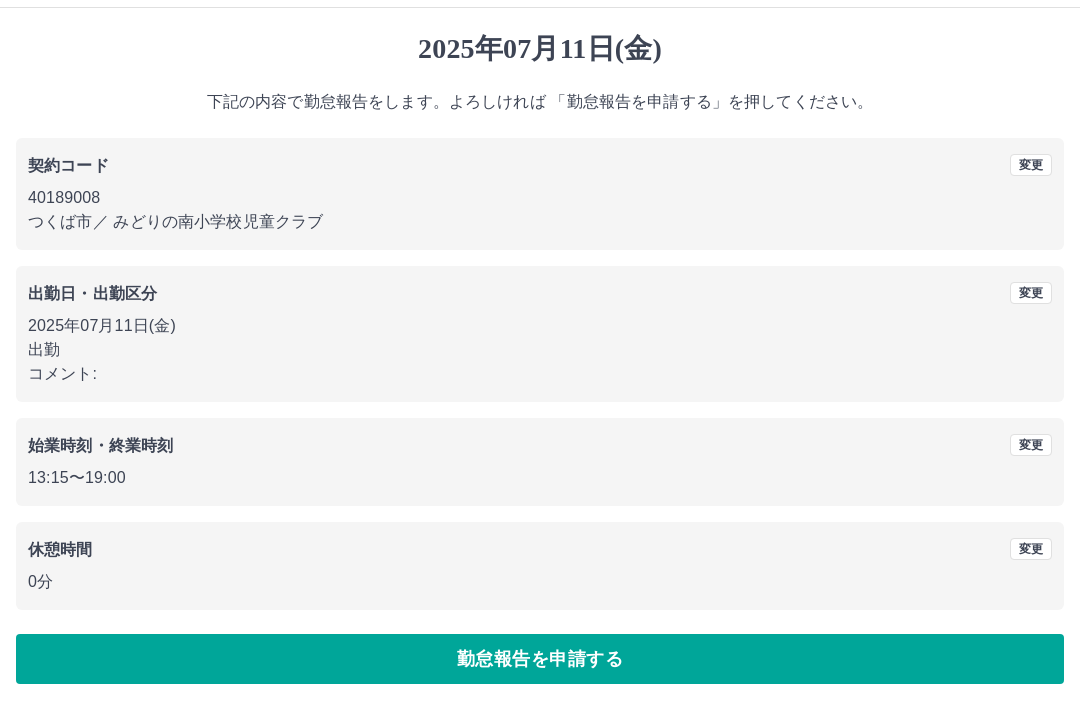 click on "勤怠報告を申請する" at bounding box center (540, 659) 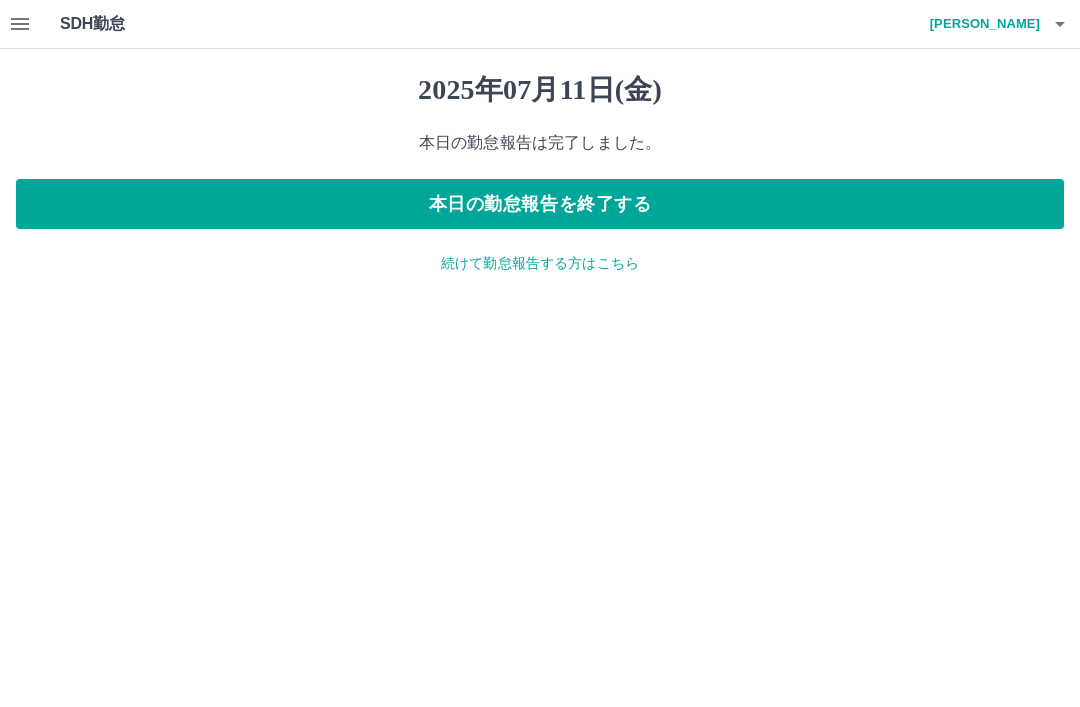 scroll, scrollTop: 0, scrollLeft: 0, axis: both 